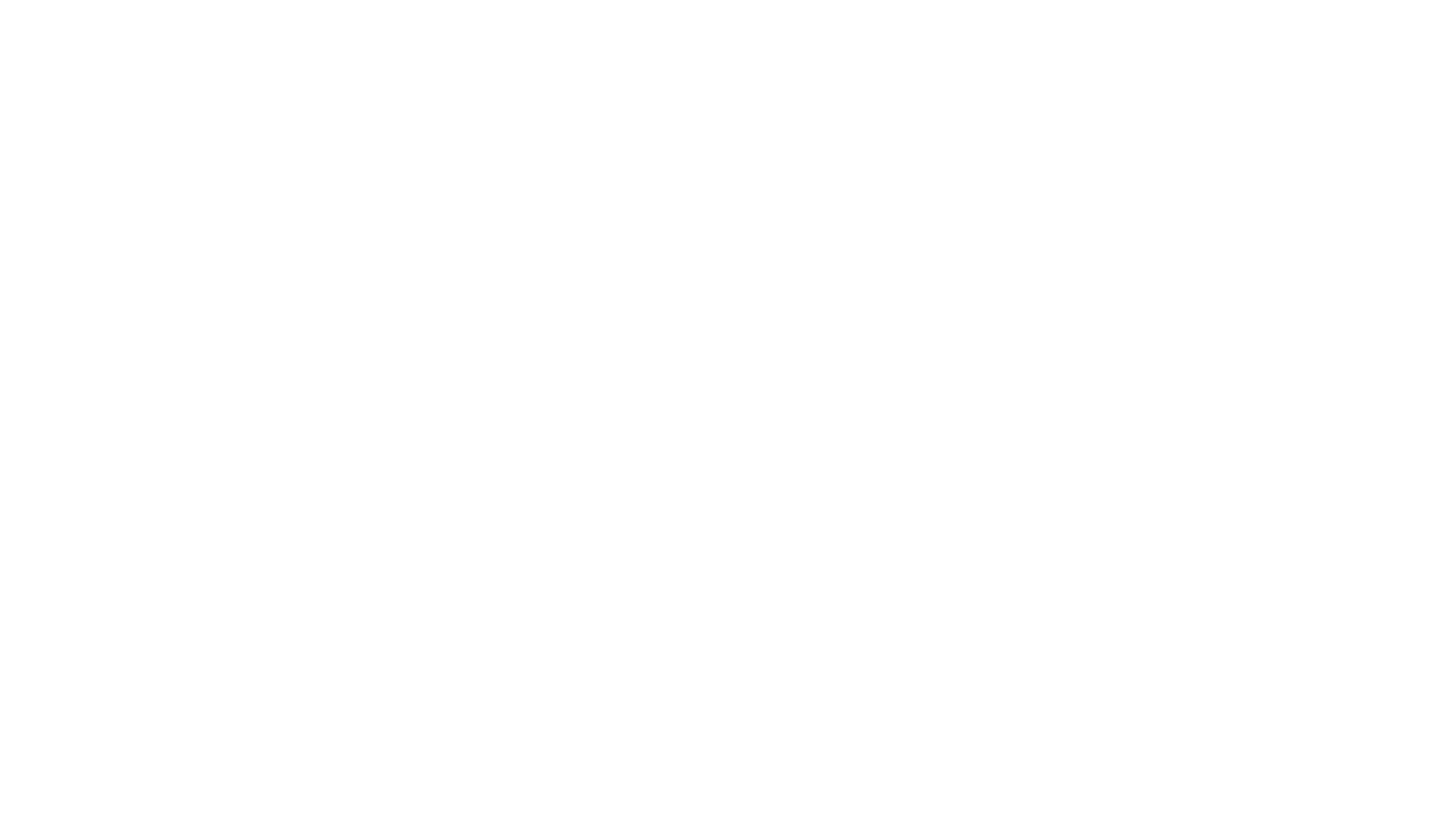 scroll, scrollTop: 0, scrollLeft: 0, axis: both 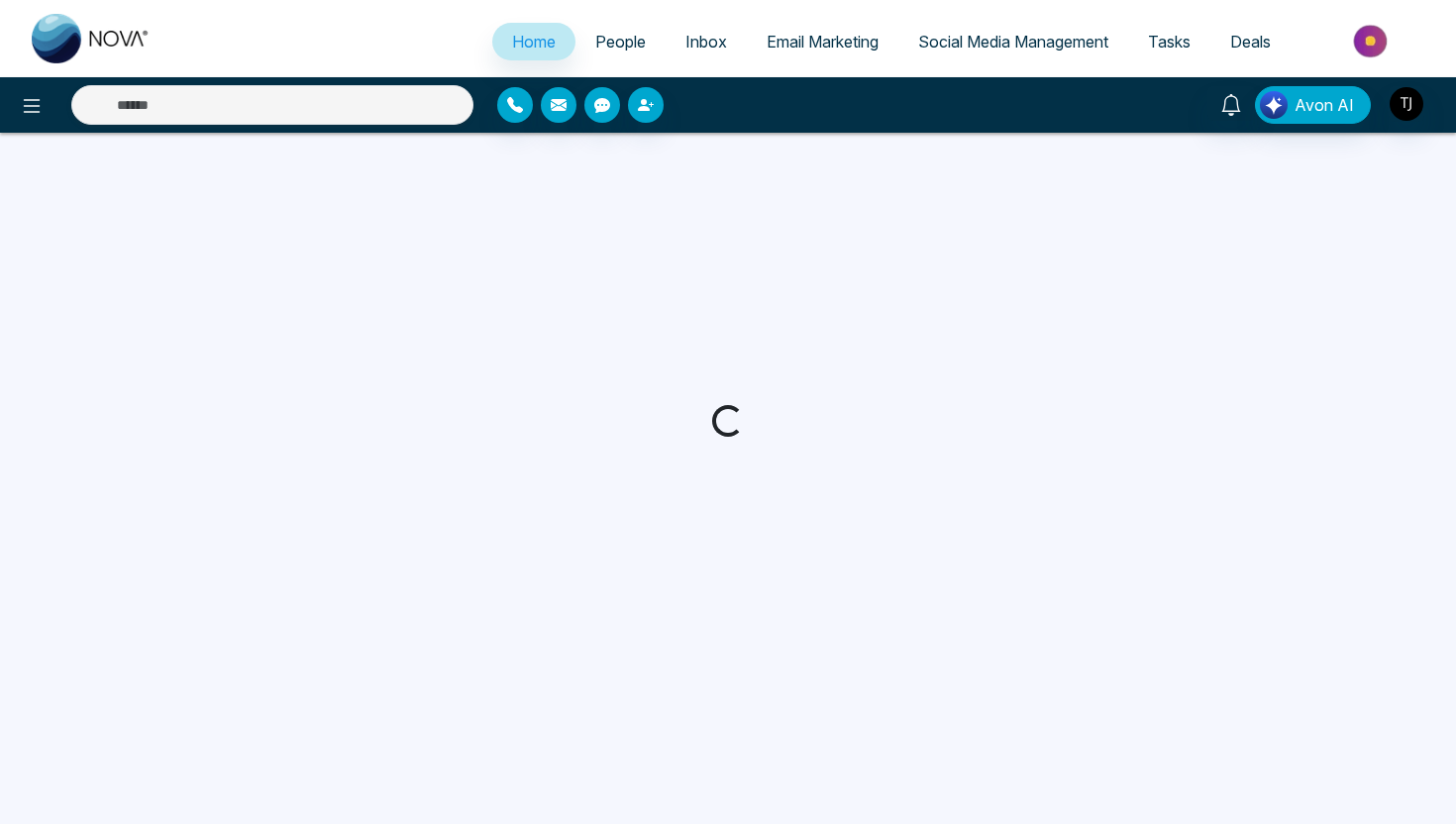 select on "*" 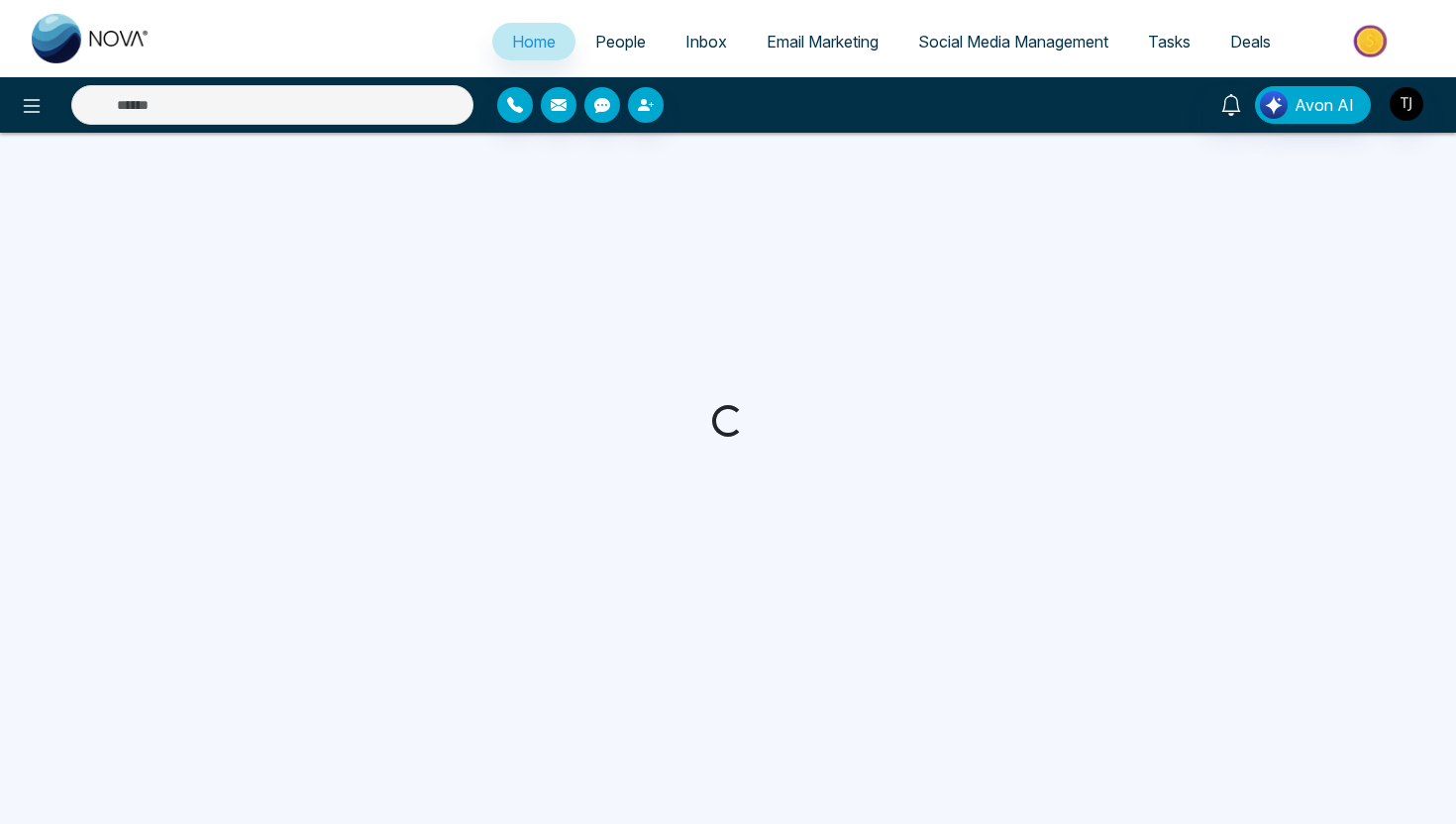 select on "*" 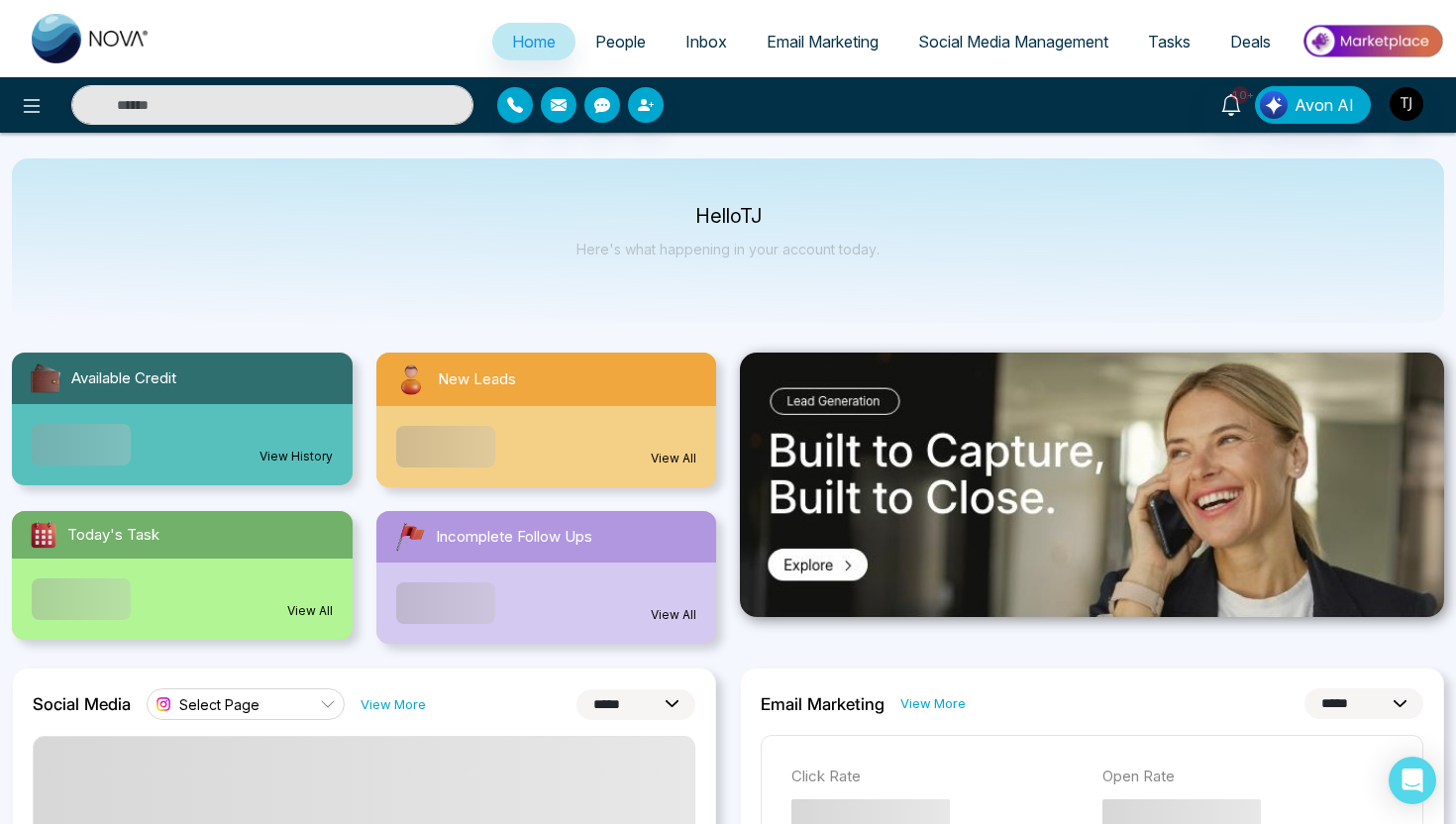 click on "Email Marketing" at bounding box center [822, 42] 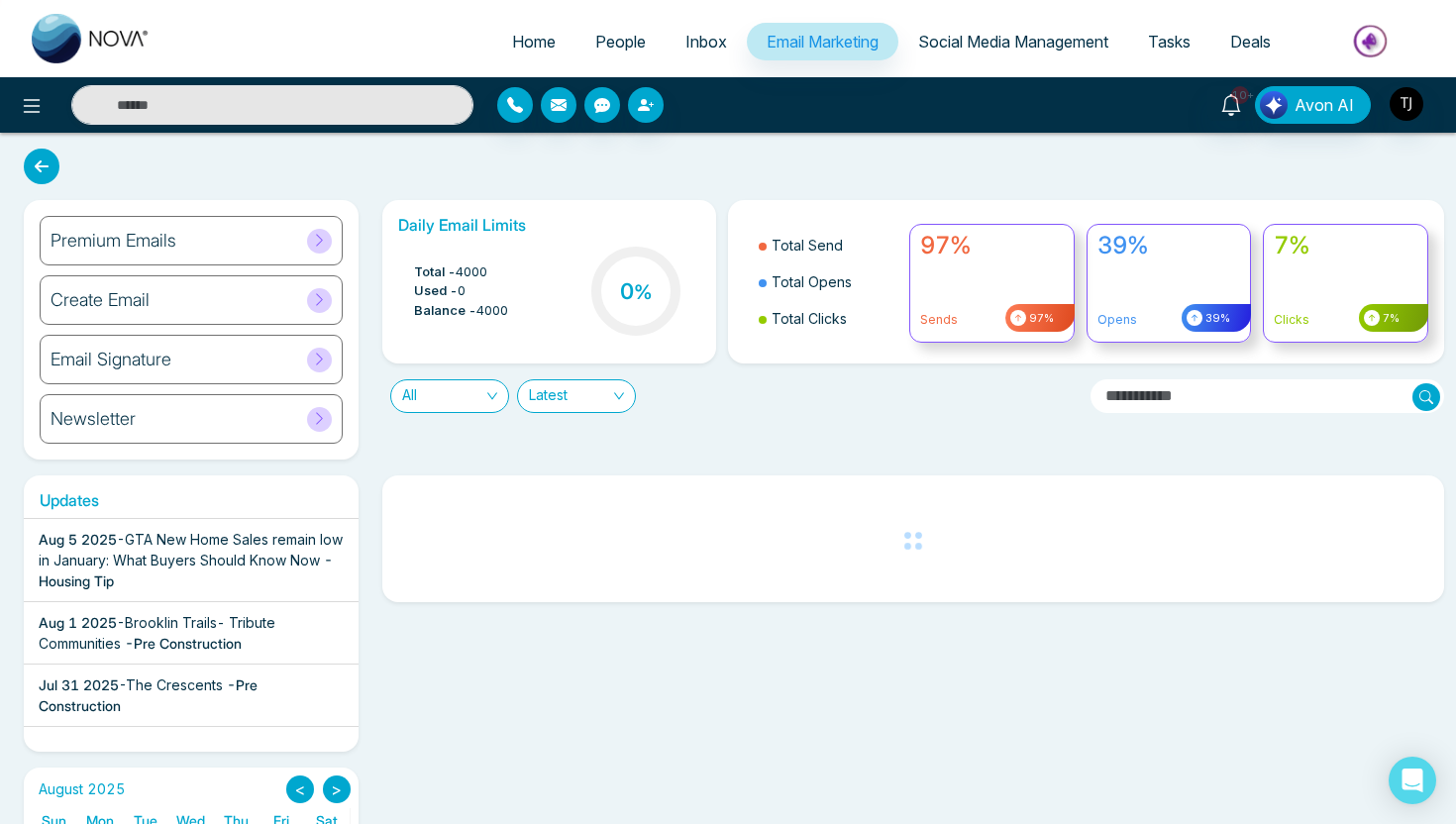 click on "Social Media Management" at bounding box center (1013, 42) 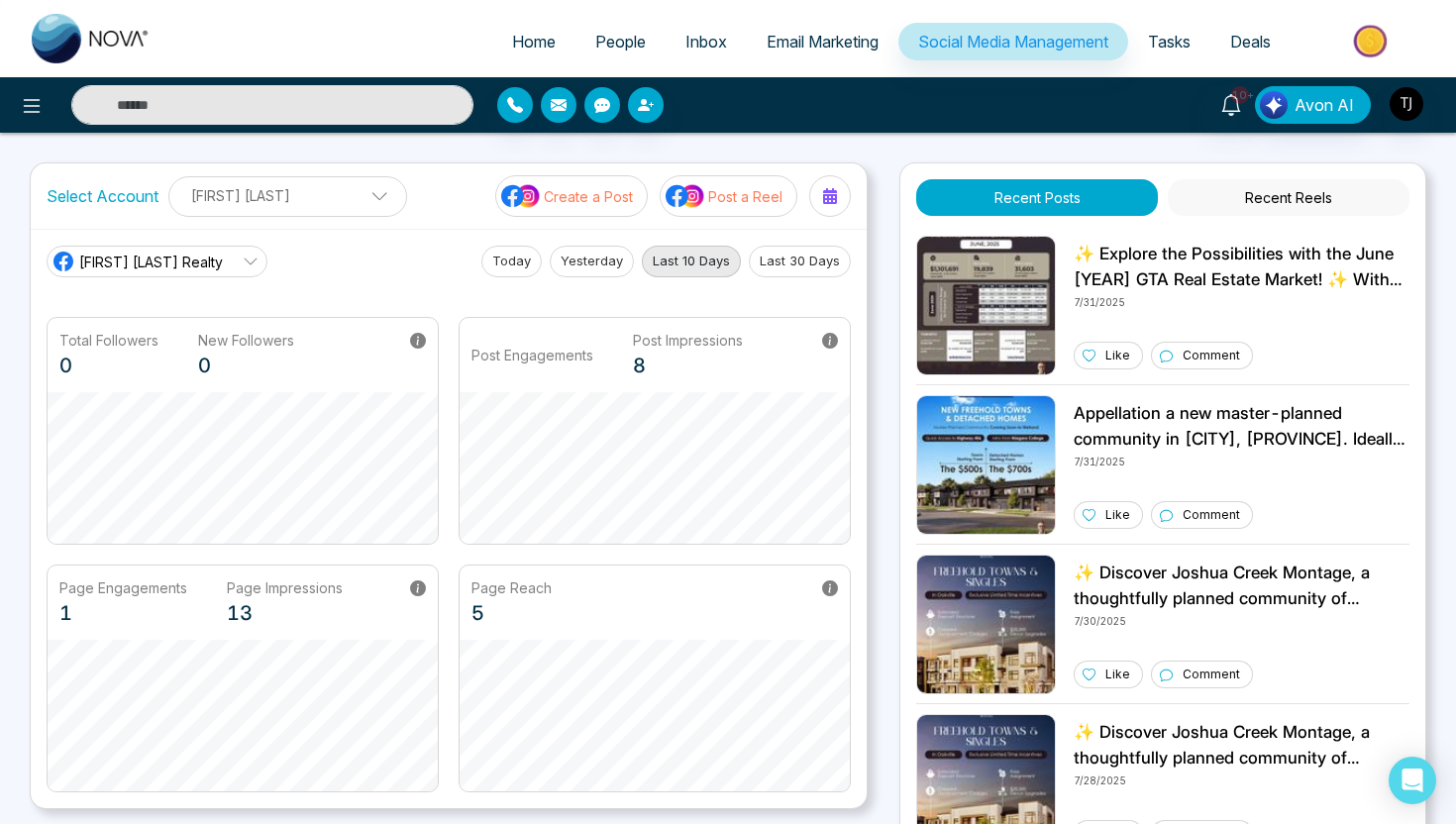 click on "Email Marketing" at bounding box center (822, 42) 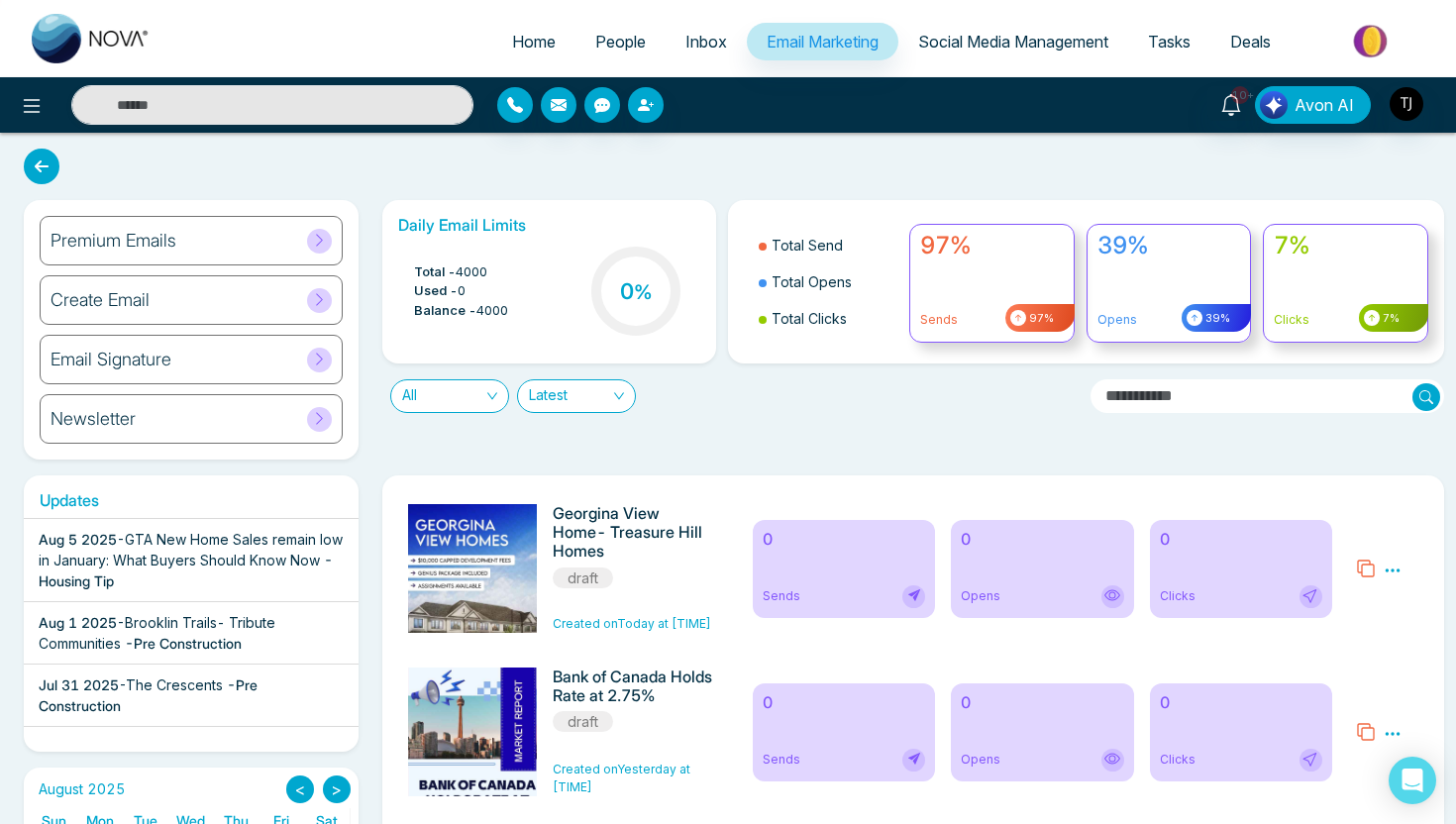 click on "Premium Emails" at bounding box center [191, 241] 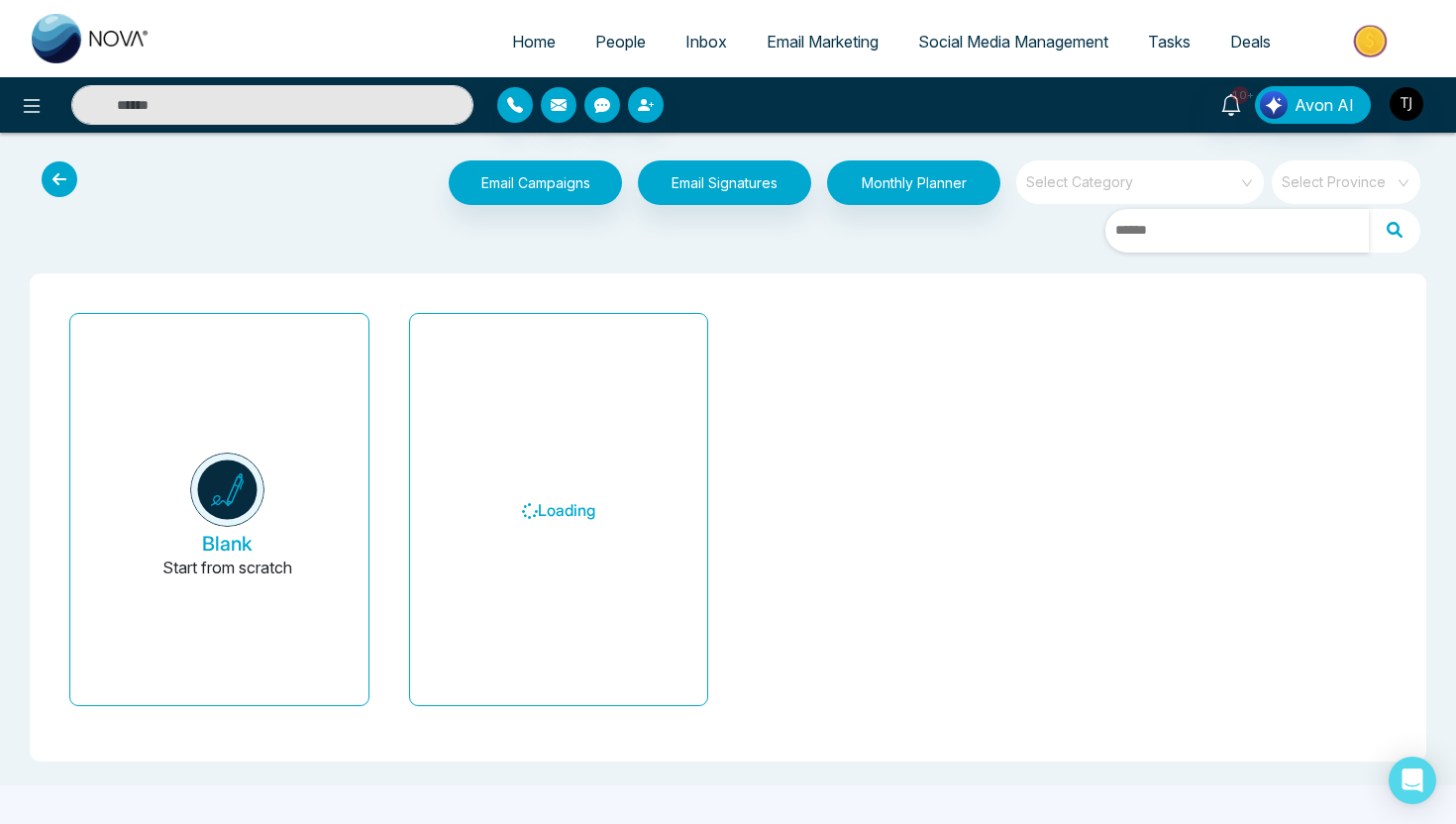 click at bounding box center [1237, 231] 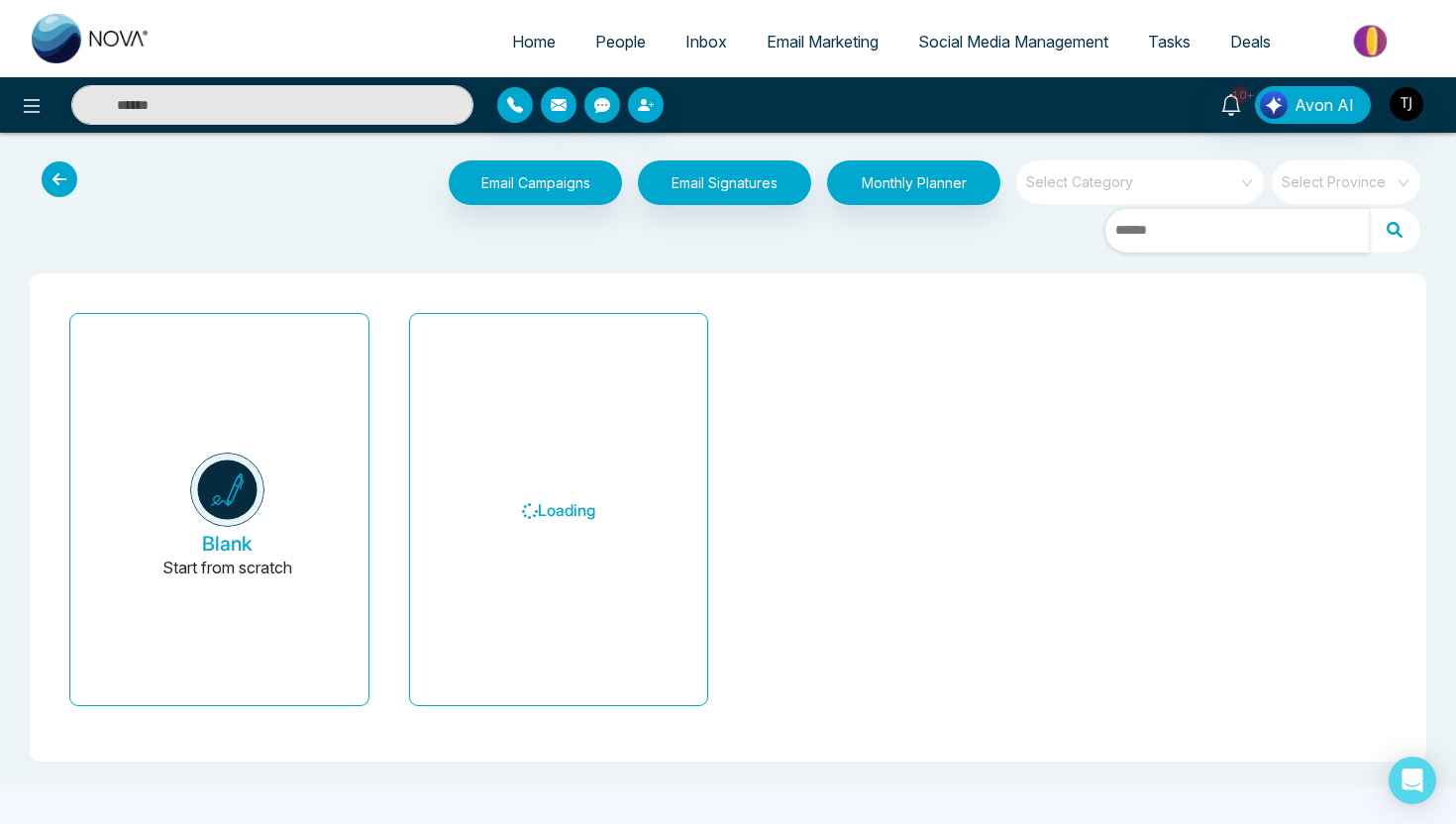 paste on "**********" 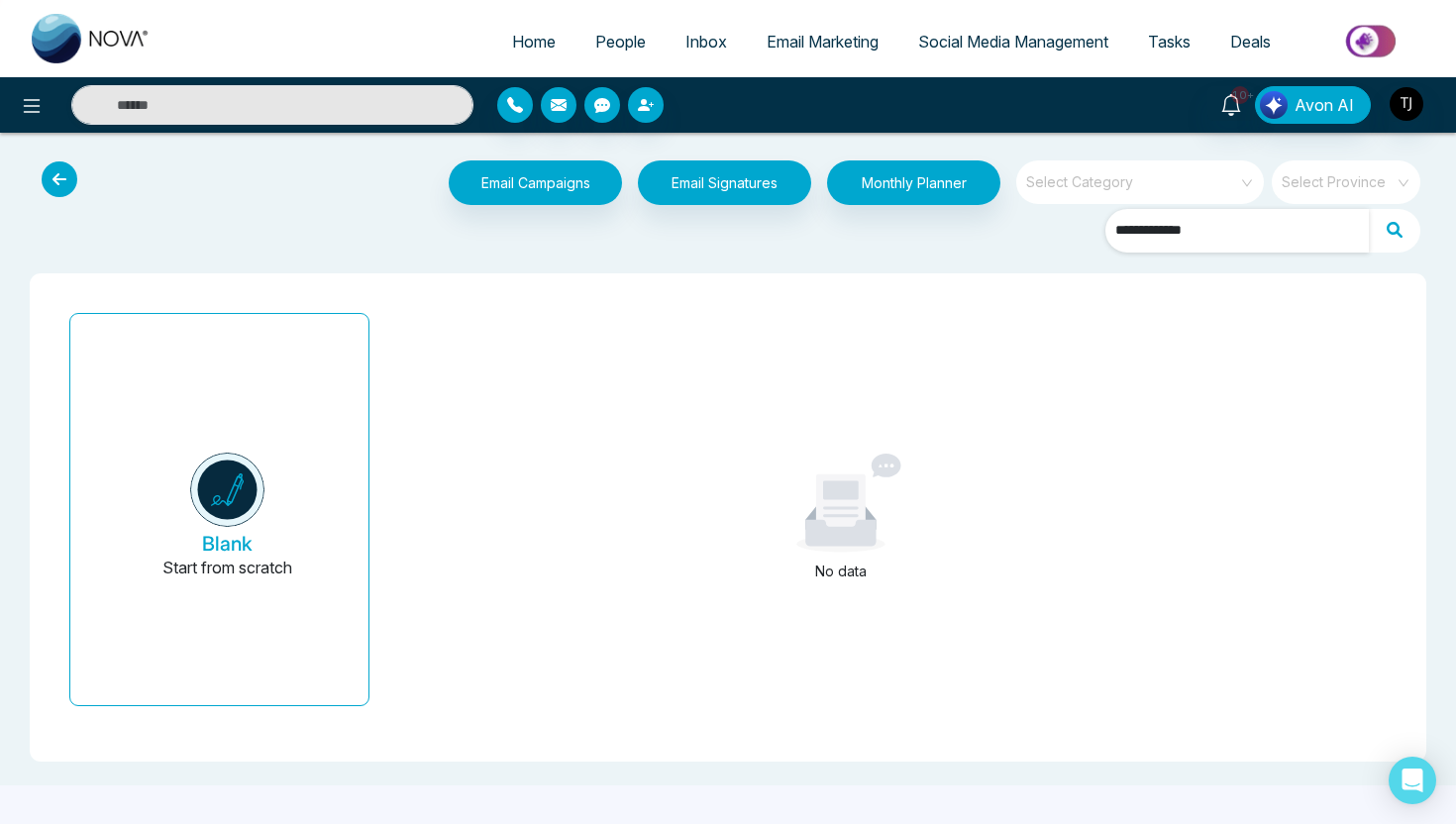 type on "**********" 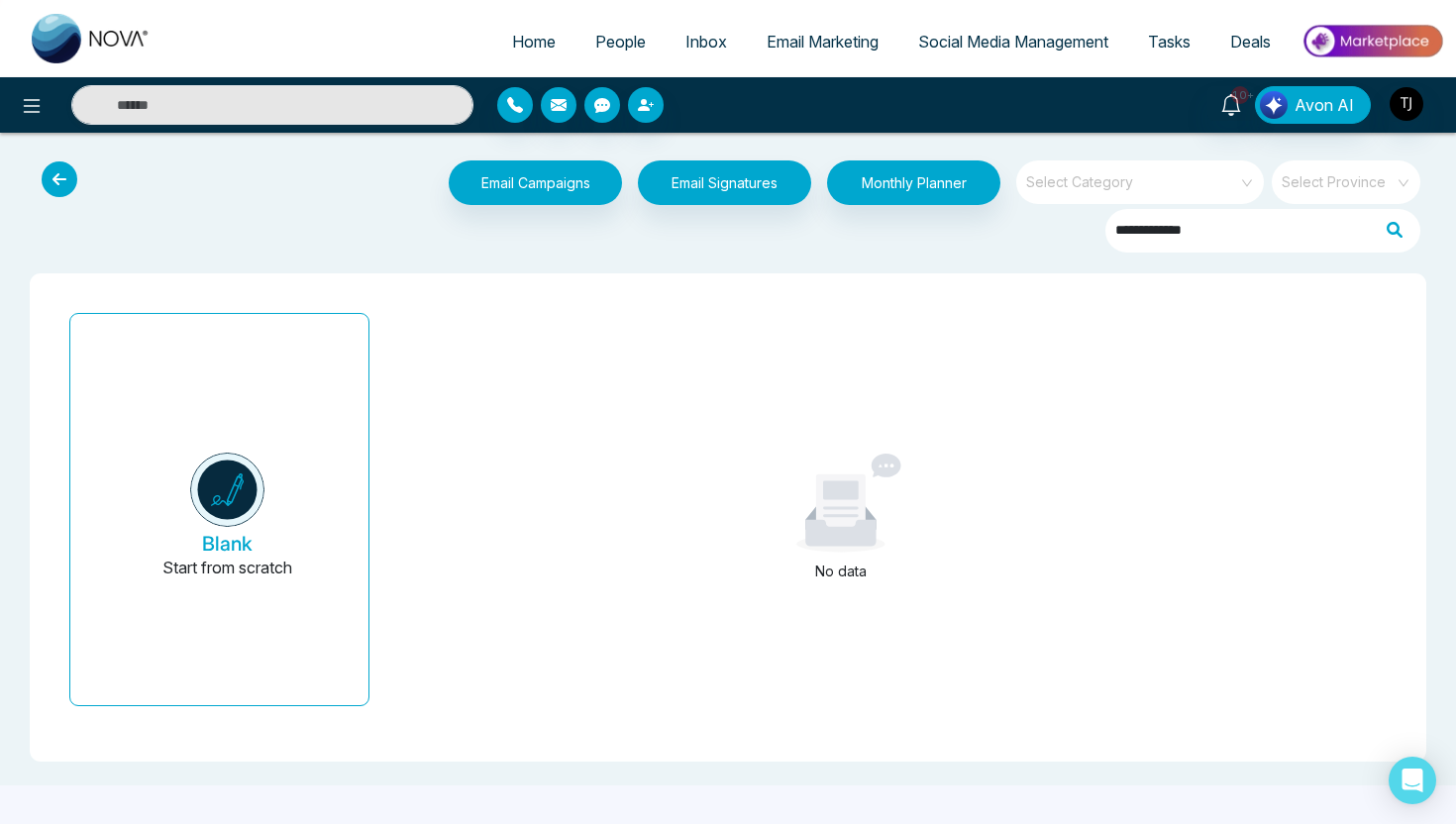 click at bounding box center (1395, 231) 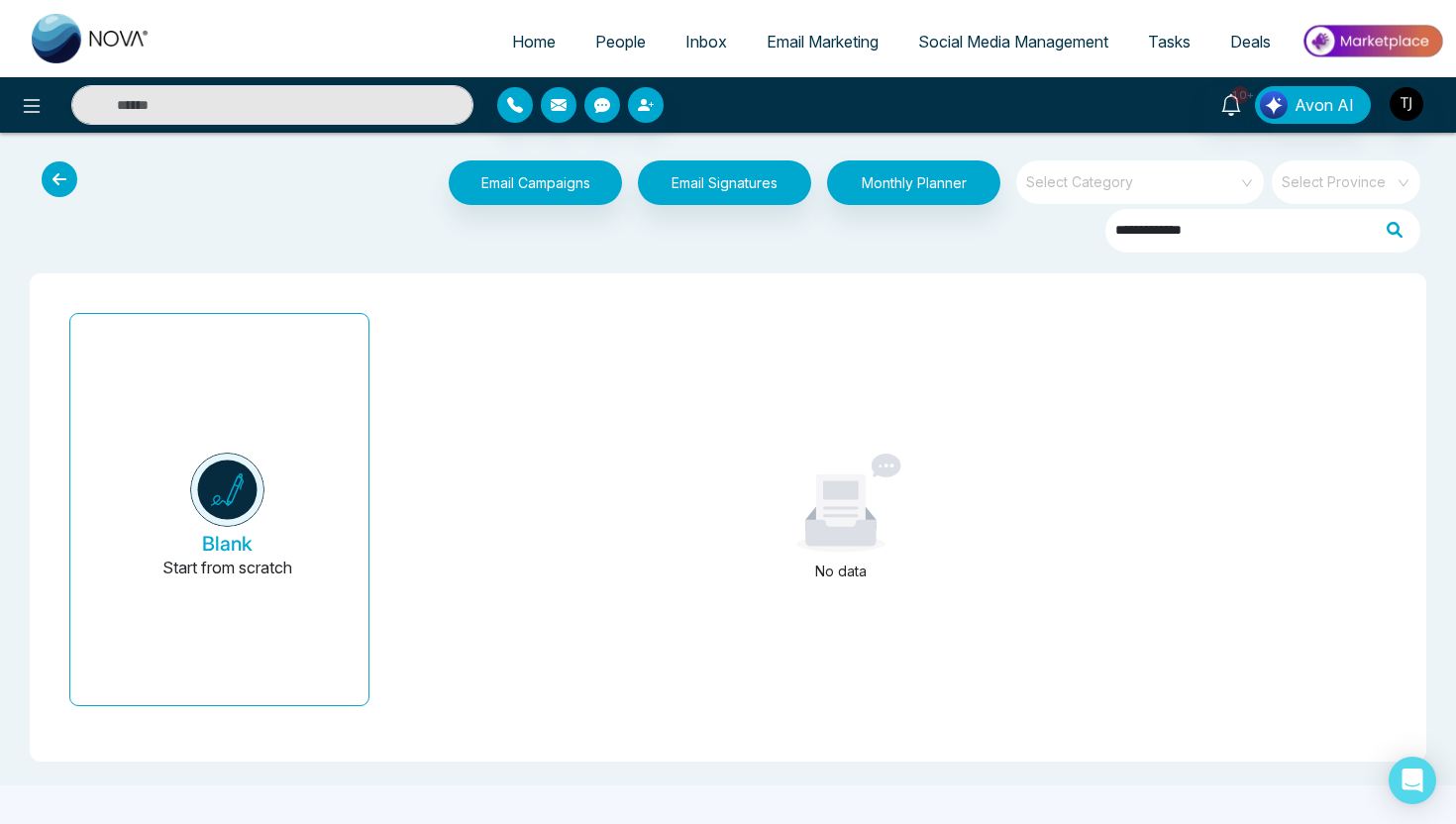 click at bounding box center (1133, 175) 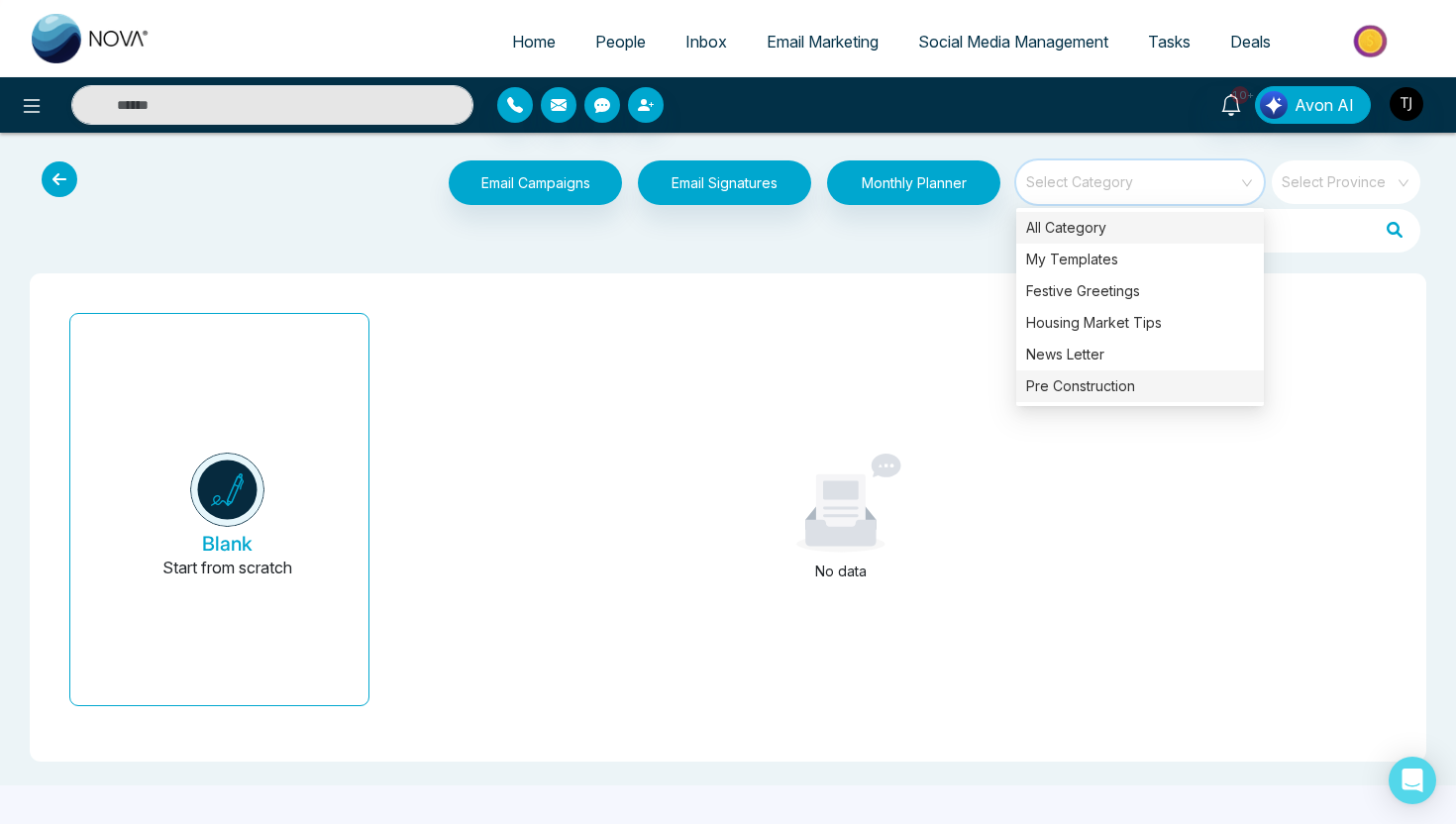 click on "Pre Construction" at bounding box center [1140, 386] 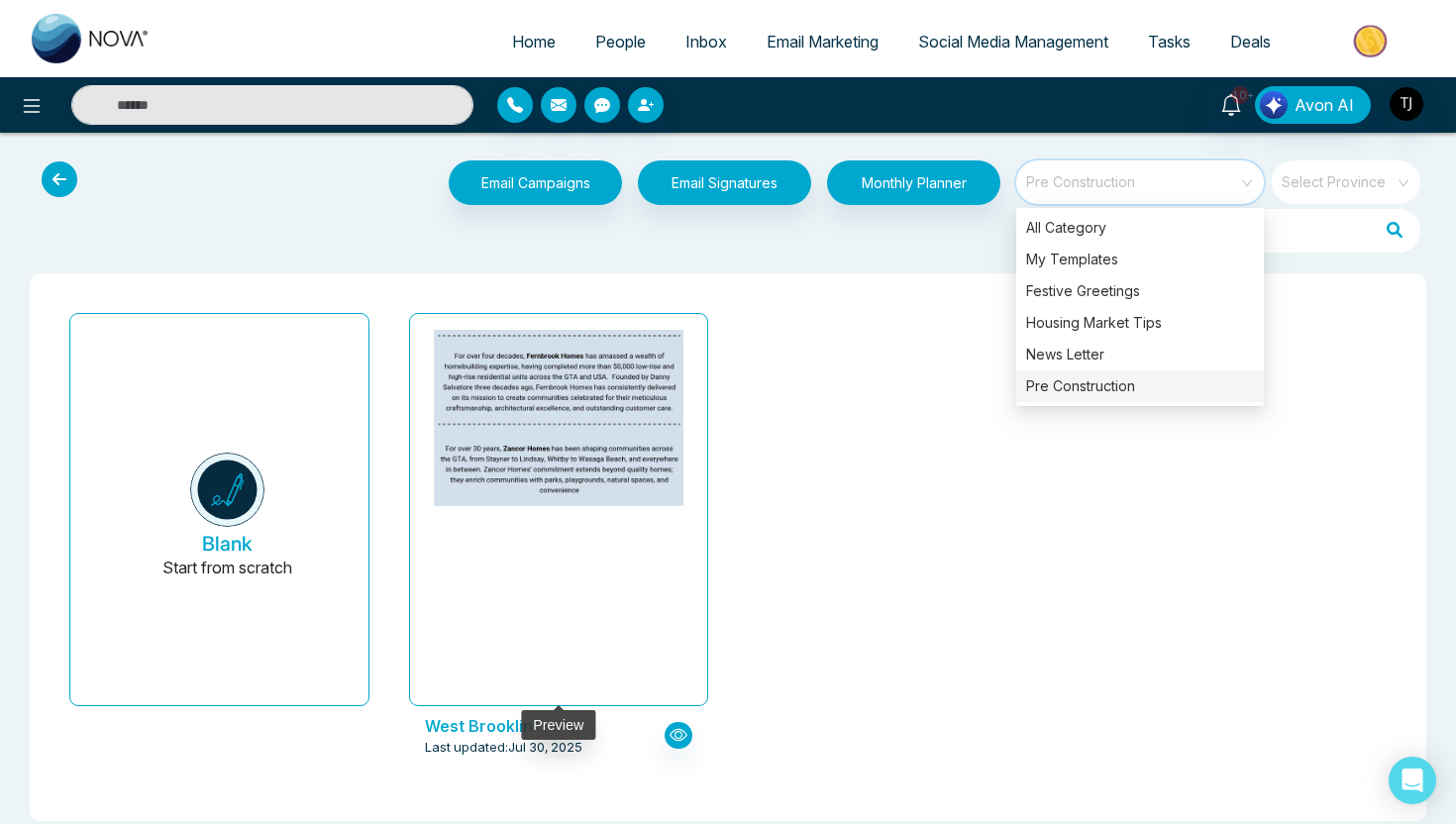 click at bounding box center [558, -333] 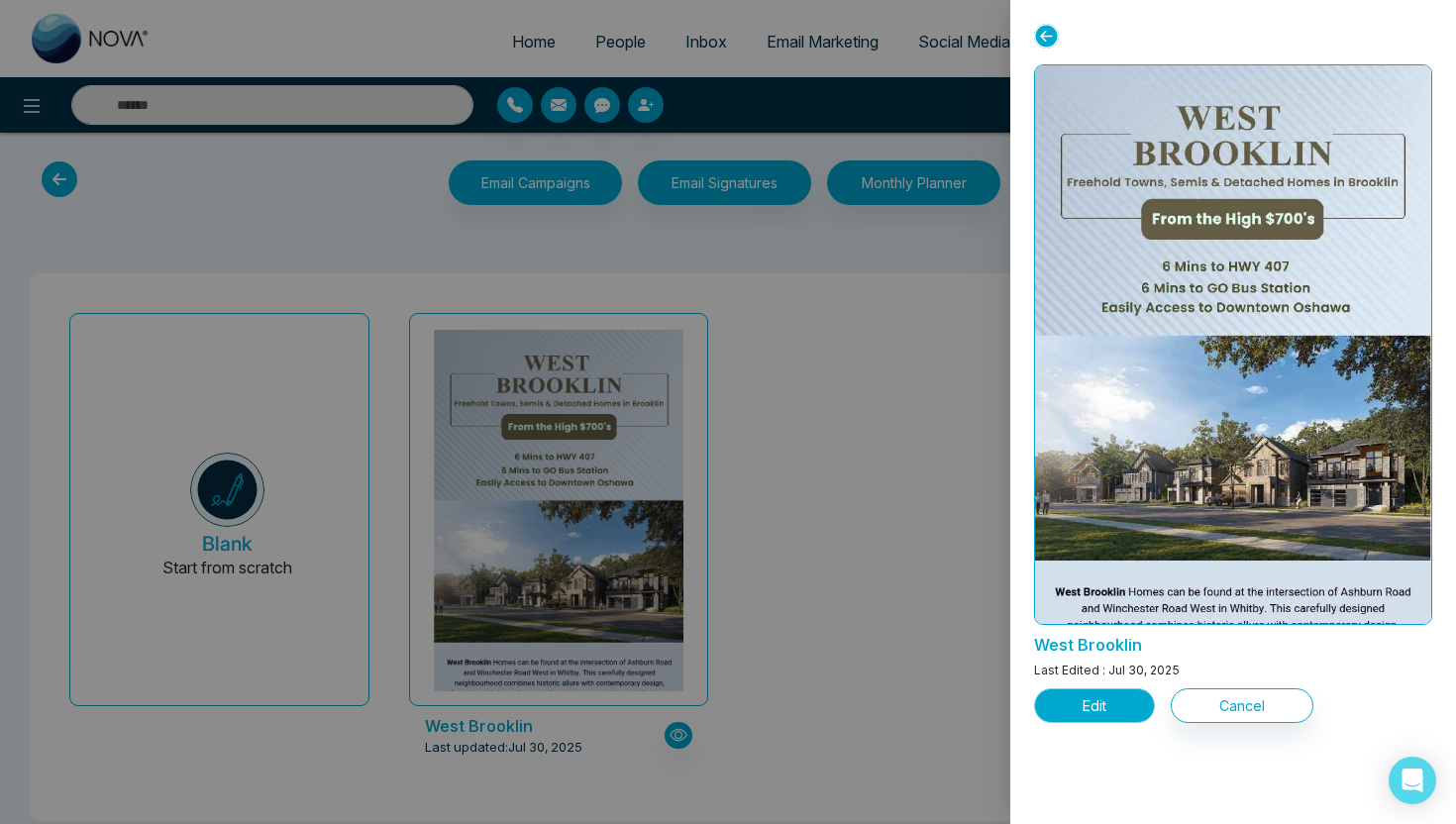 click on "Edit" at bounding box center (1094, 705) 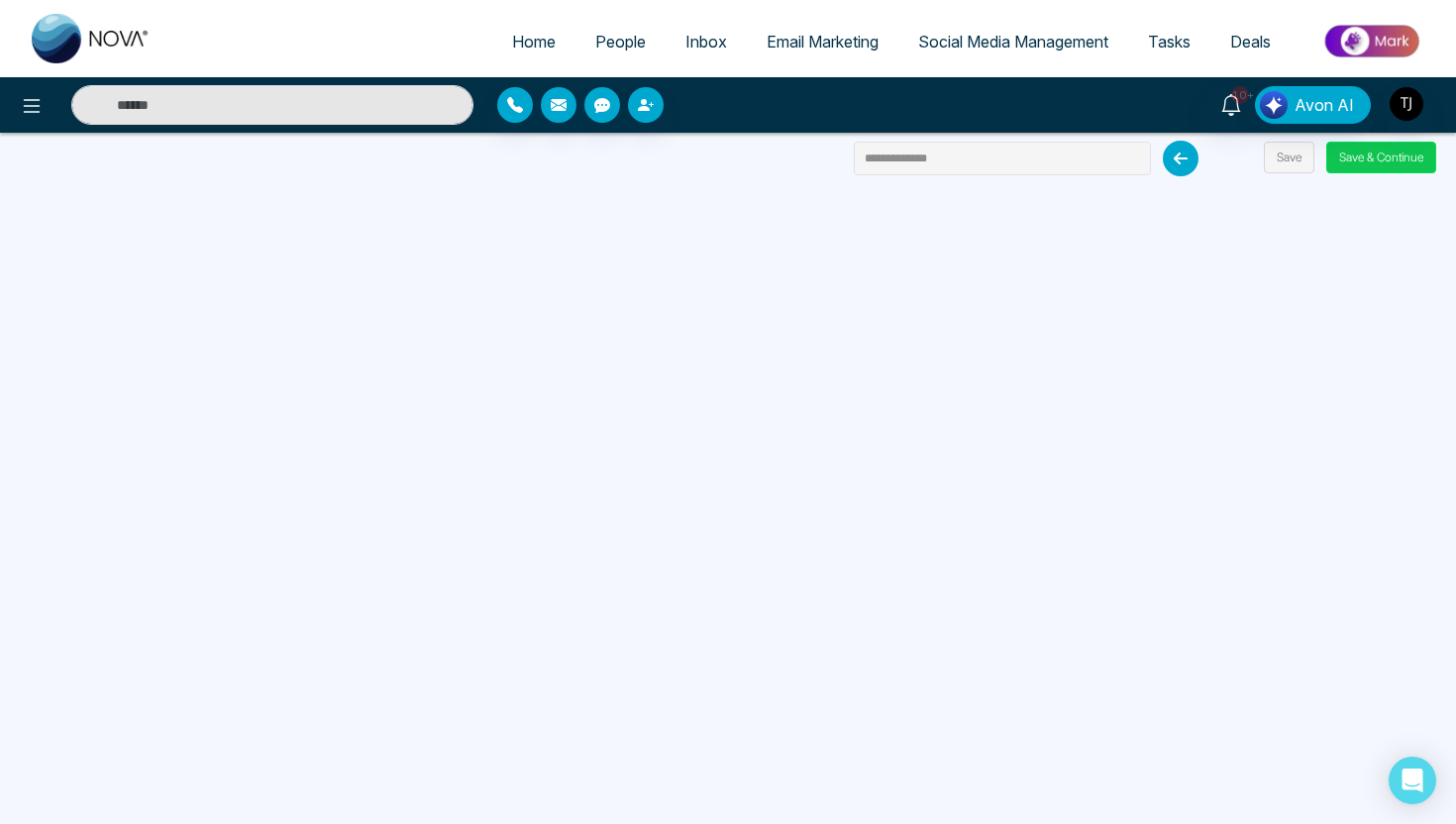 click on "Save & Continue" at bounding box center [1381, 157] 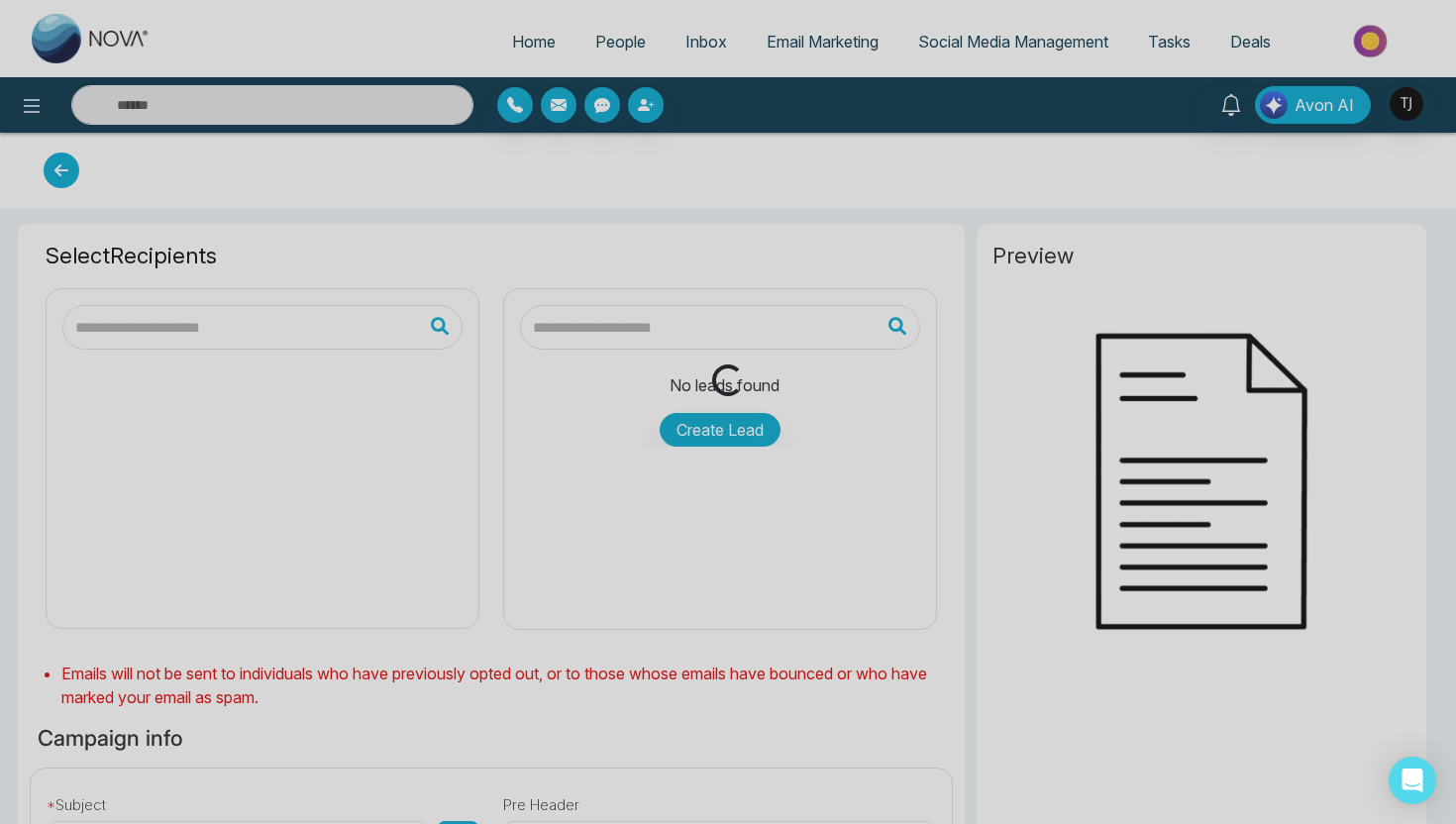 type on "**********" 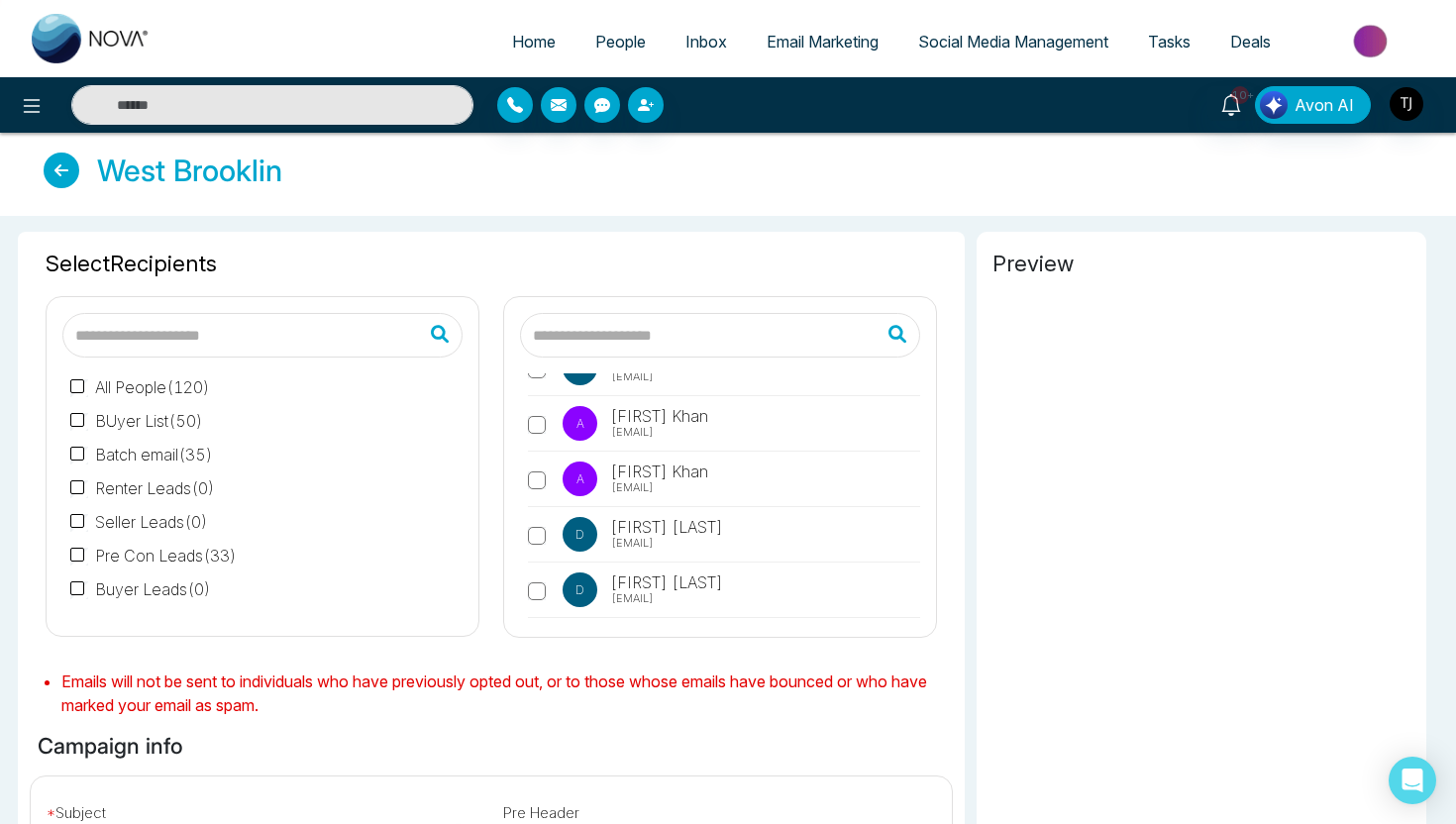scroll, scrollTop: 154, scrollLeft: 0, axis: vertical 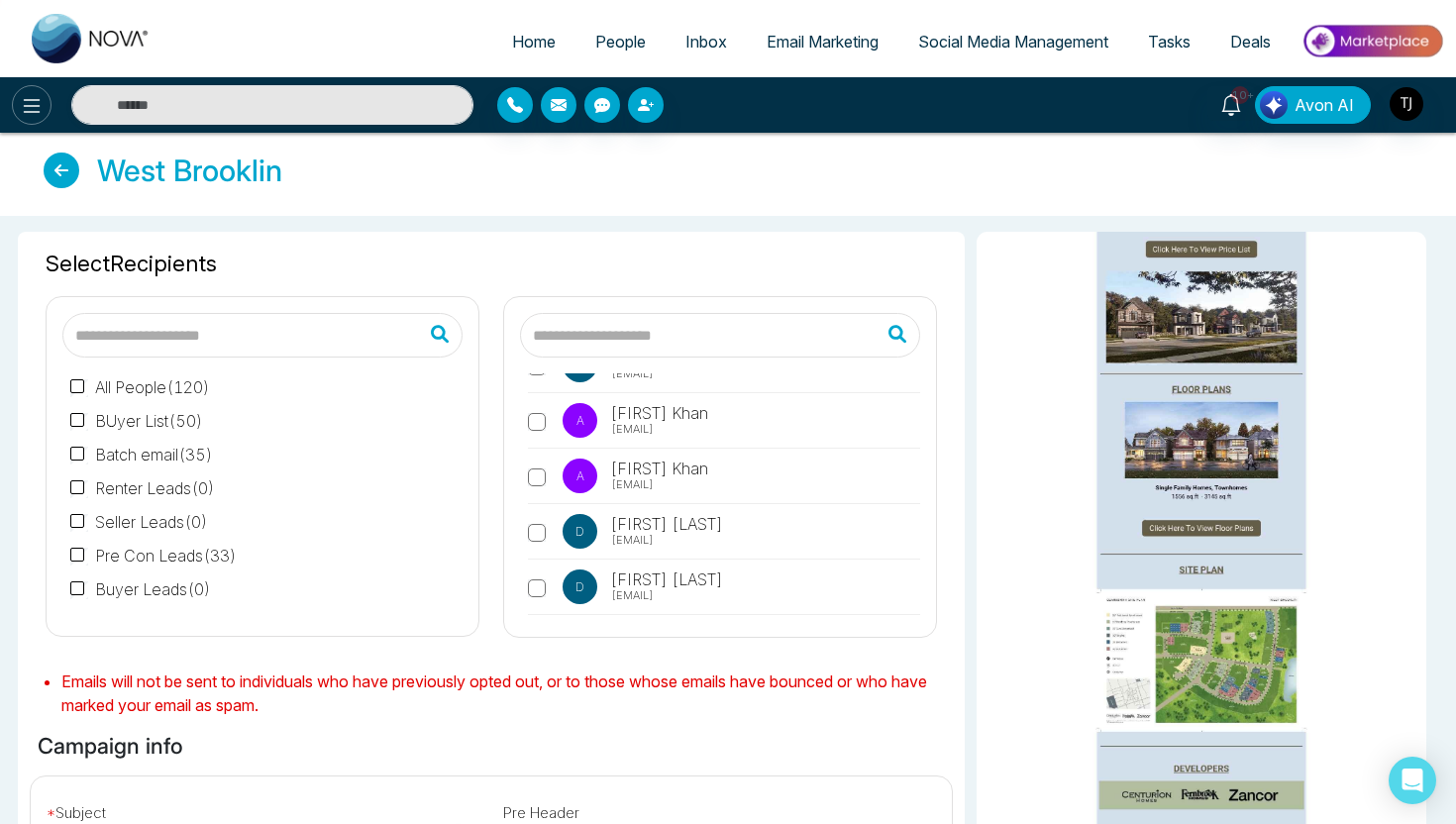 click 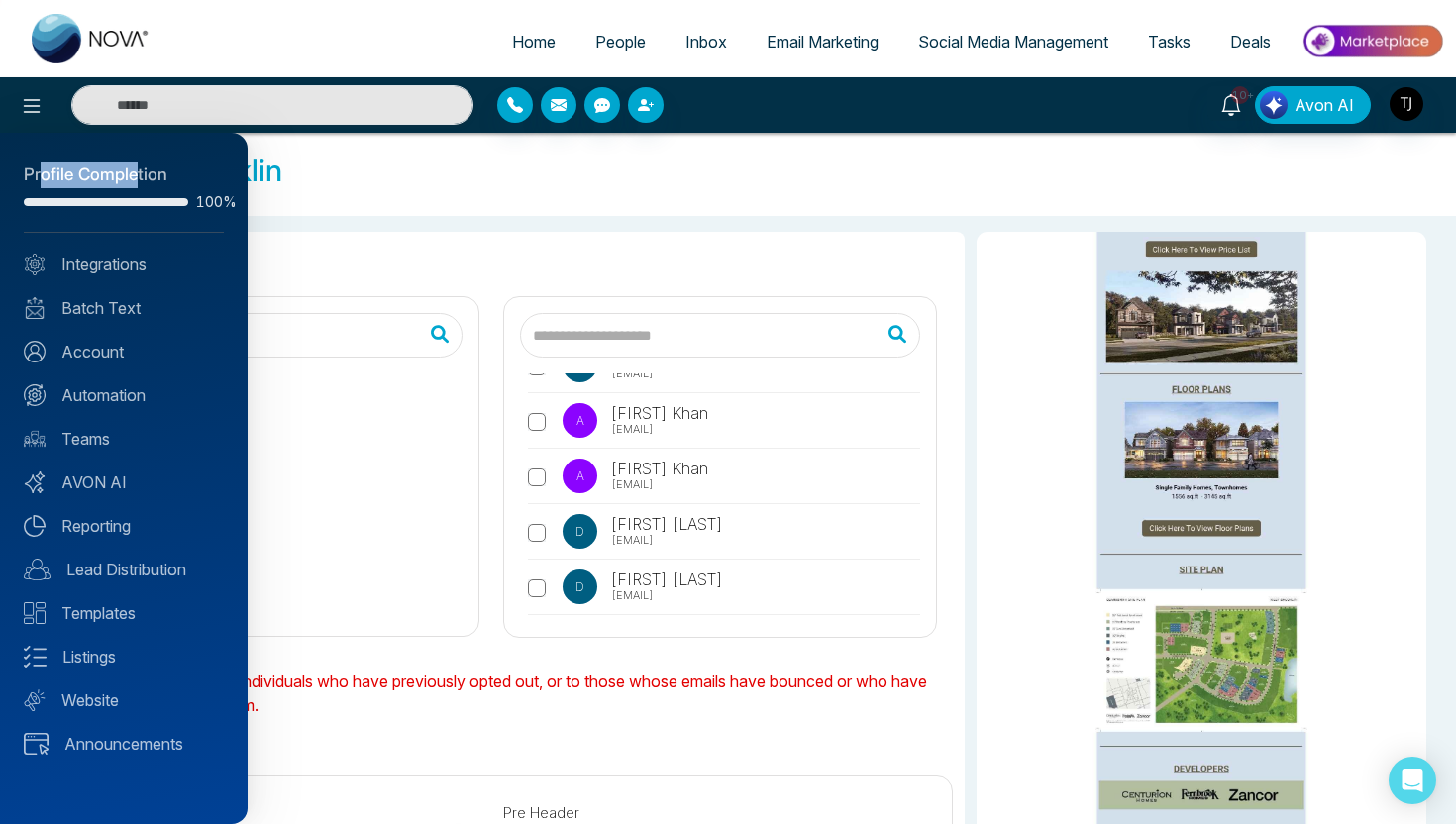 drag, startPoint x: 38, startPoint y: 180, endPoint x: 135, endPoint y: 181, distance: 97.005155 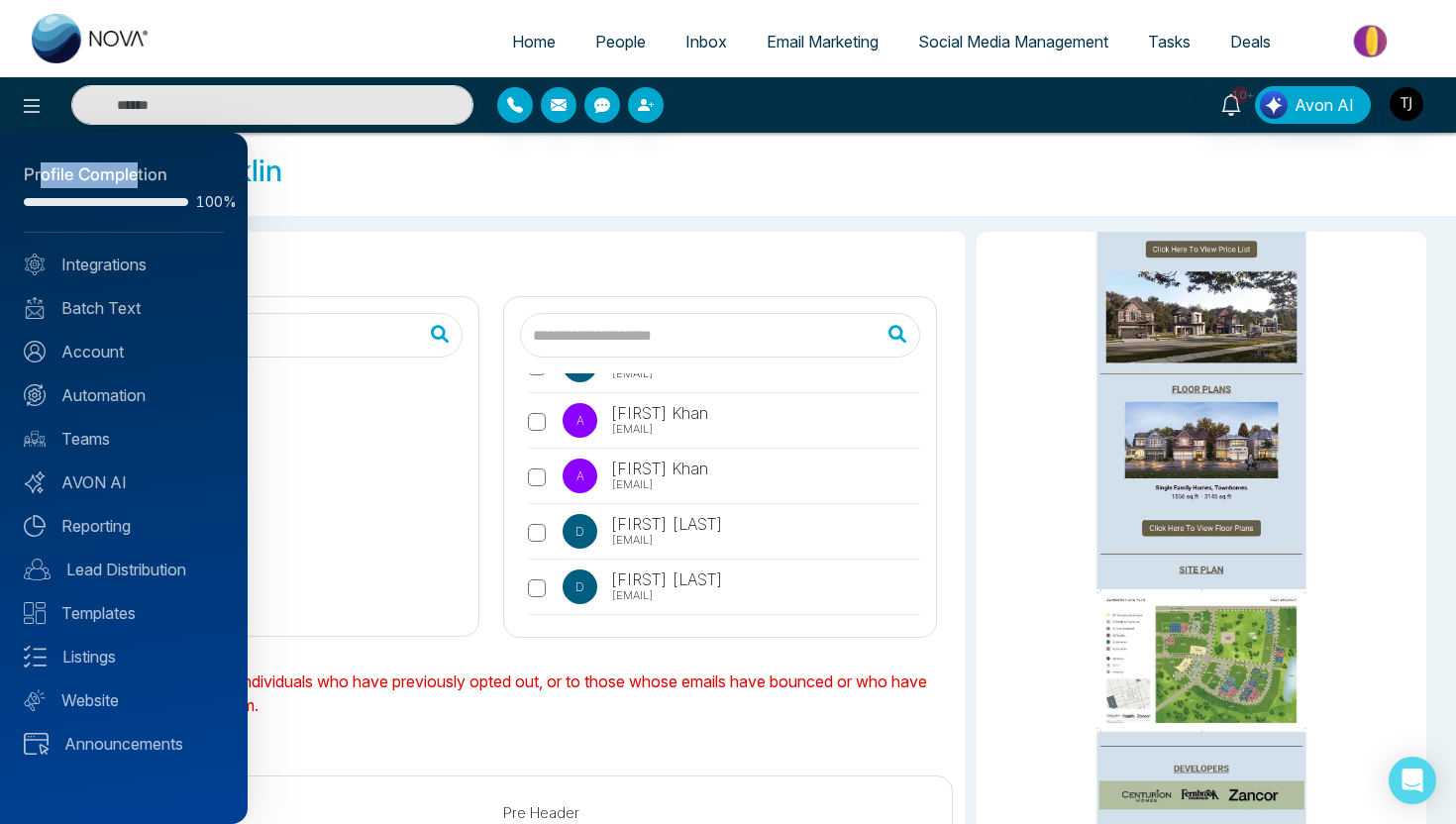 click on "Profile Completion" at bounding box center (124, 175) 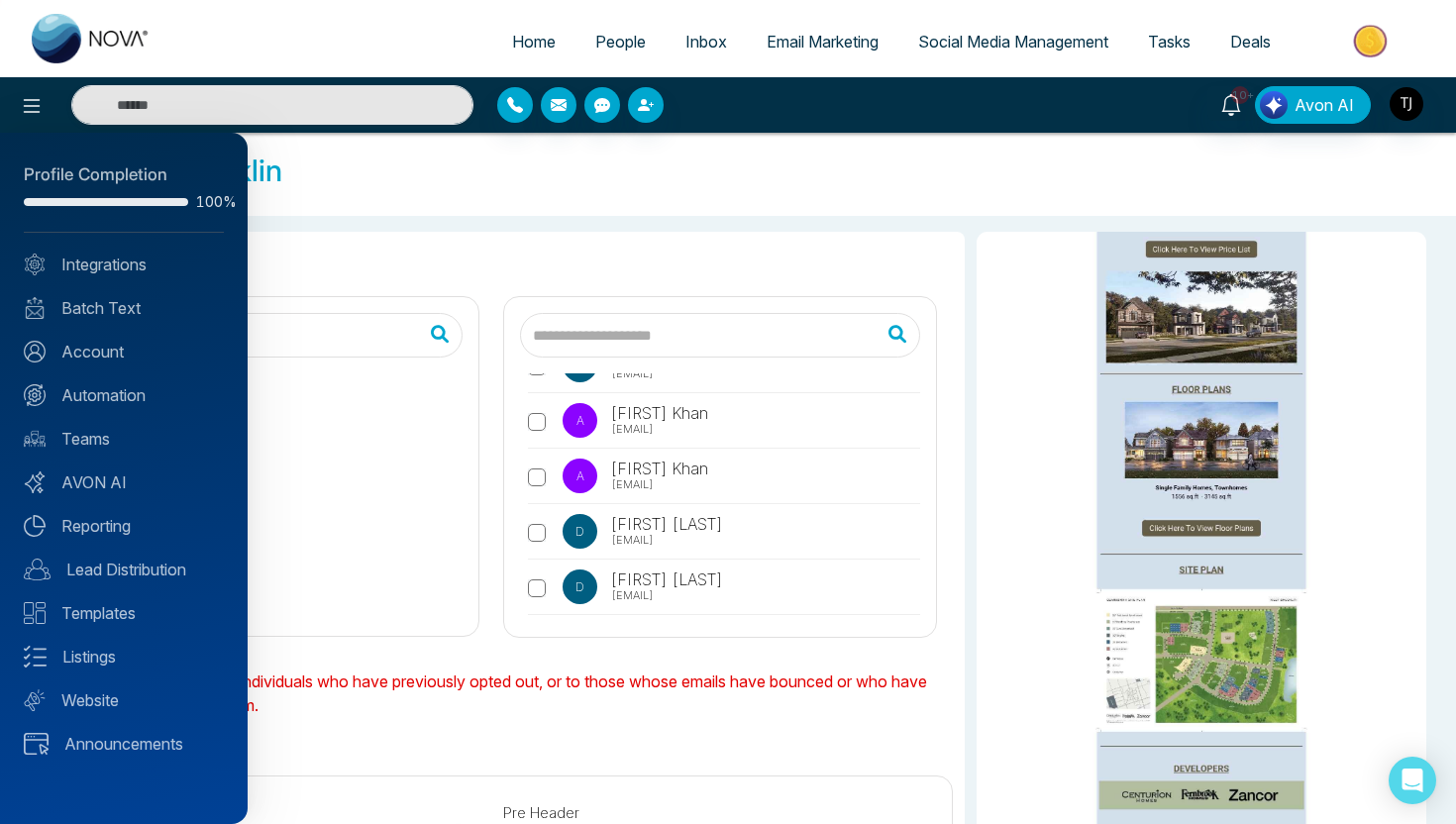 click at bounding box center [728, 412] 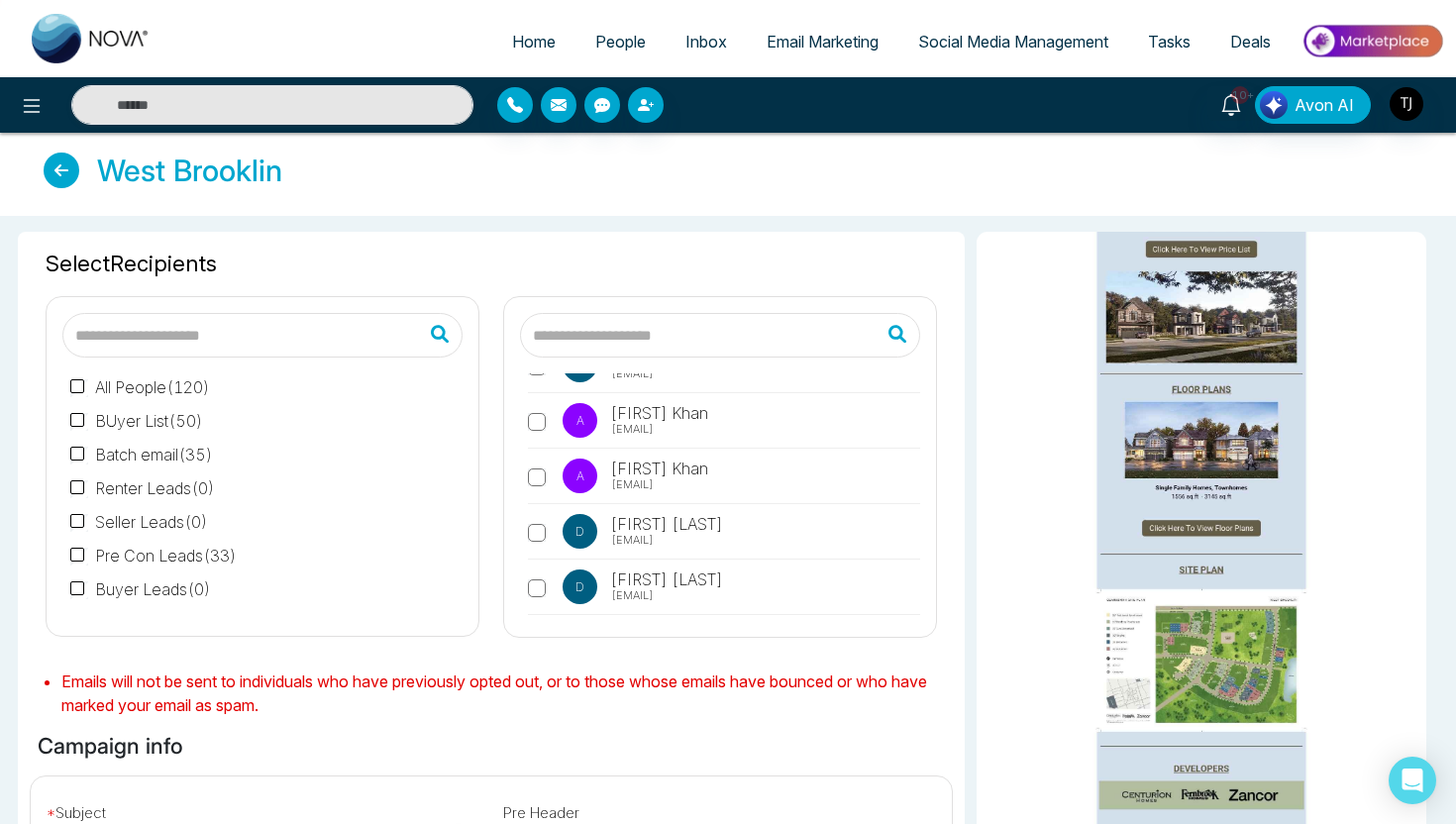click on "Email Marketing" at bounding box center (822, 42) 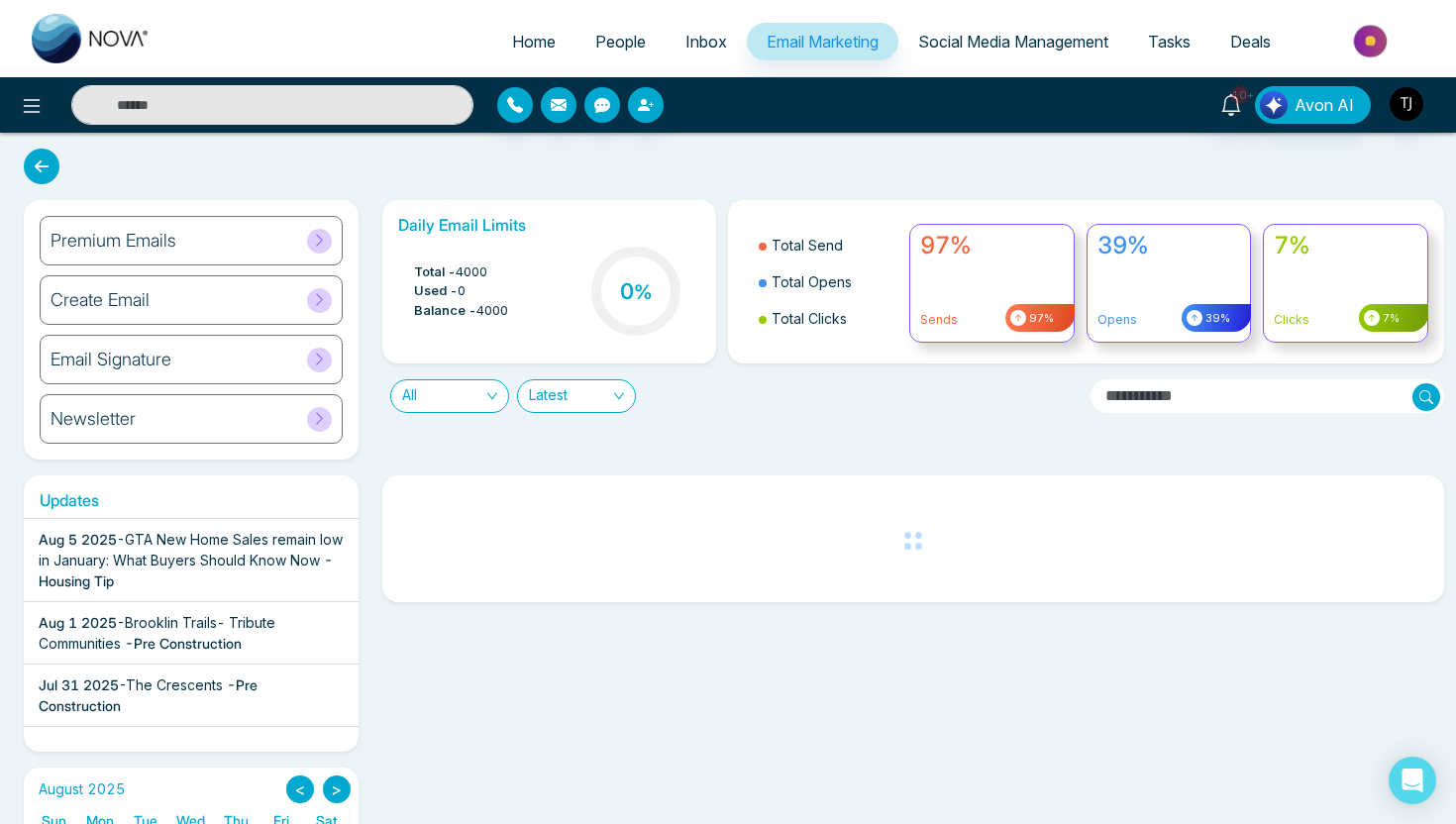 click on "Email Signature" at bounding box center (191, 360) 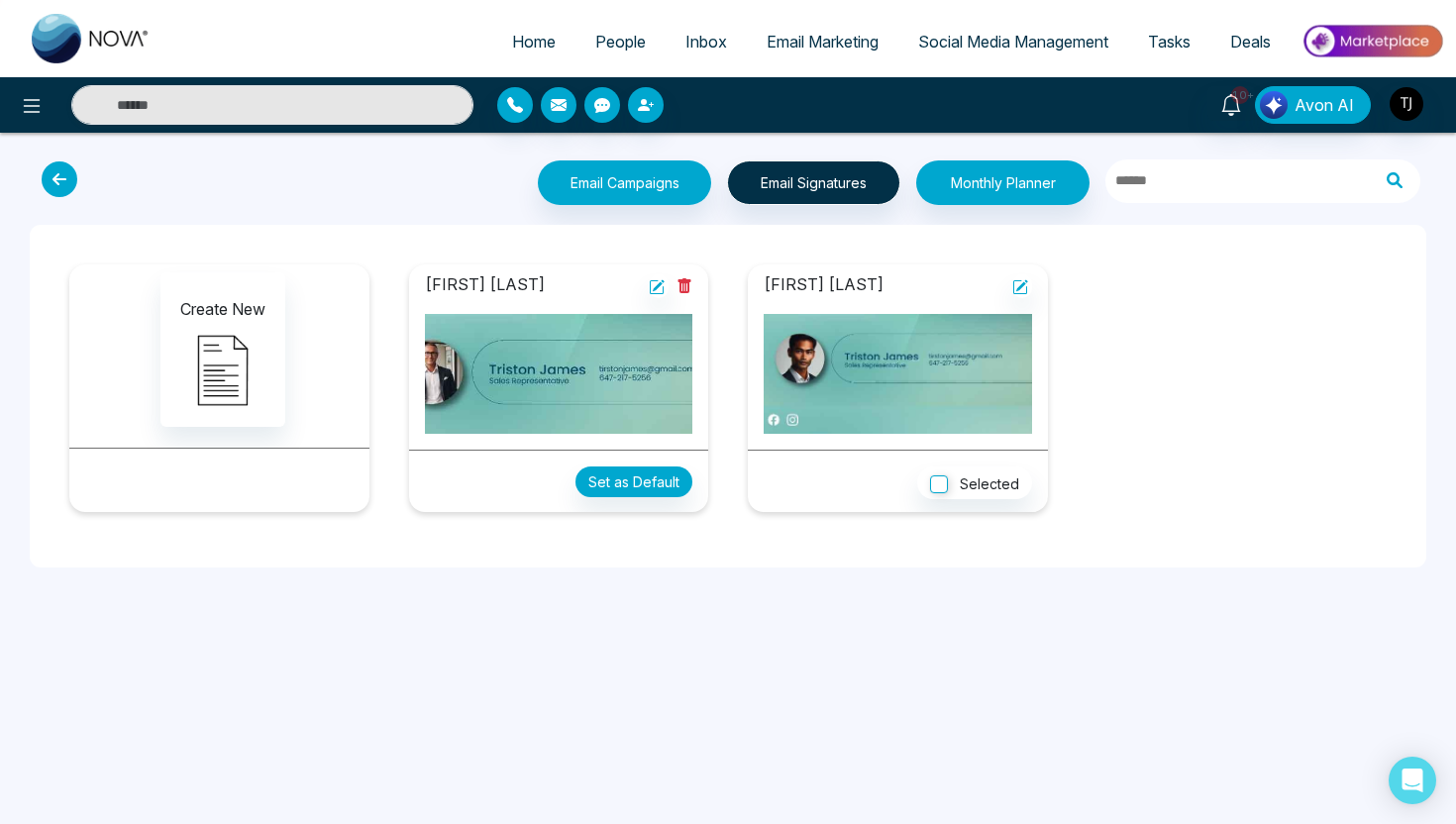 click at bounding box center [559, 373] 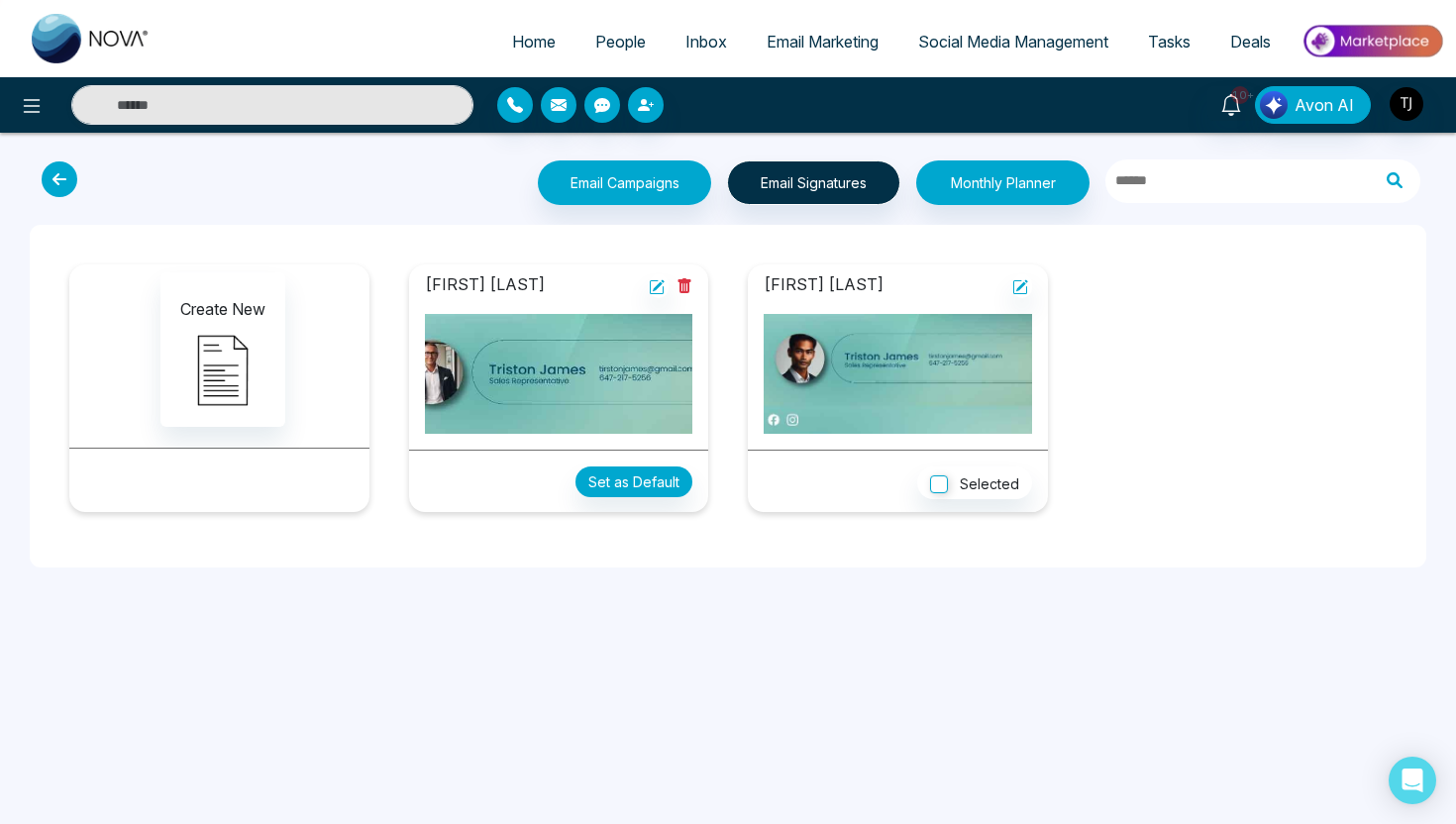 click on "Email Marketing" at bounding box center [822, 42] 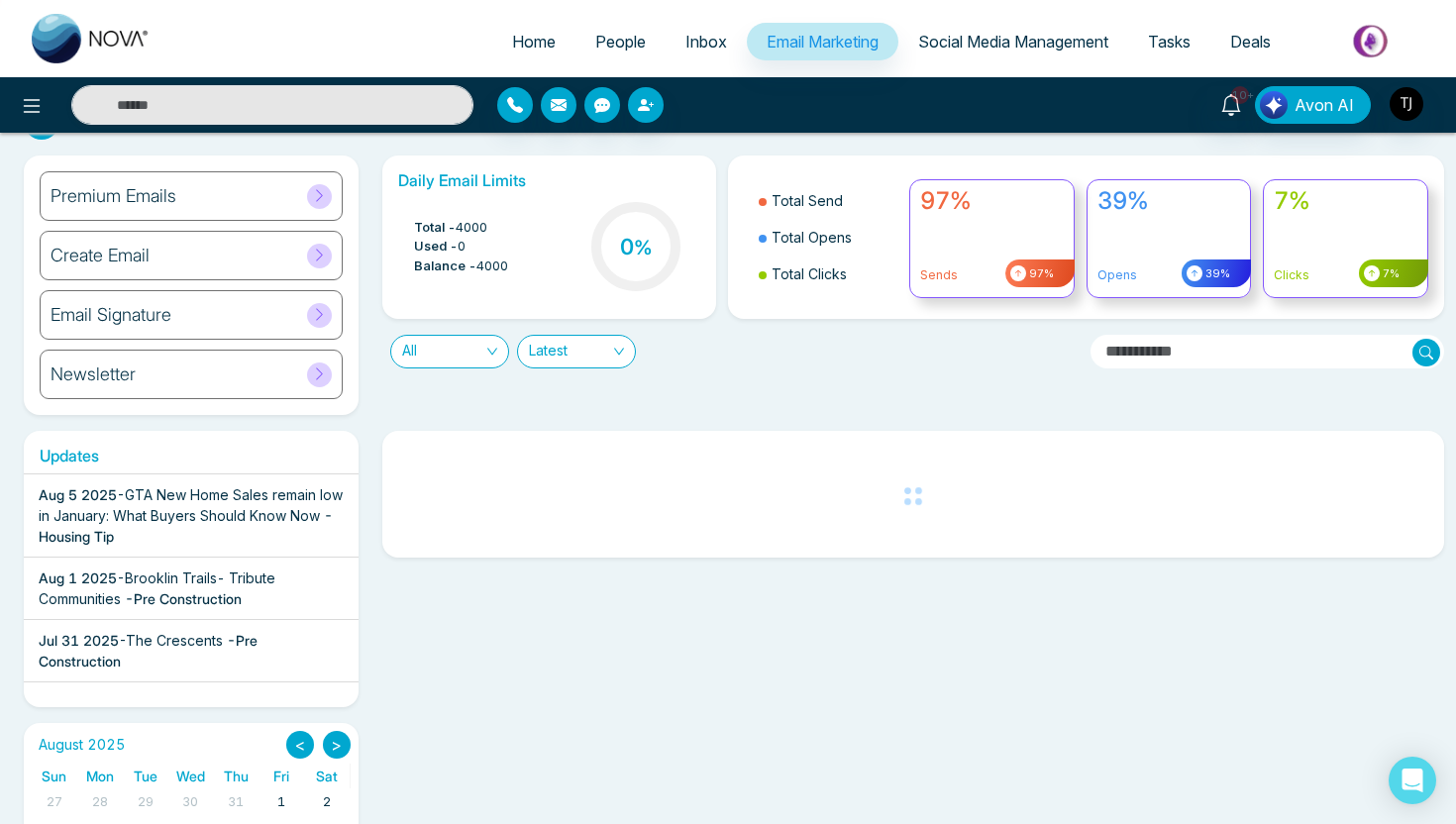 scroll, scrollTop: 51, scrollLeft: 0, axis: vertical 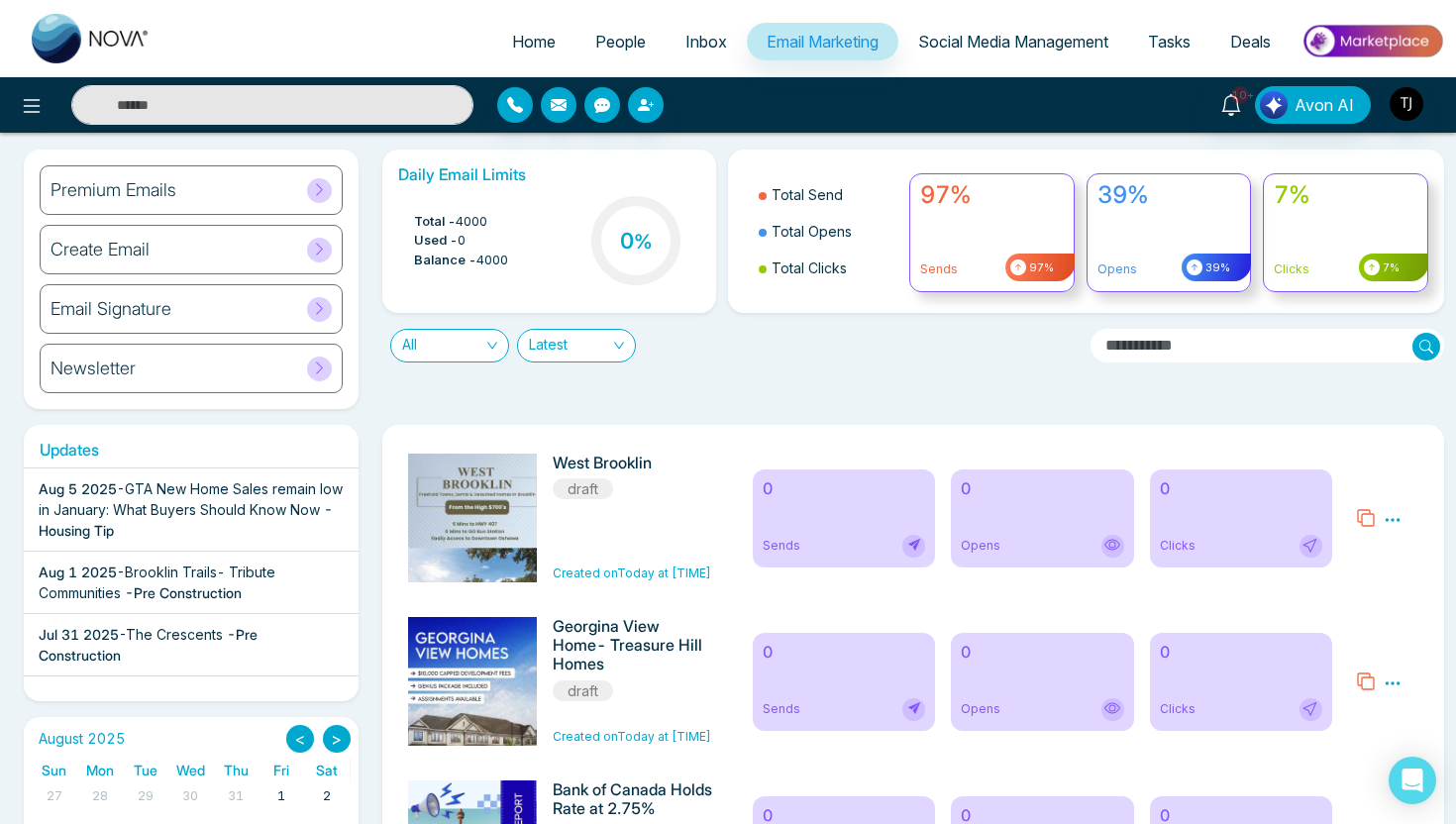 click on "Brooklin Trails- Tribute Communities" at bounding box center (156, 582) 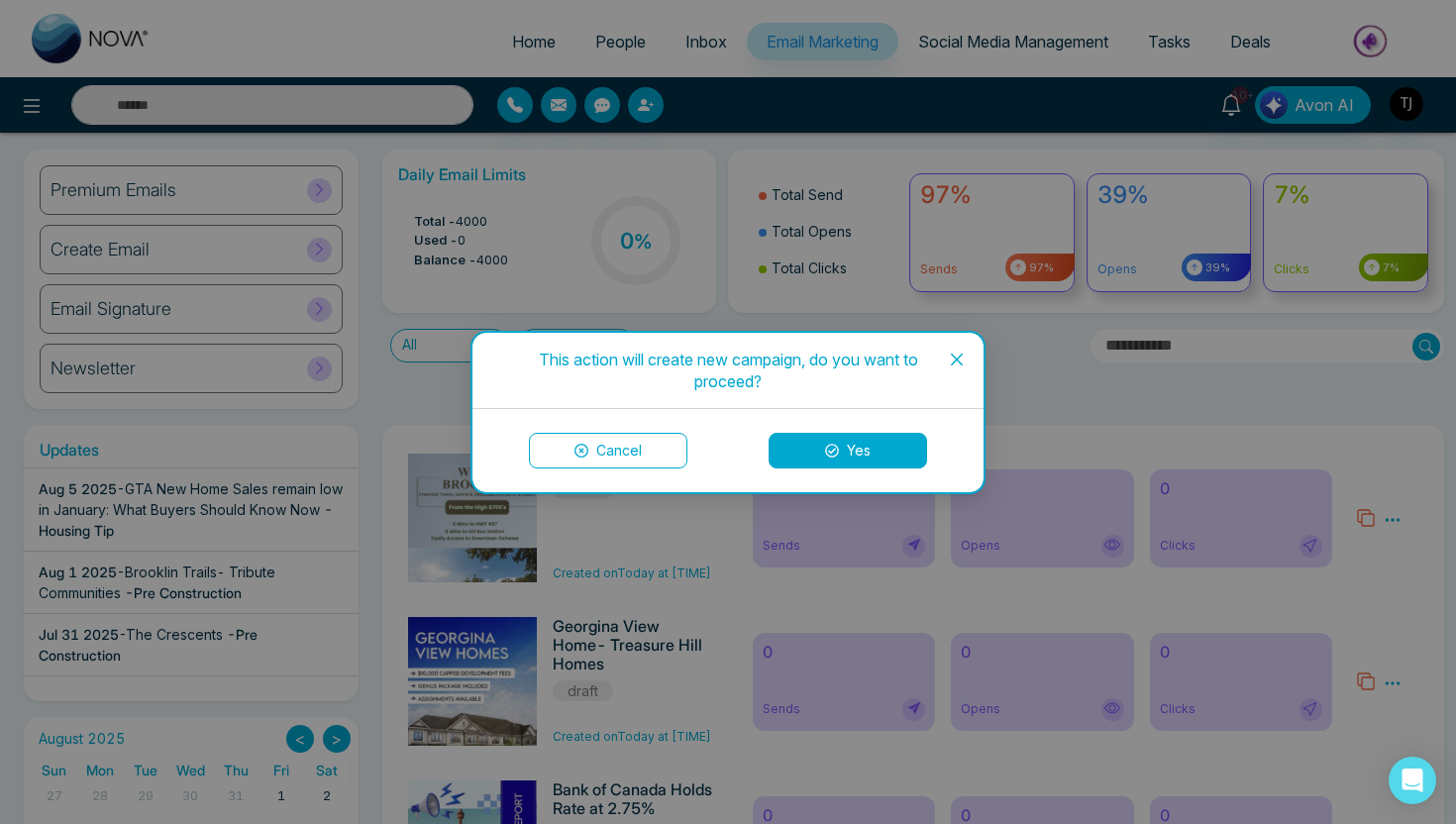 click on "Yes" at bounding box center [848, 451] 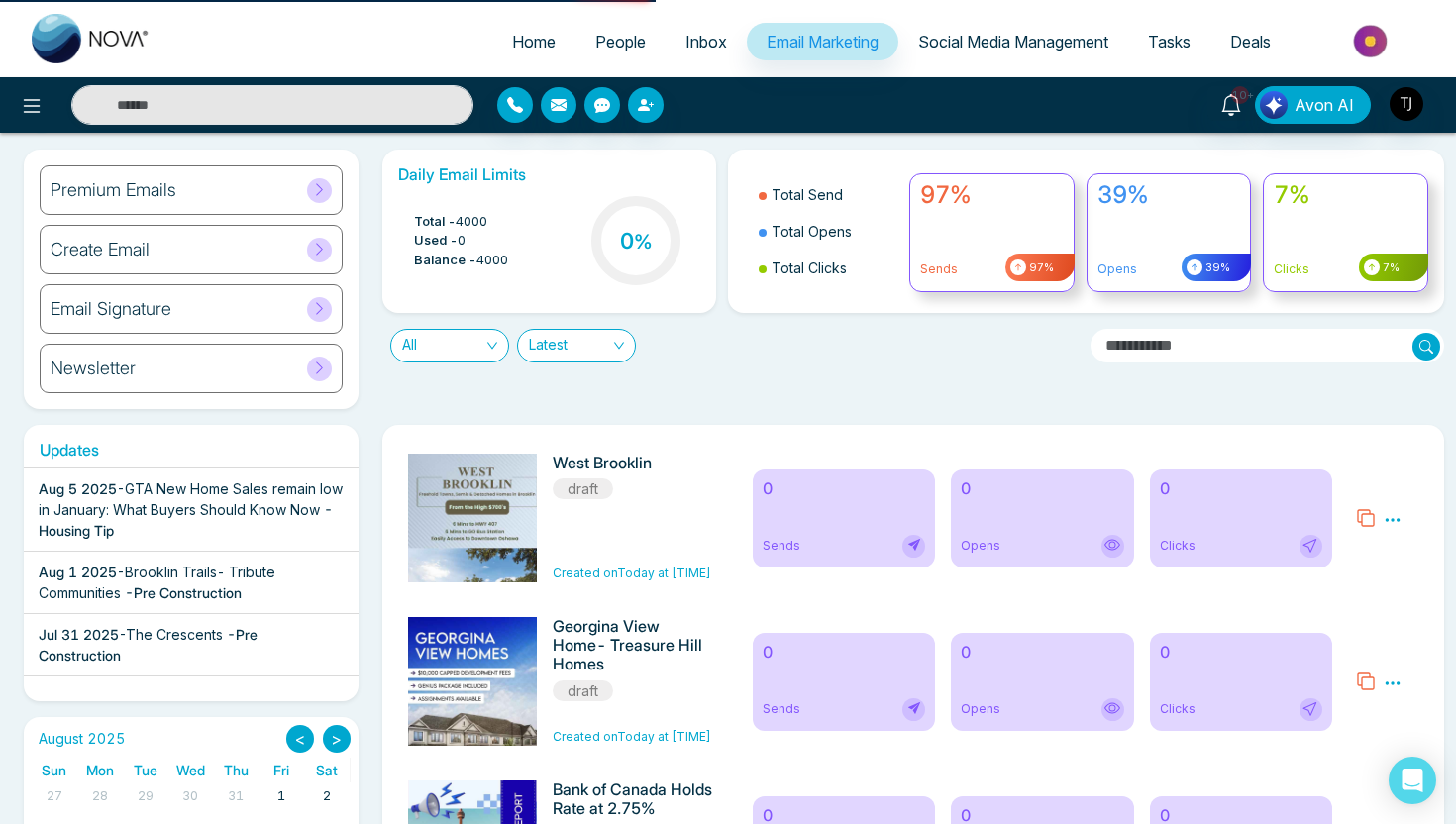 scroll, scrollTop: 0, scrollLeft: 0, axis: both 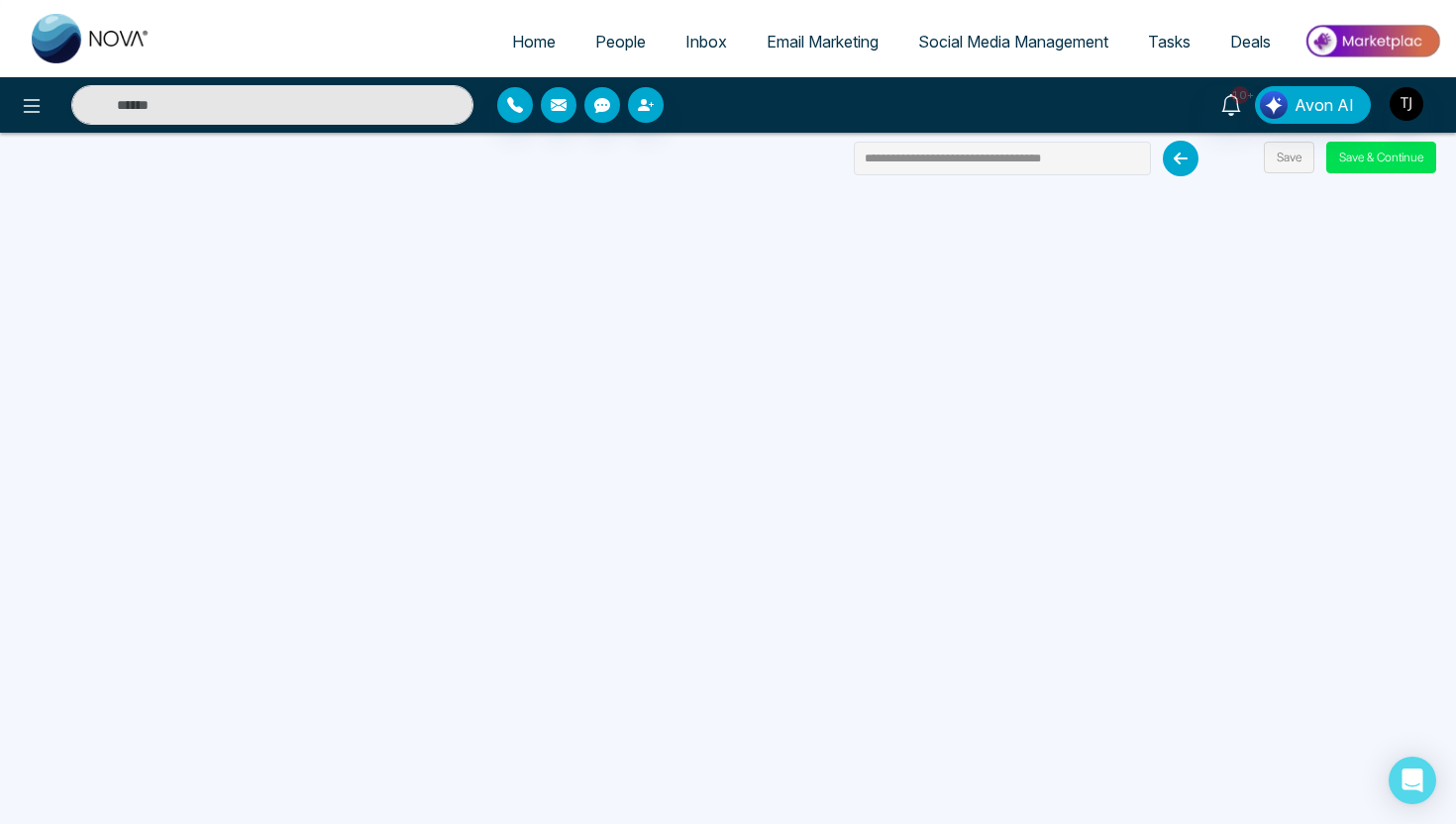click on "Social Media Management" at bounding box center [1013, 42] 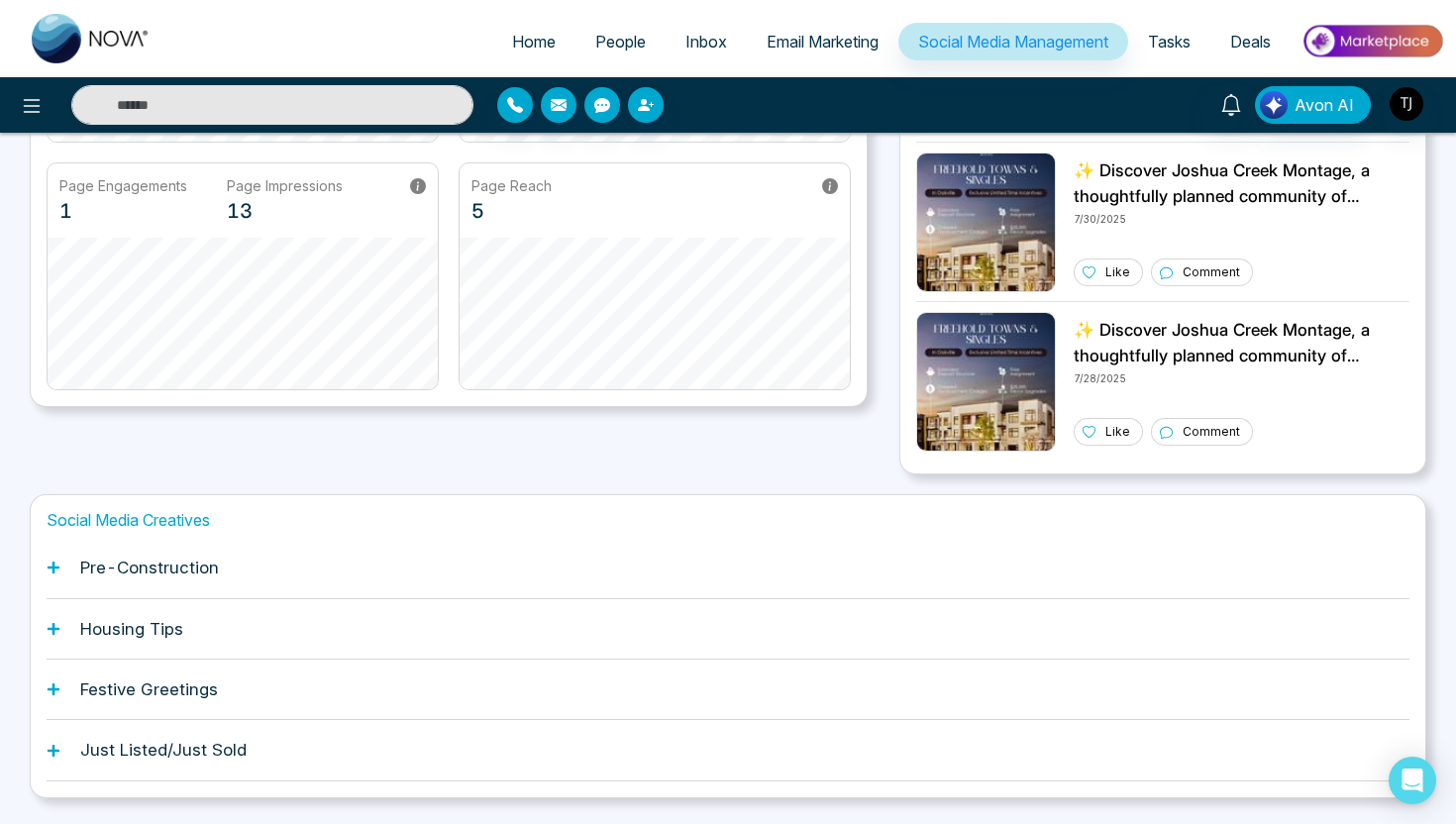 scroll, scrollTop: 456, scrollLeft: 0, axis: vertical 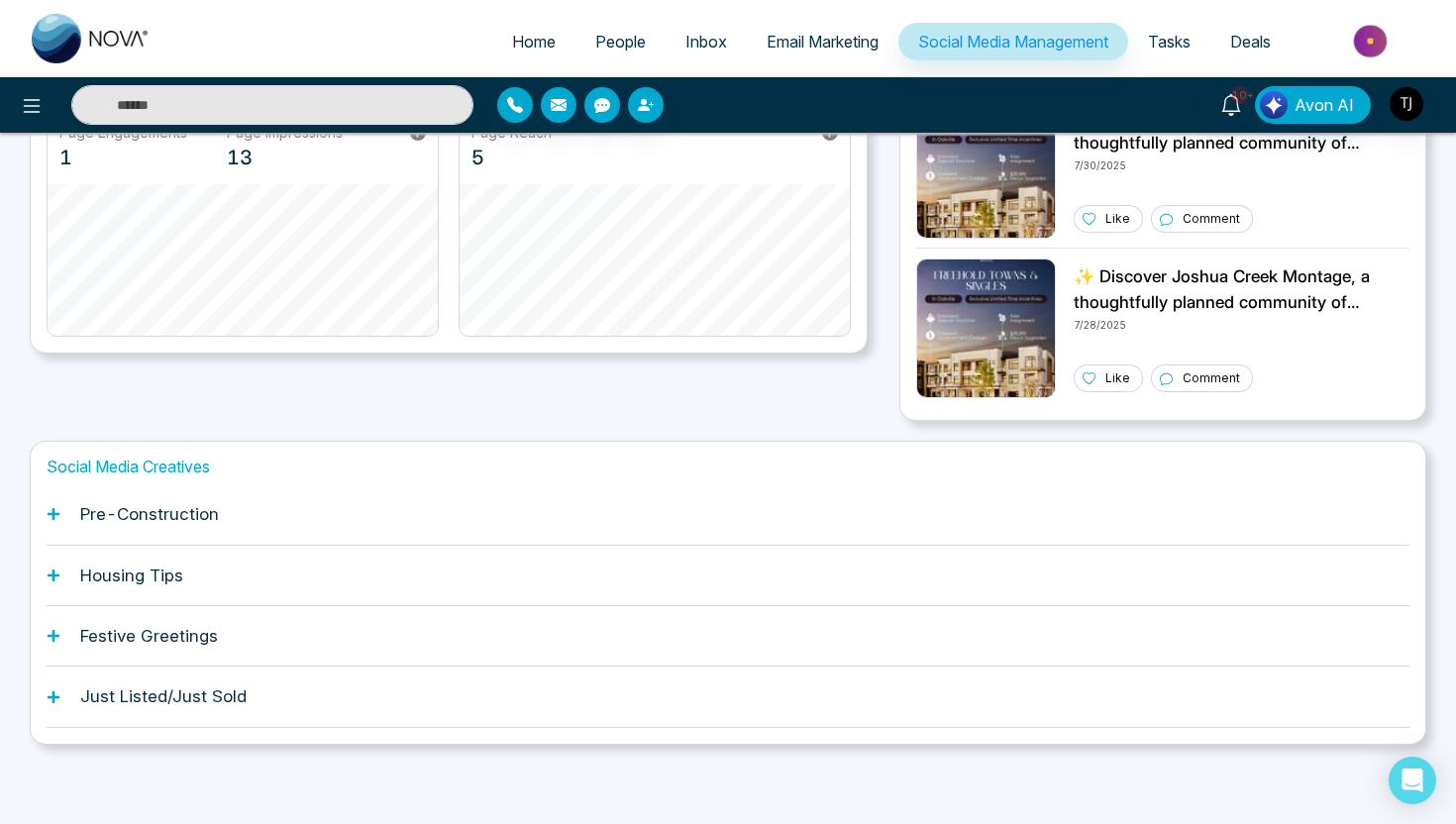 click on "Pre-Construction" at bounding box center (728, 514) 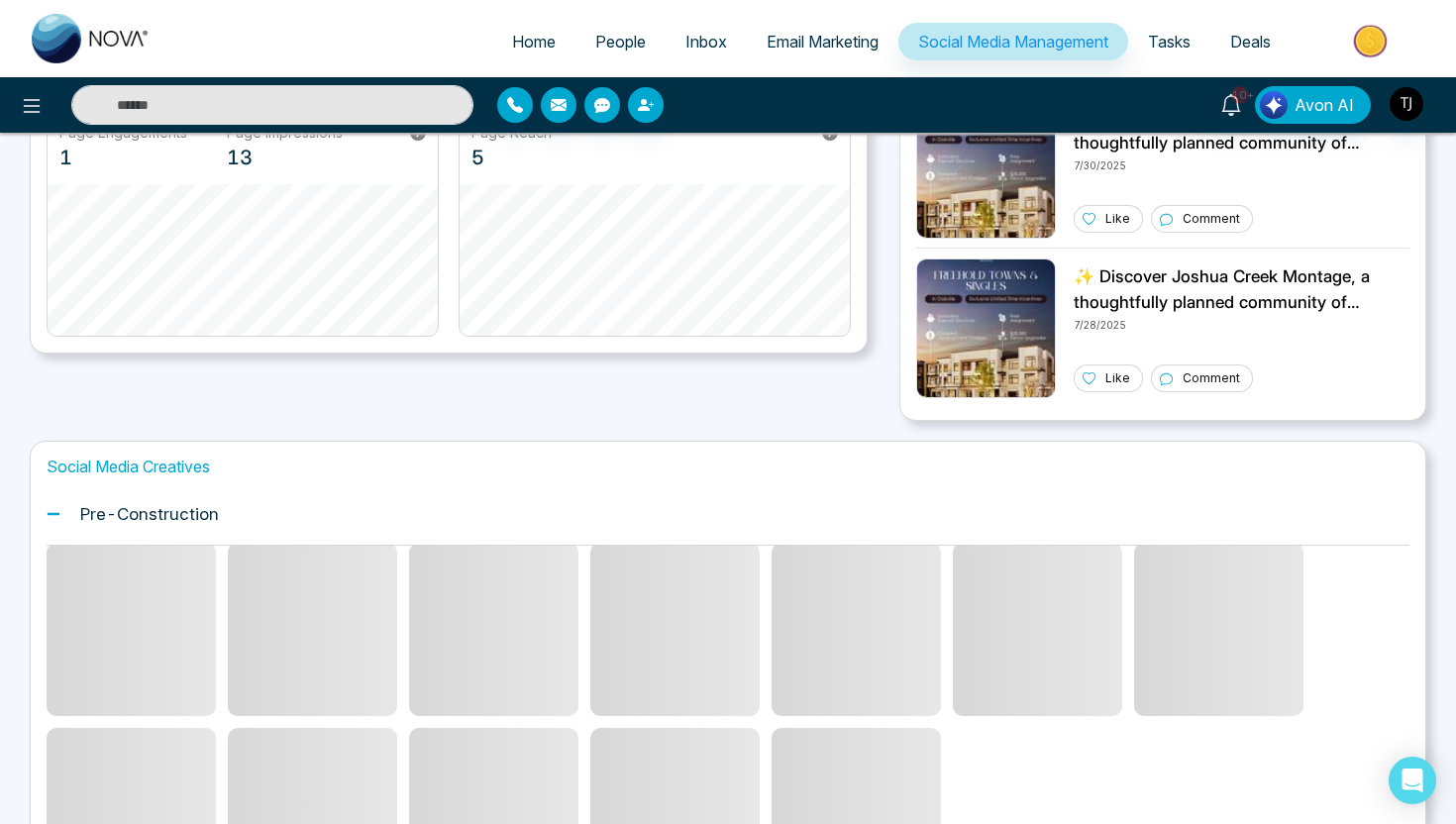 scroll, scrollTop: 6, scrollLeft: 0, axis: vertical 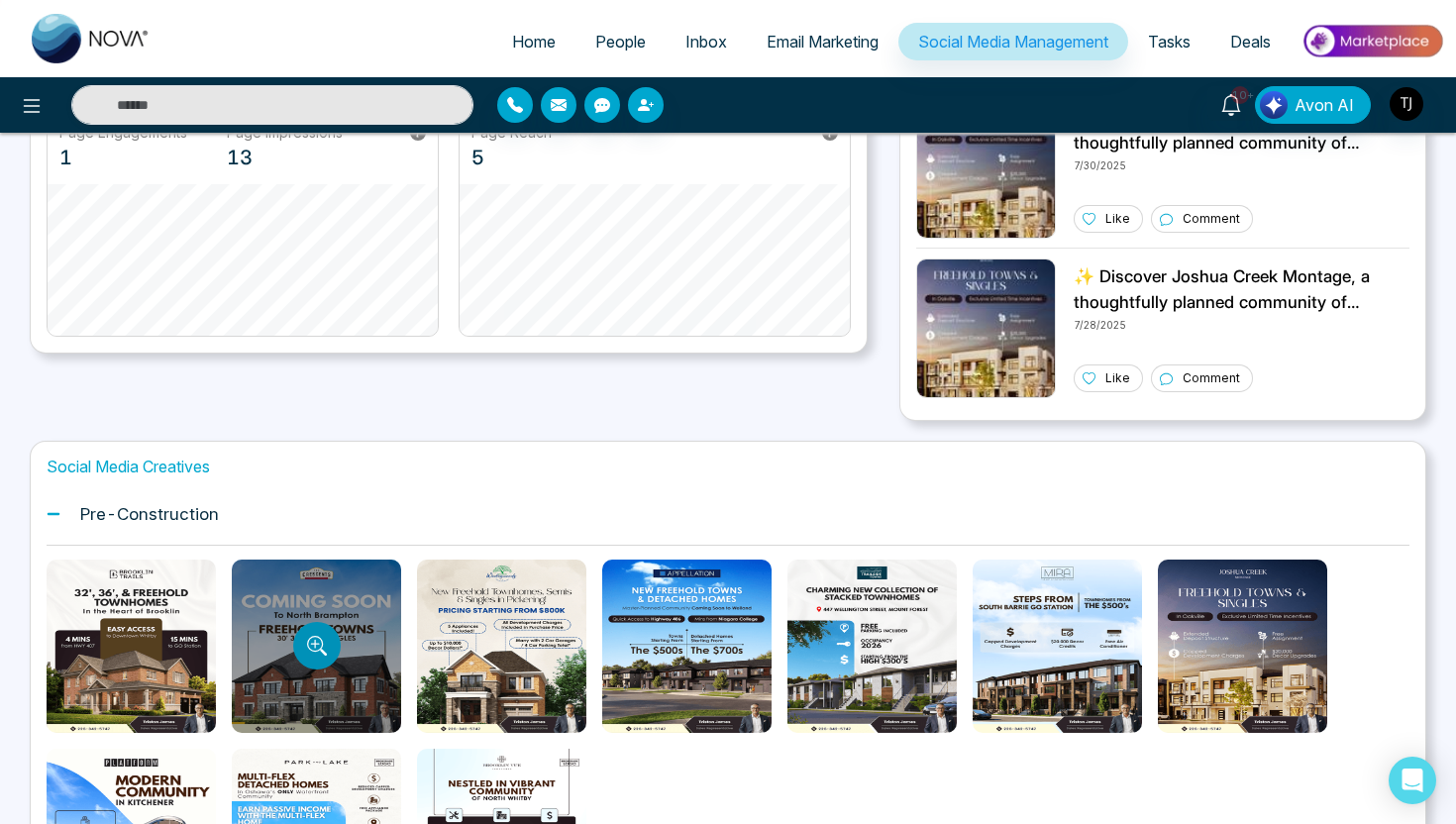 click at bounding box center [317, 646] 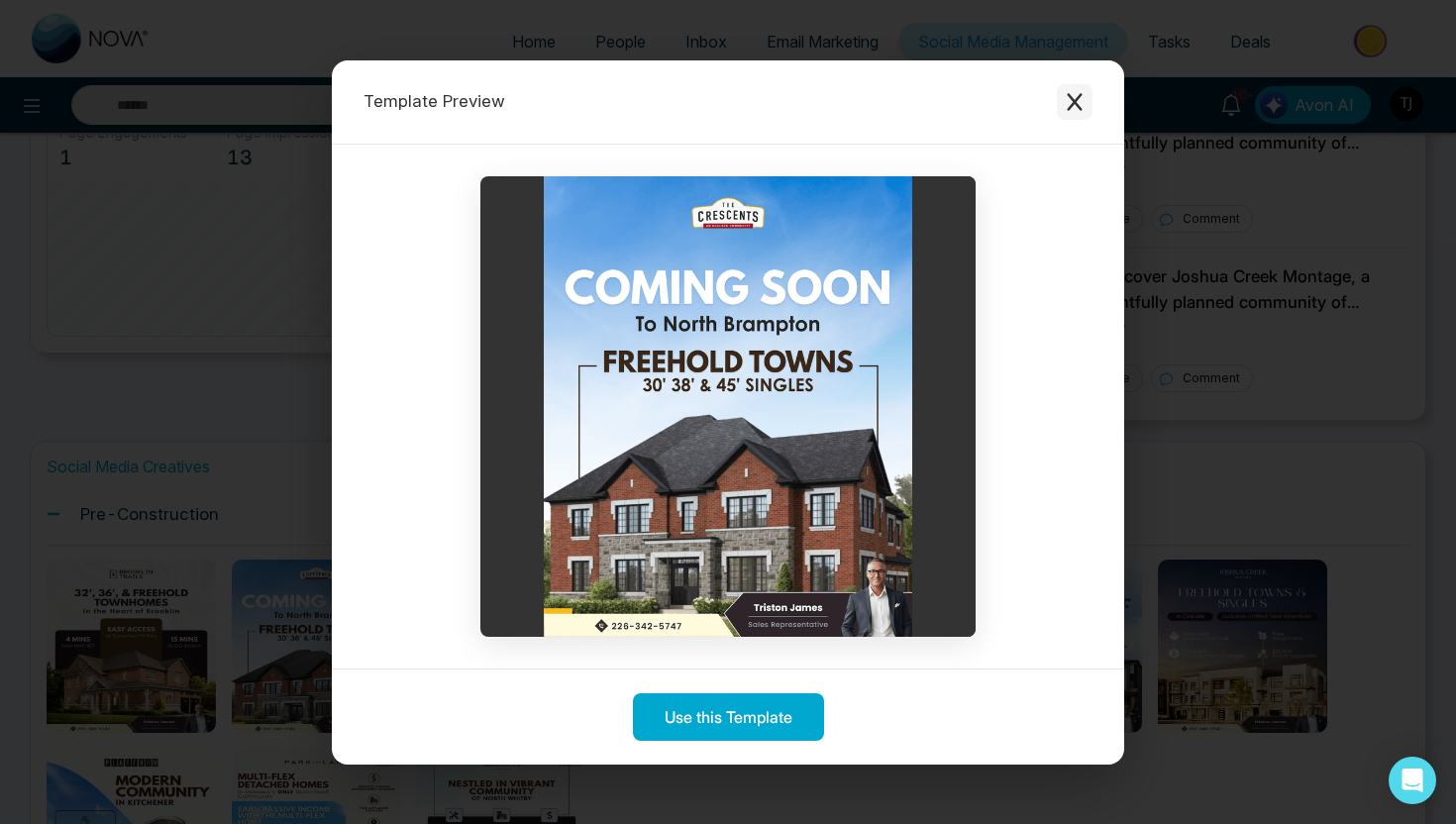 click 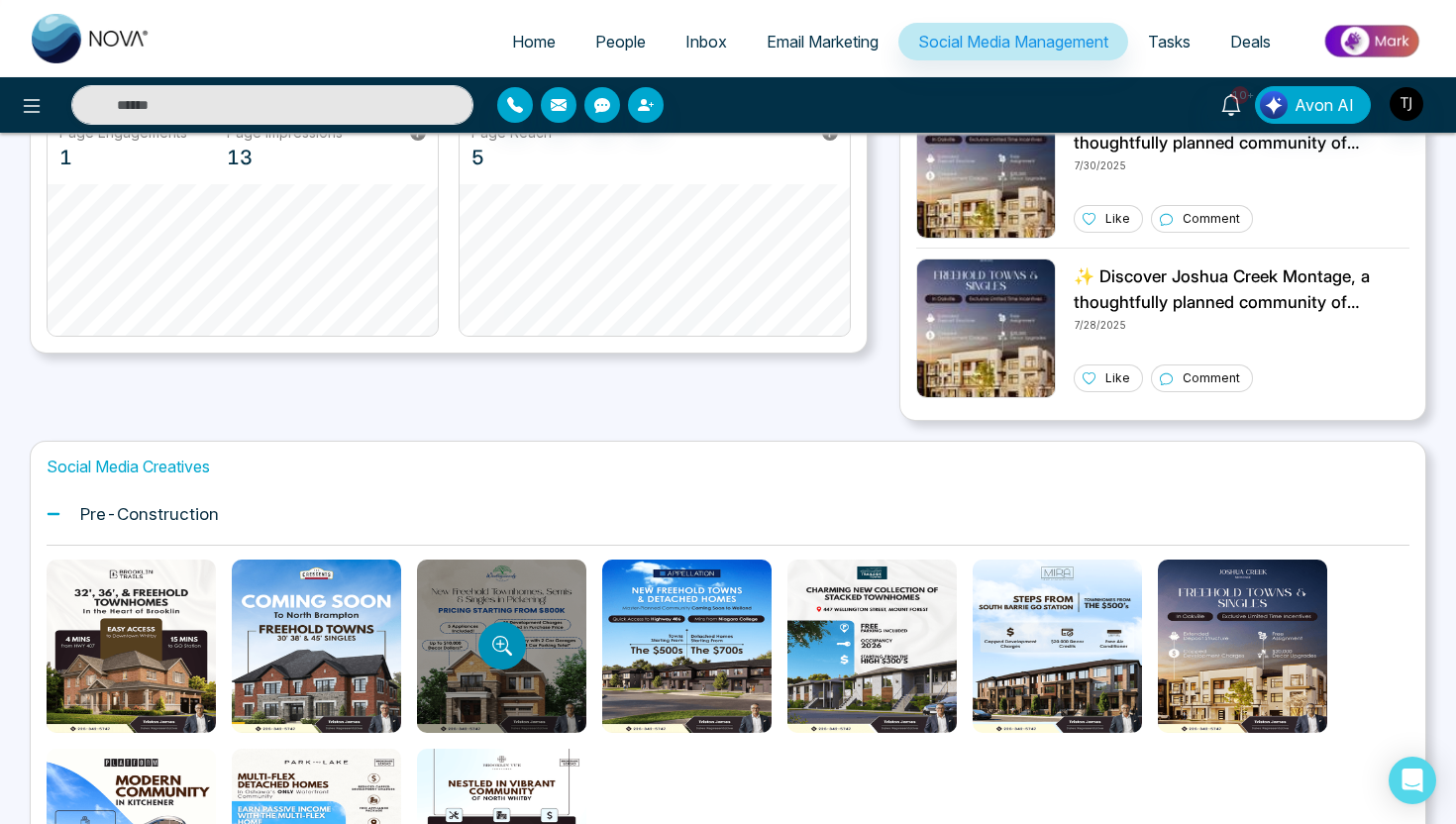 click 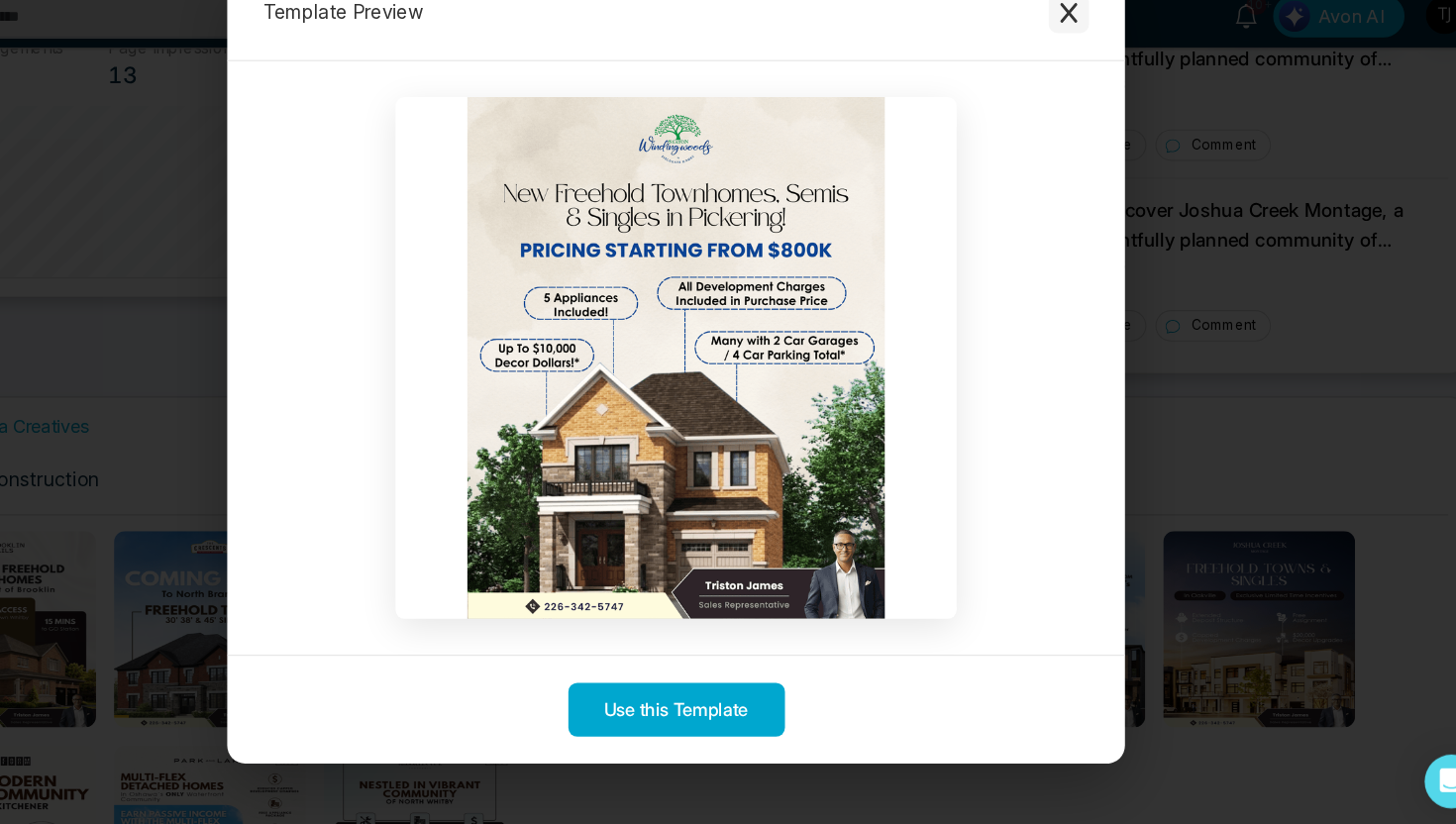 click 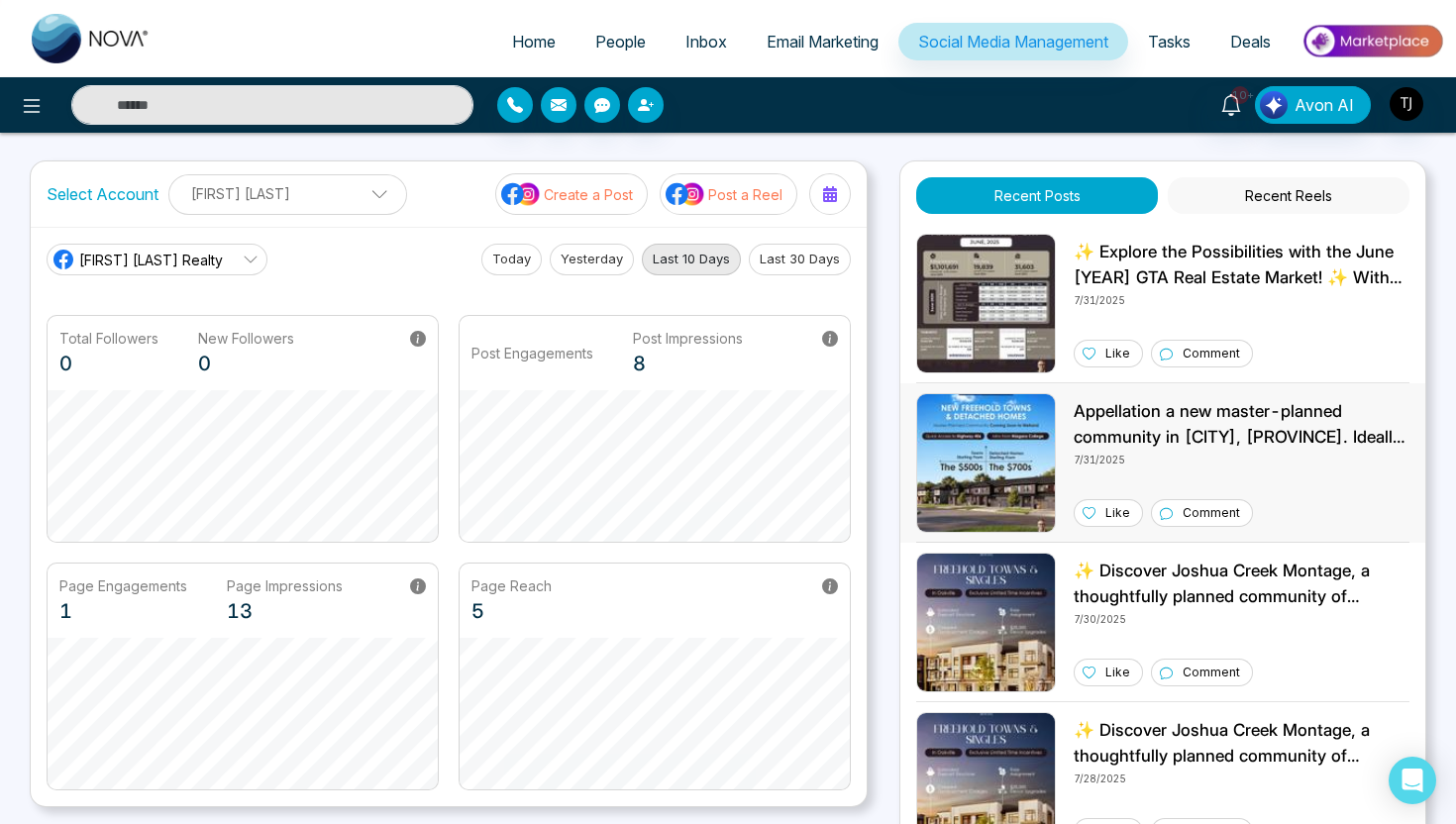 scroll, scrollTop: 0, scrollLeft: 0, axis: both 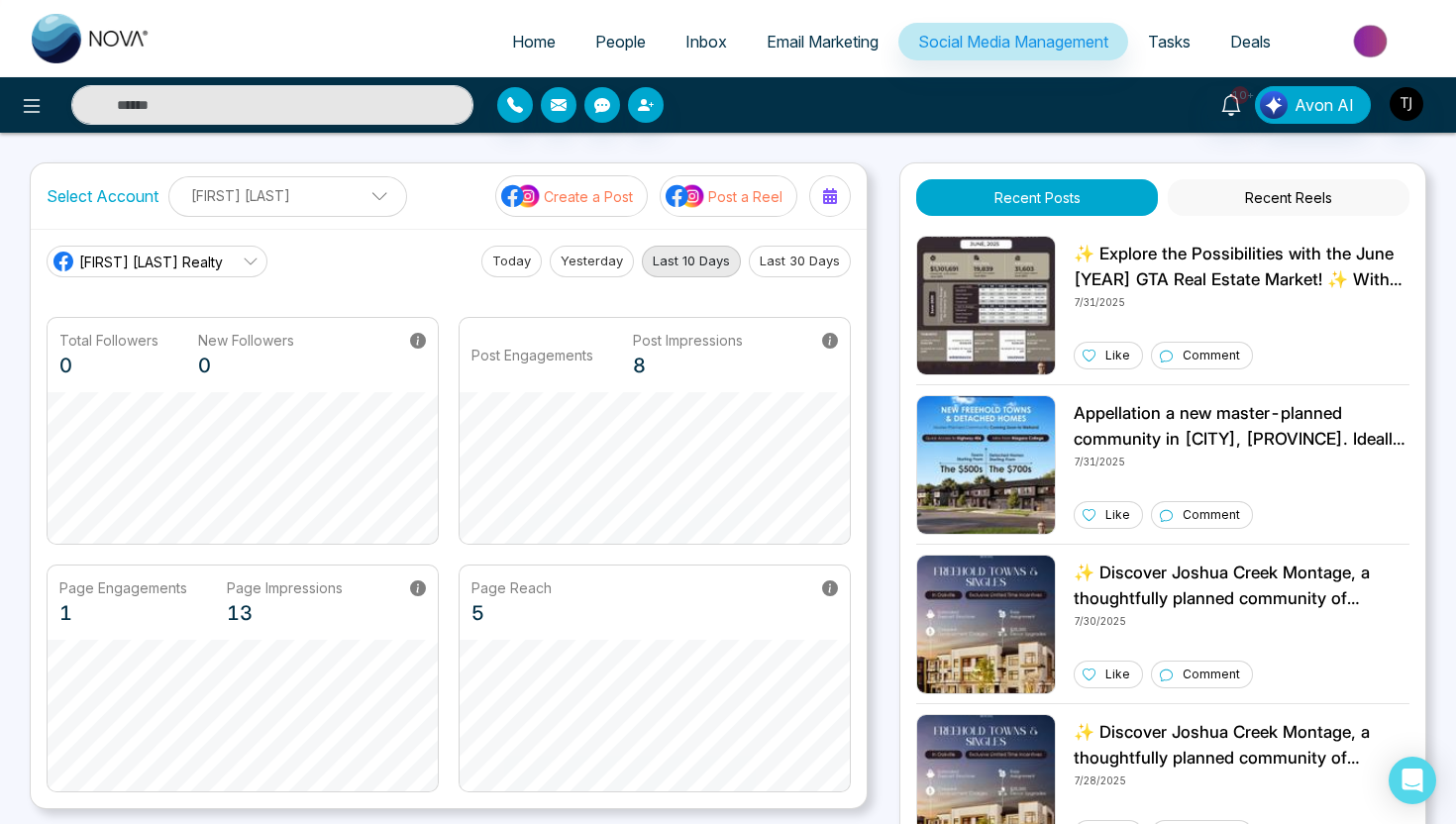 click on "Create a Post" at bounding box center [572, 196] 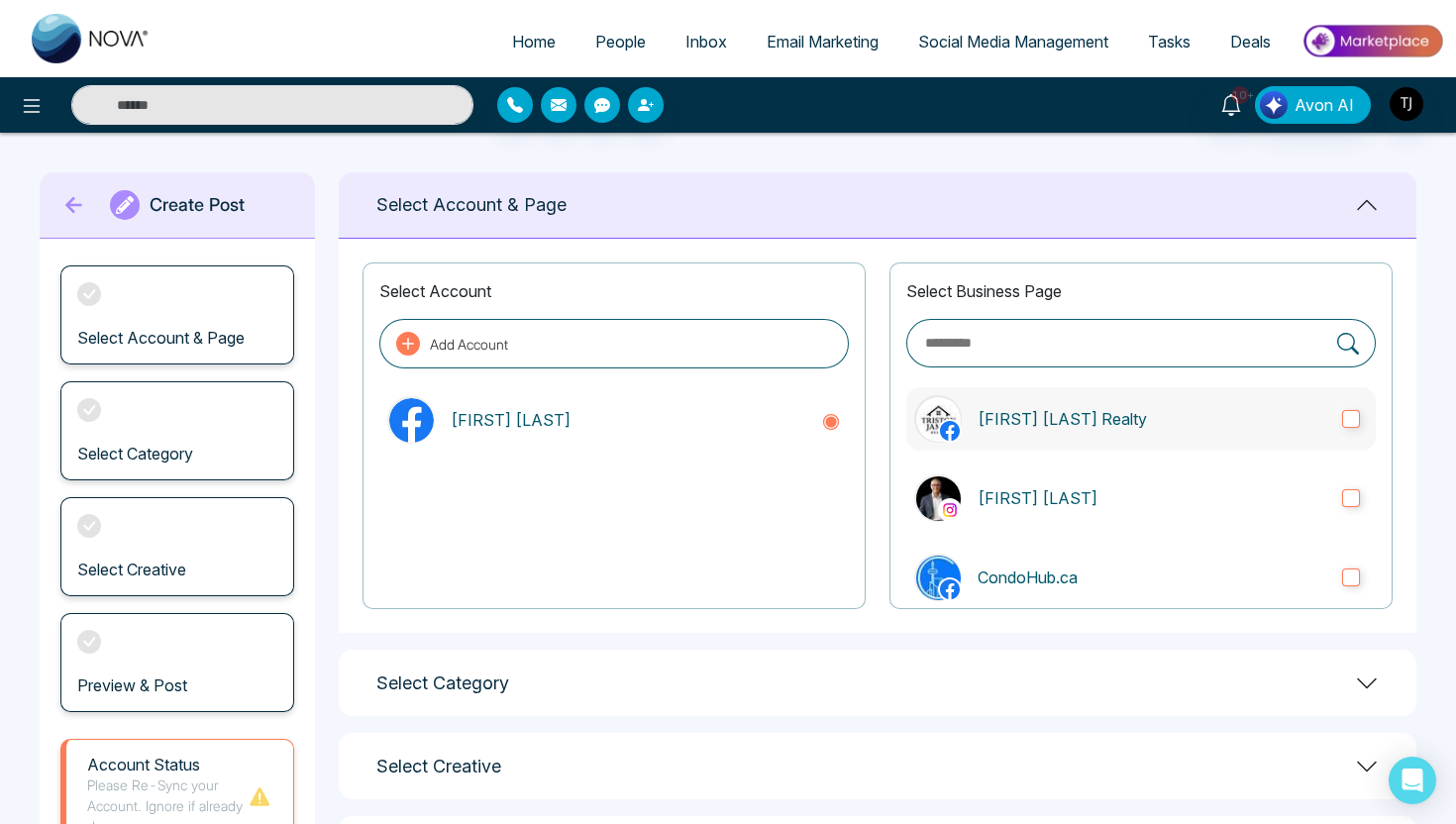 click on "[FIRST] [LAST] Realty" at bounding box center (1141, 419) 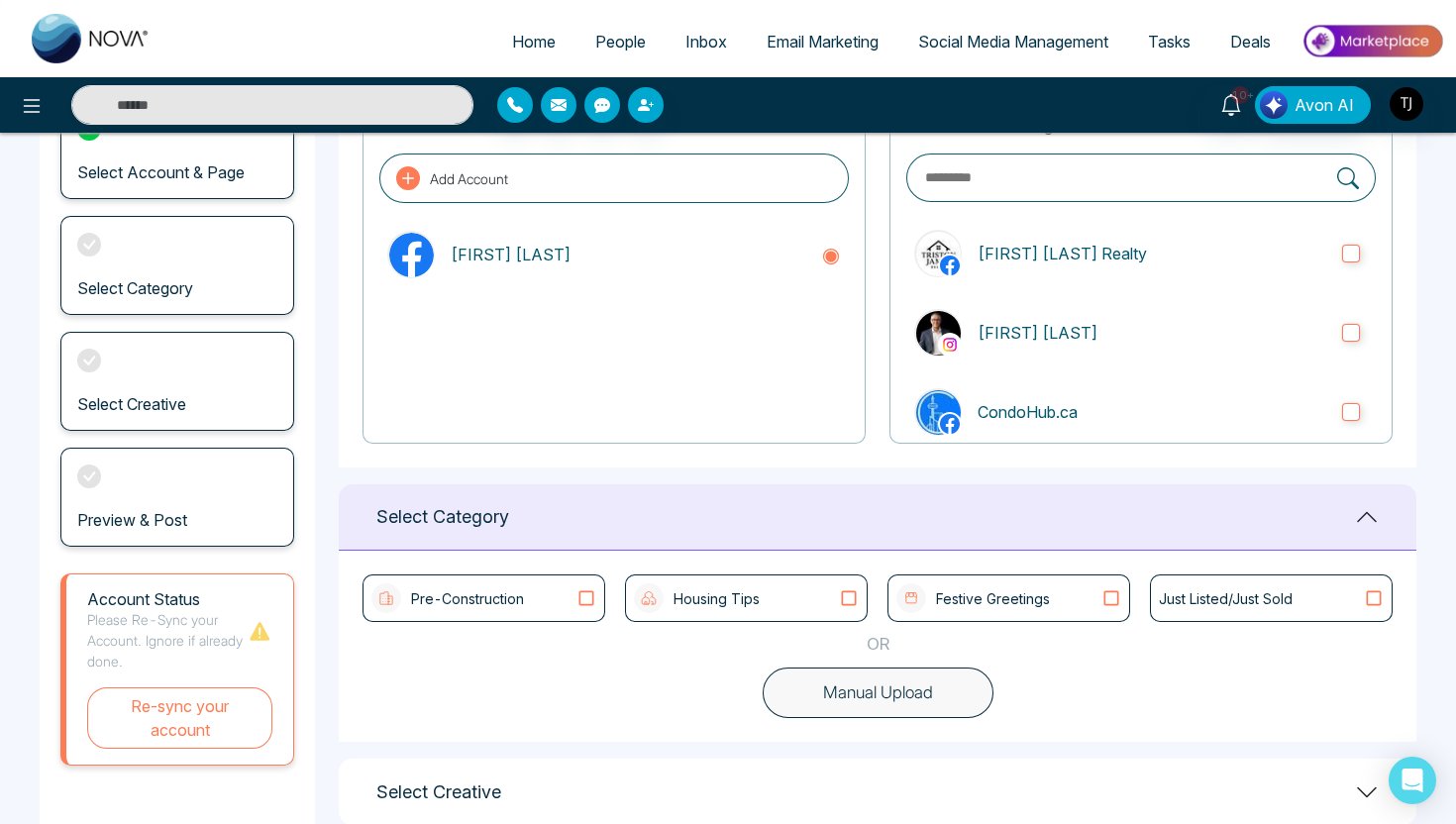 scroll, scrollTop: 287, scrollLeft: 0, axis: vertical 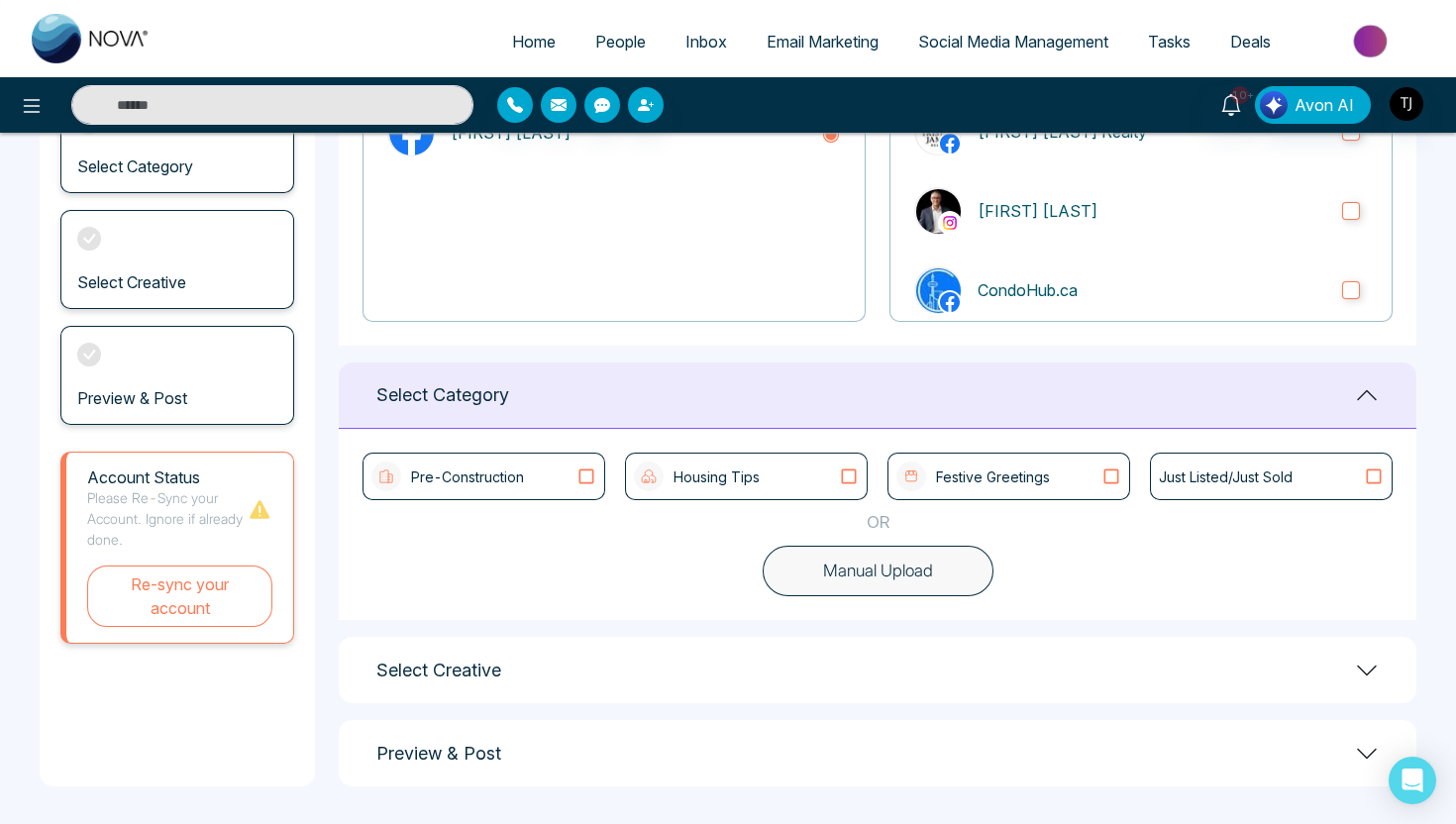 click on "Pre-Construction" at bounding box center (483, 476) 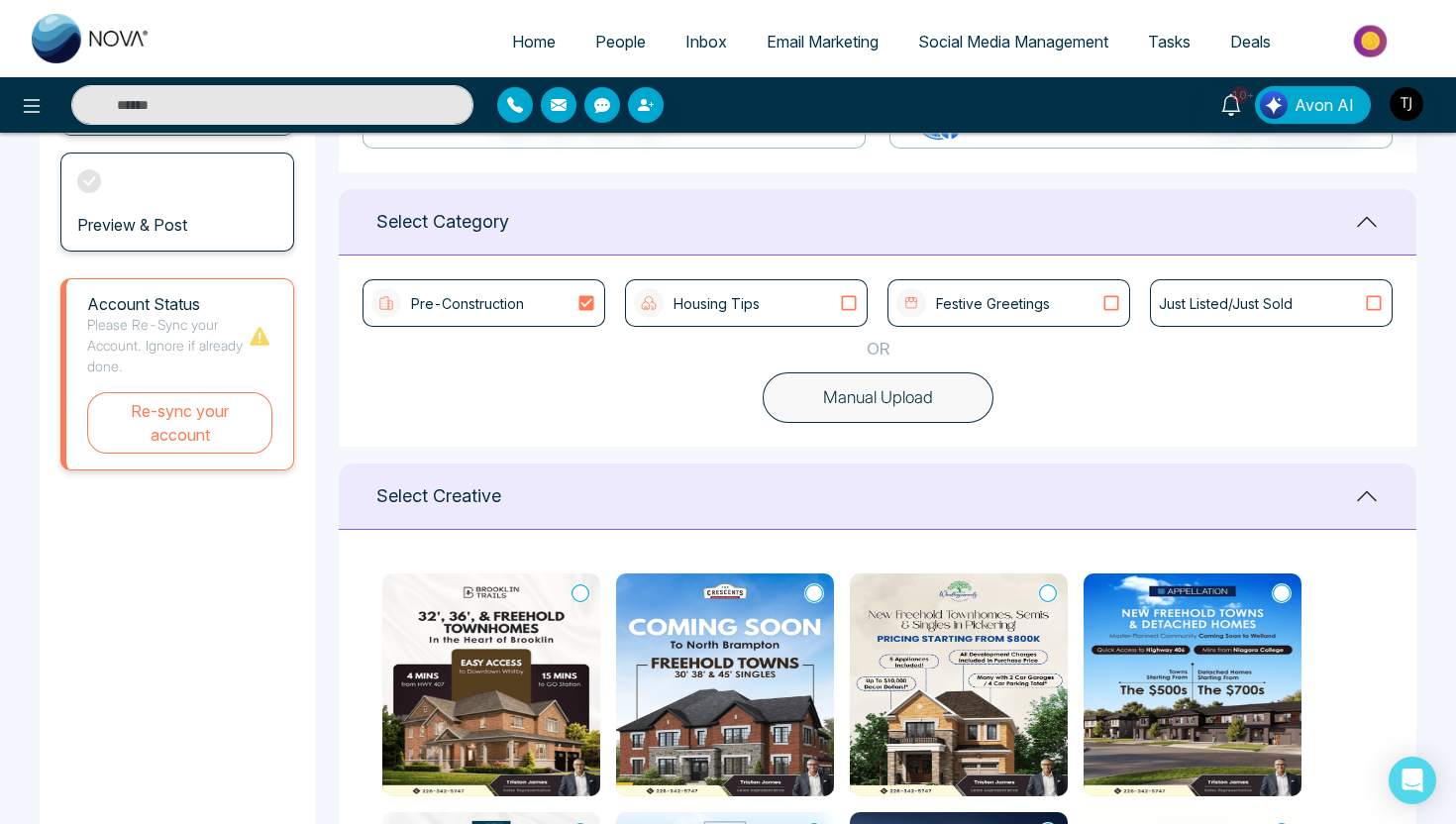 scroll, scrollTop: 475, scrollLeft: 0, axis: vertical 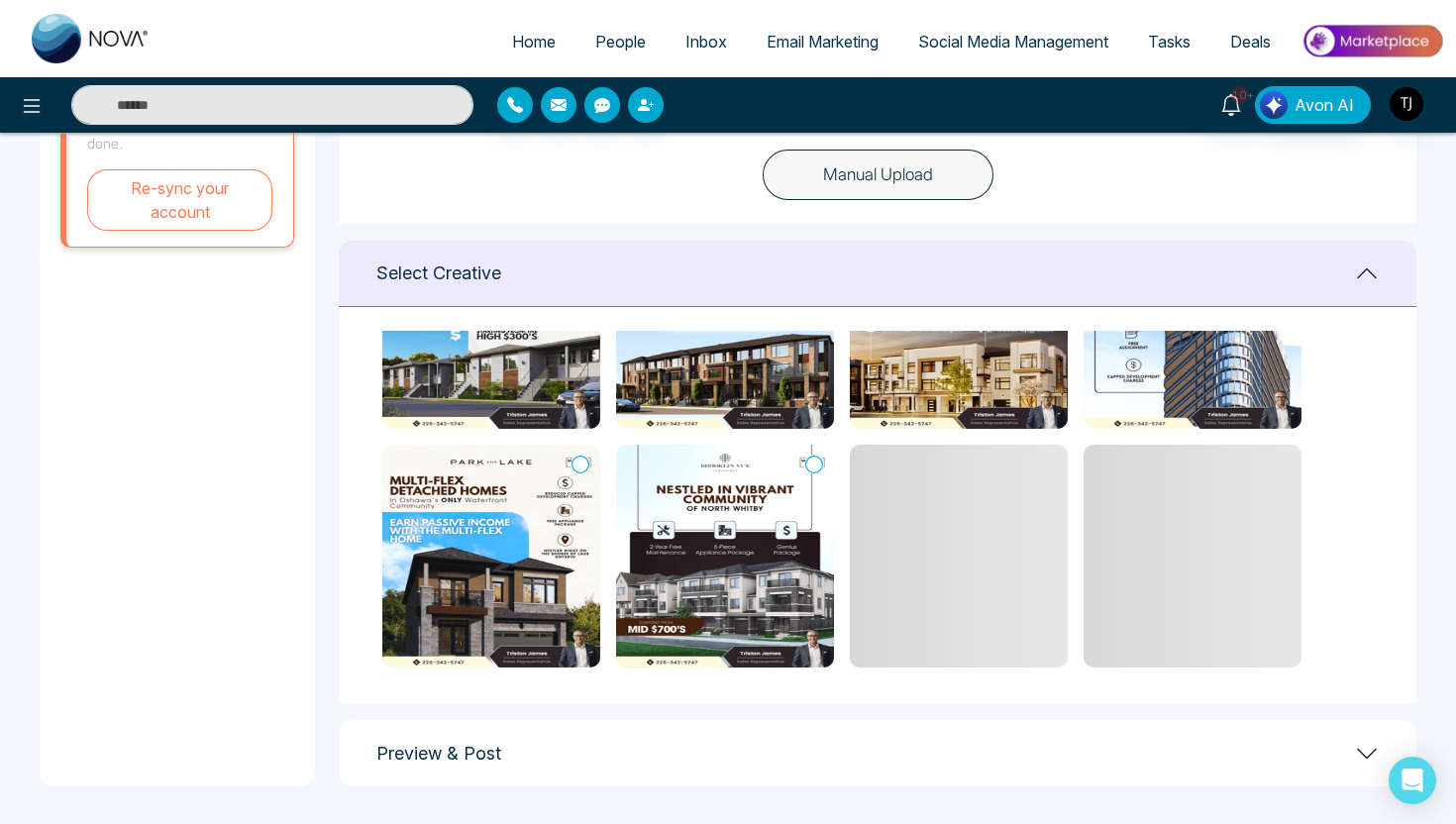 click 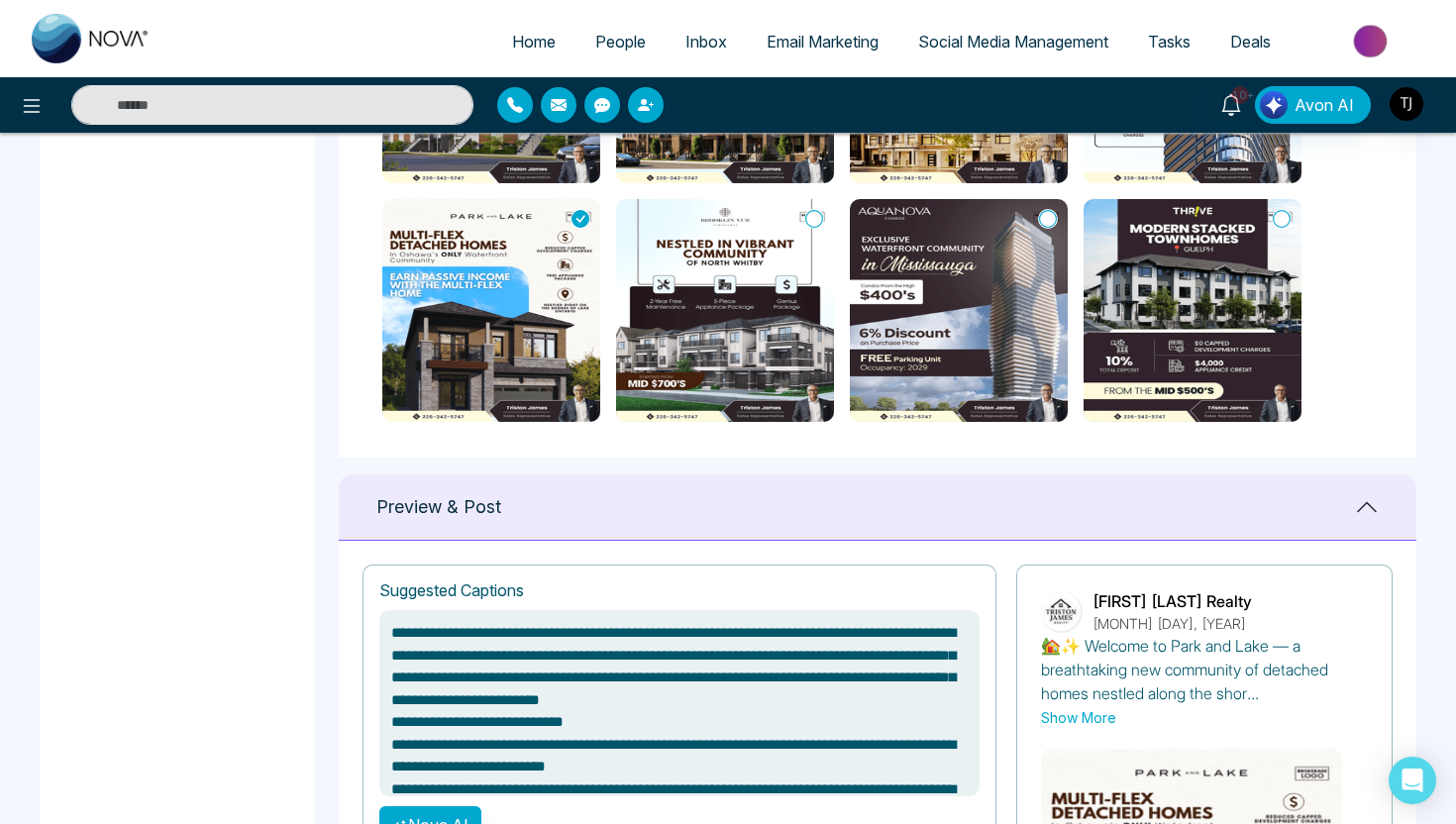 scroll, scrollTop: 1150, scrollLeft: 0, axis: vertical 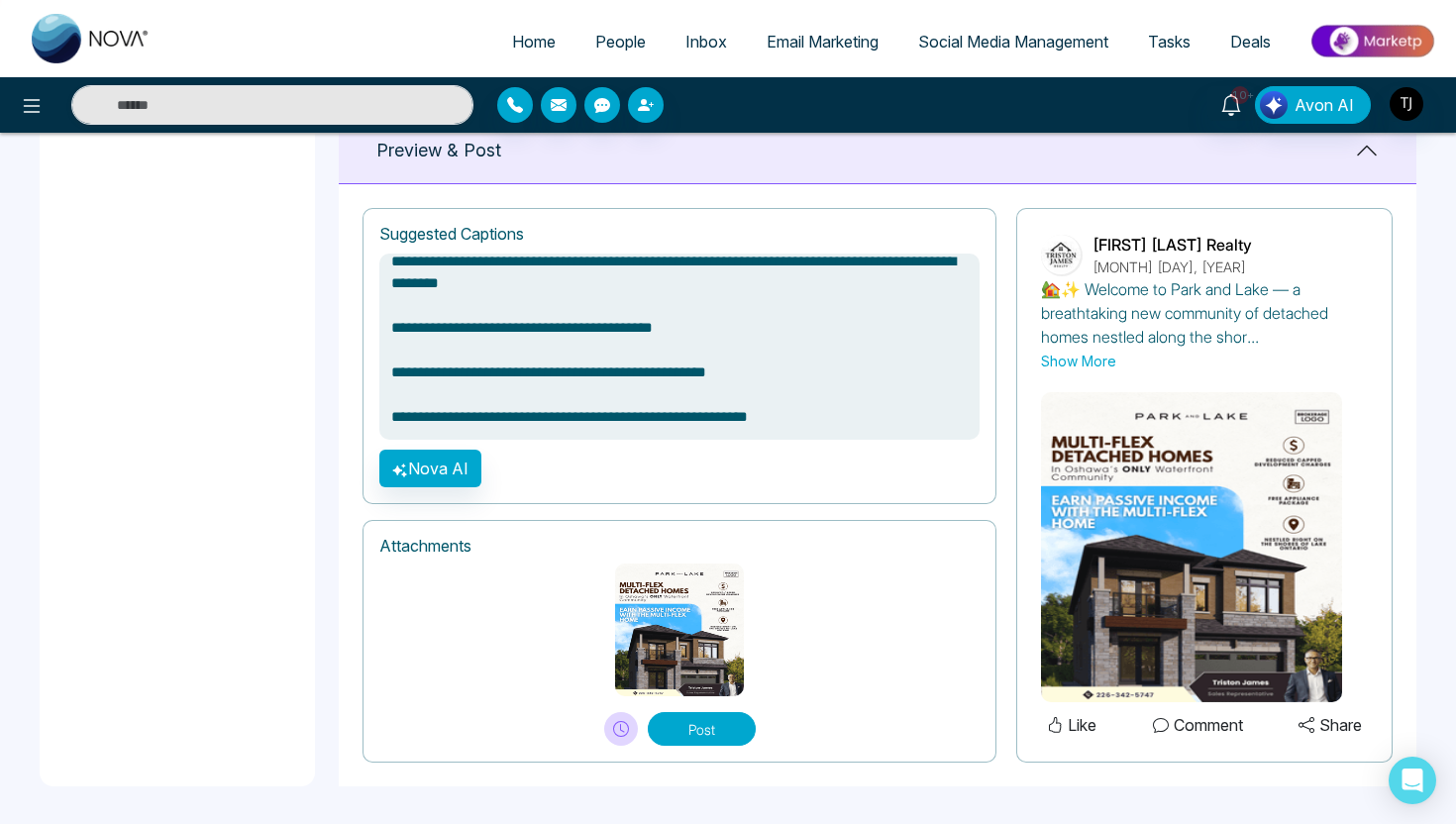 click on "Show More" at bounding box center (1079, 360) 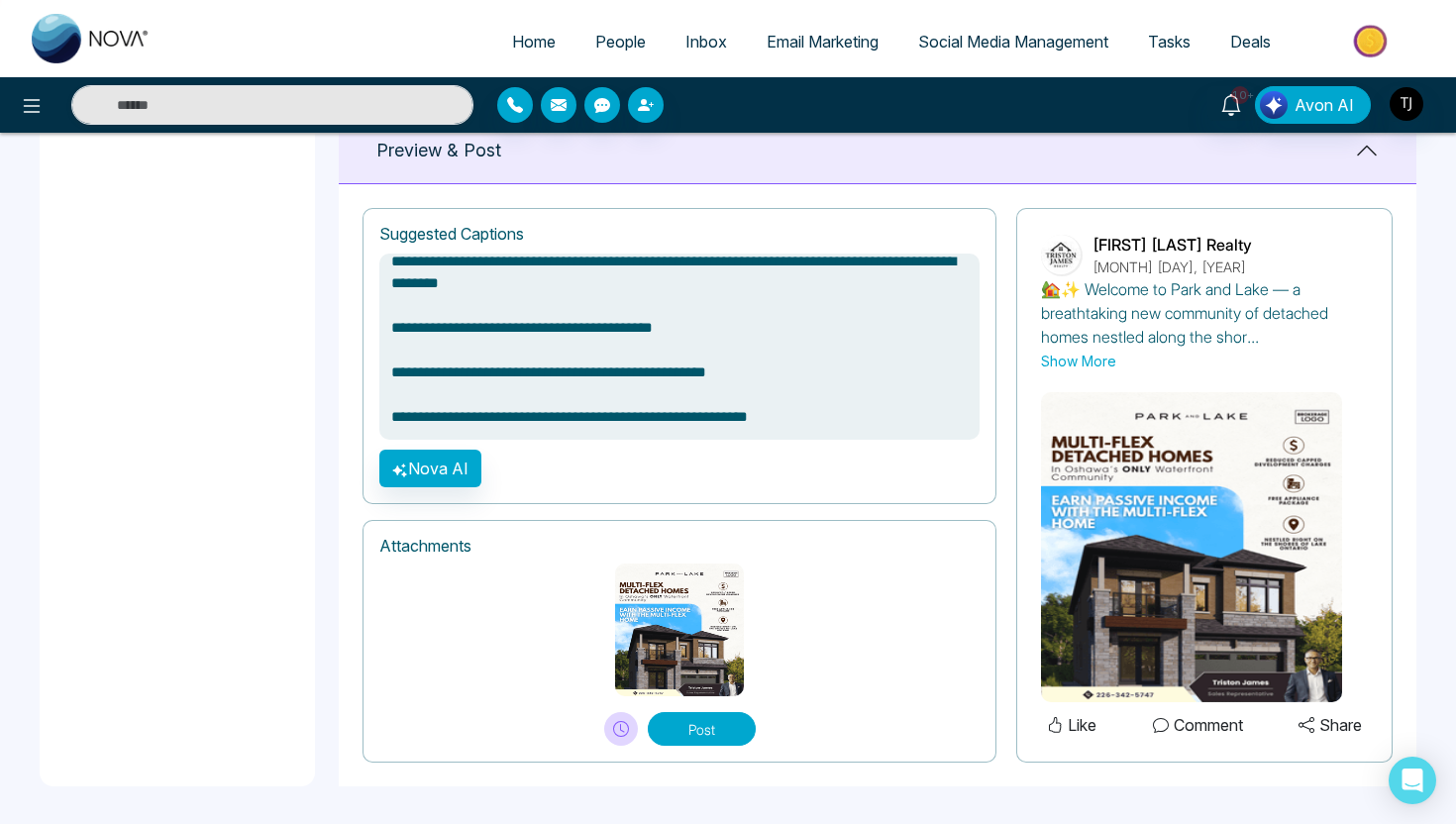 scroll, scrollTop: 0, scrollLeft: 0, axis: both 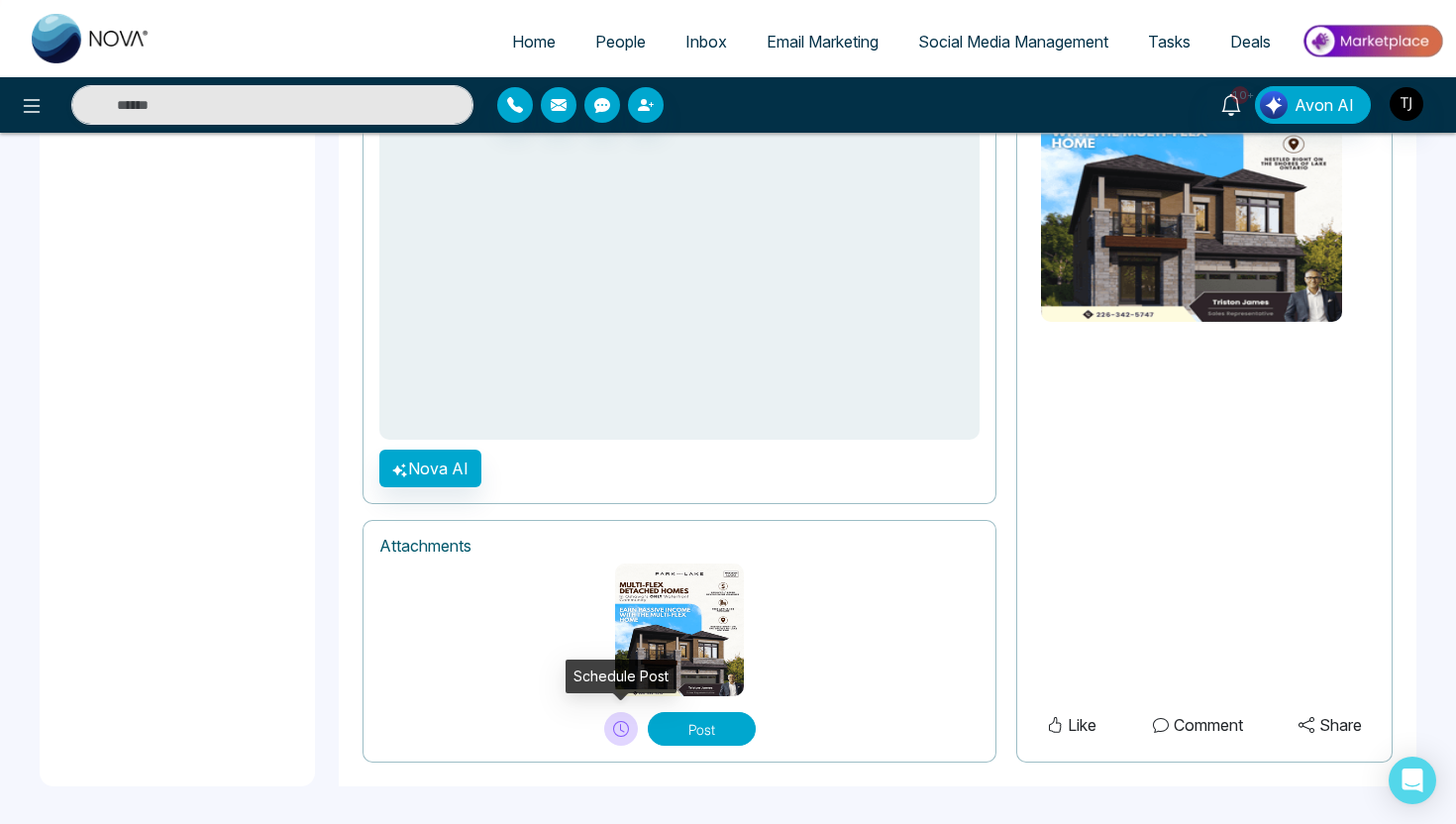 click 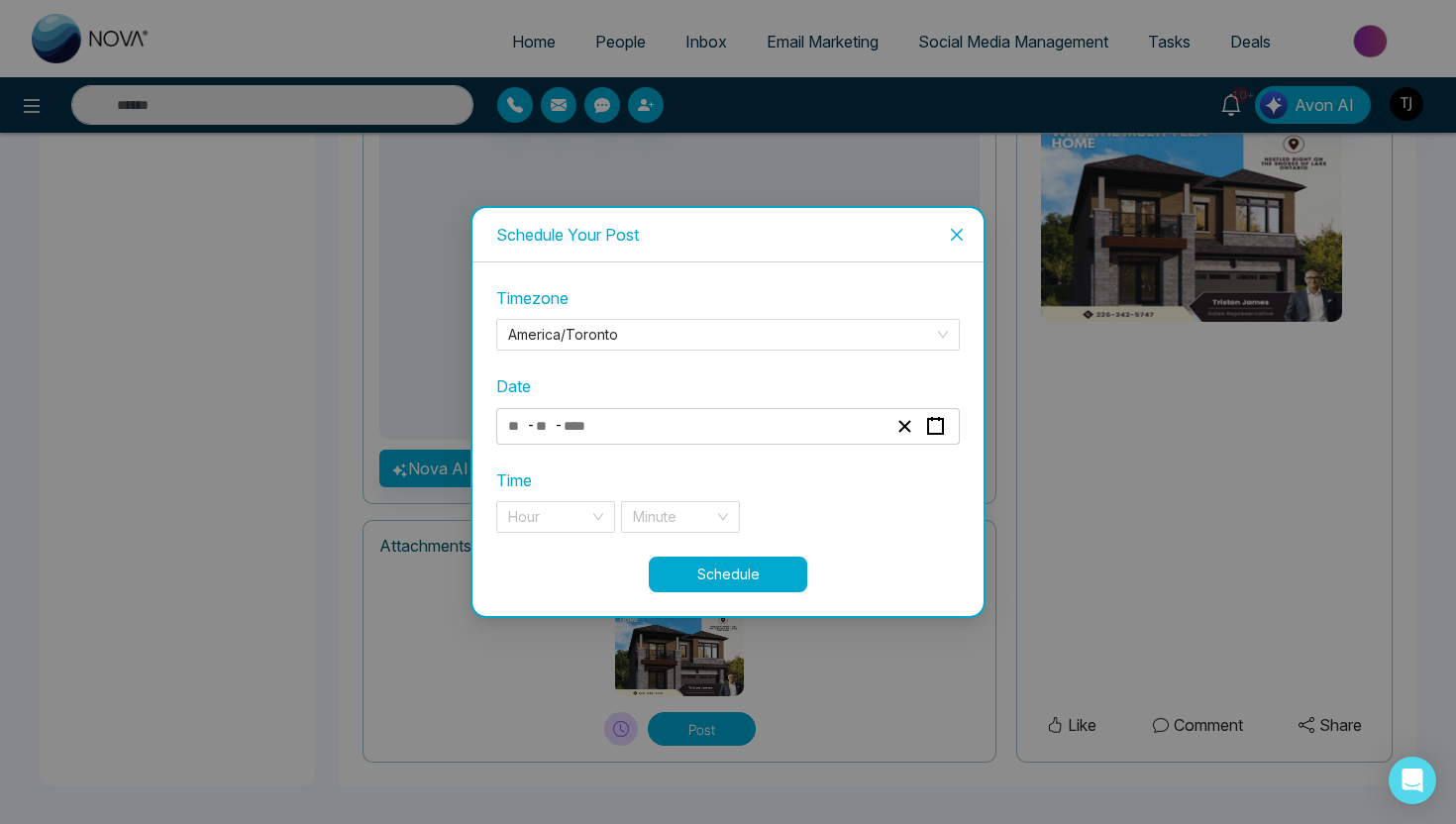 click 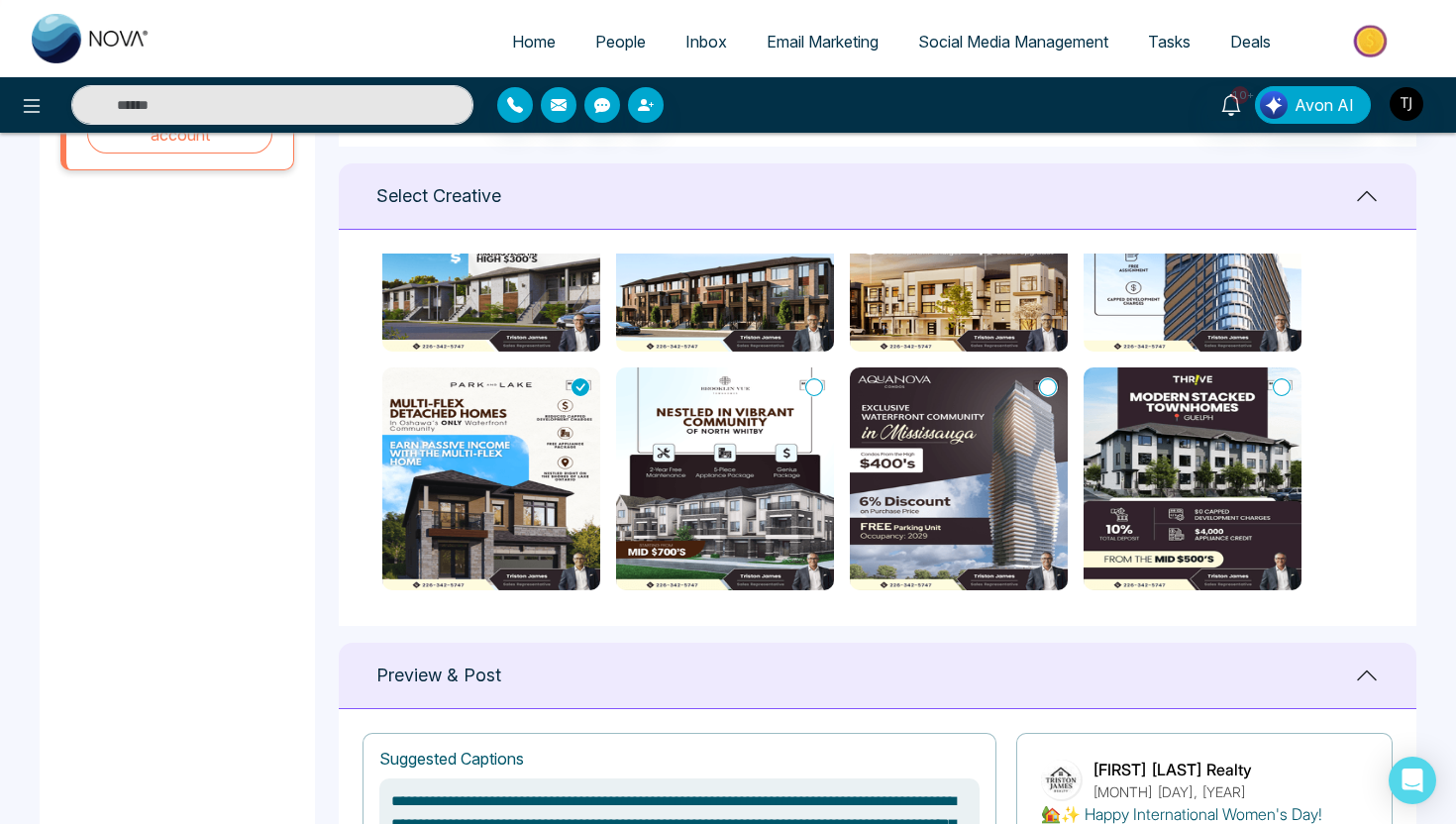 scroll, scrollTop: 758, scrollLeft: 0, axis: vertical 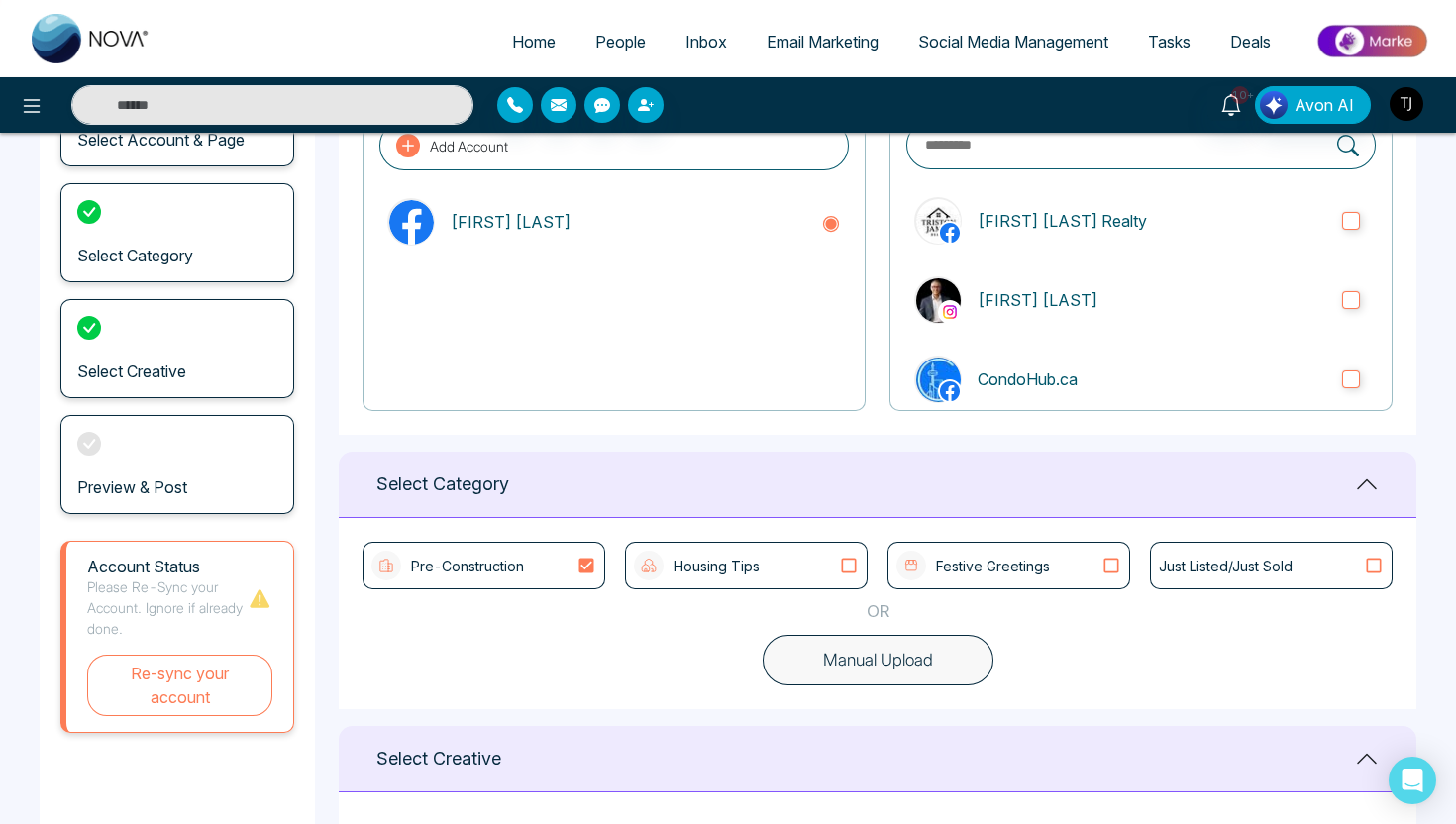 click at bounding box center [1406, 104] 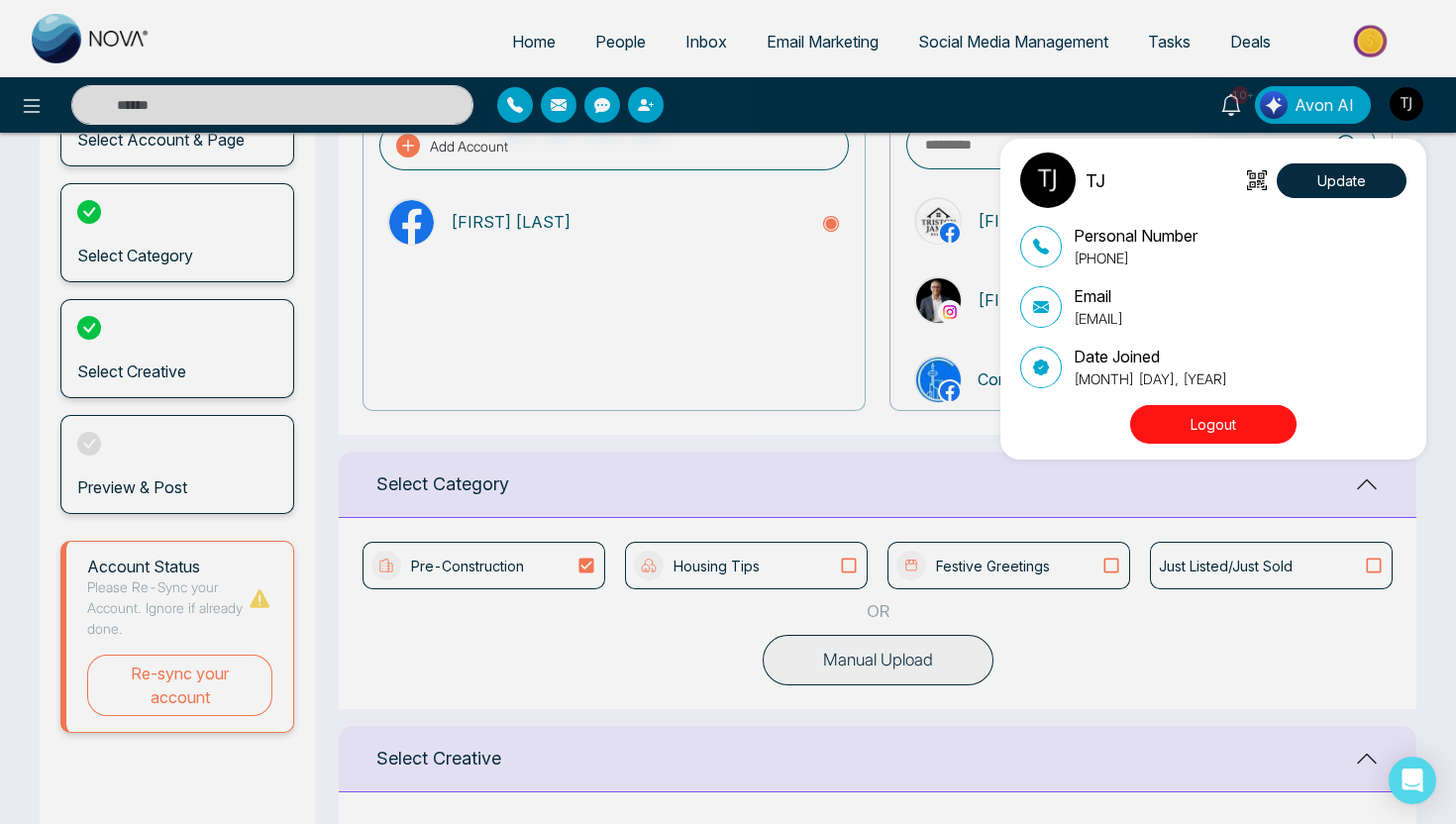 click on "[FIRST] [LAST] Realty +[PHONE] Email [EMAIL] Date Joined [MONTH] [DD], [YEAR] Logout" at bounding box center (728, 412) 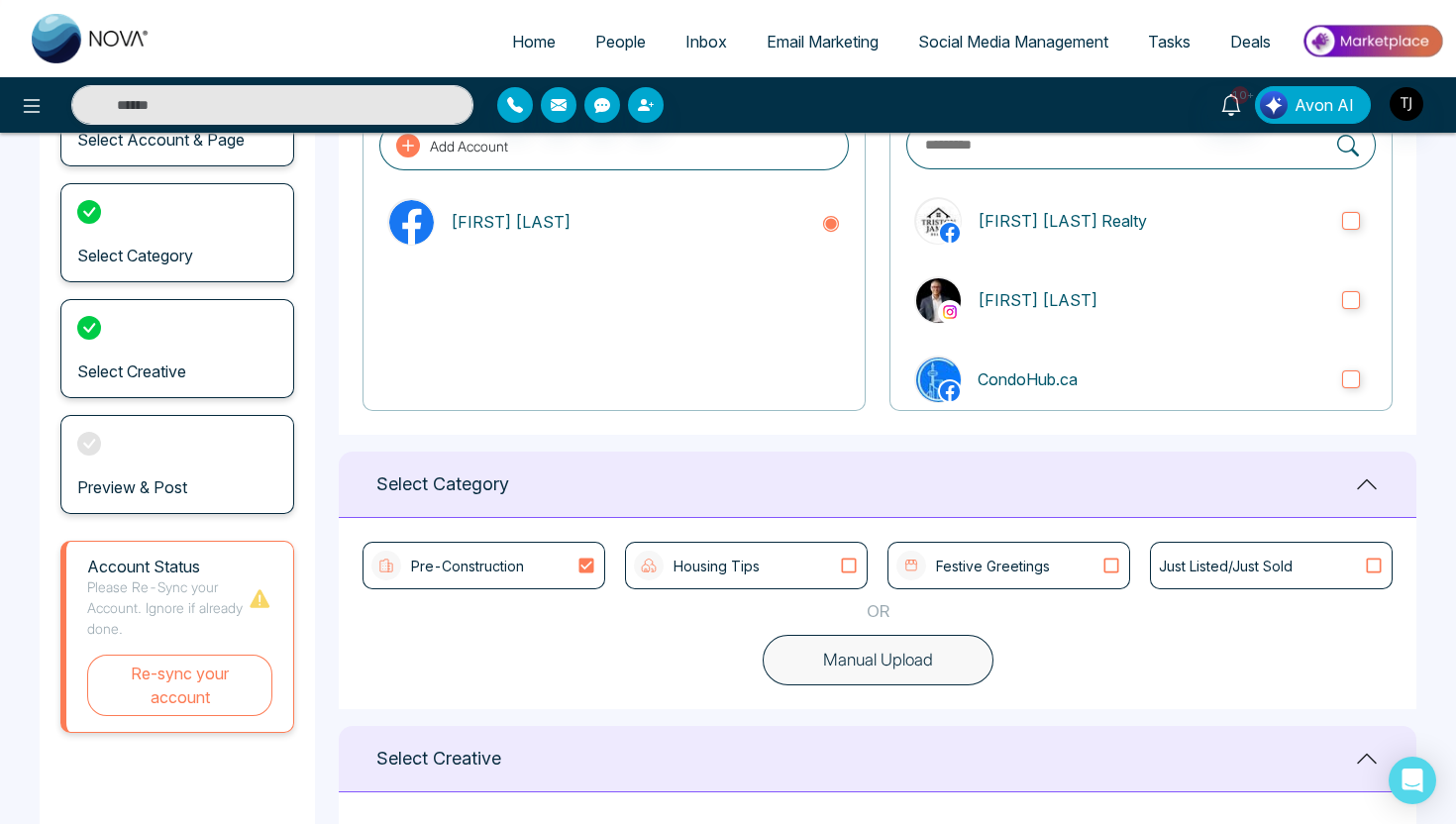 click on "Avon AI" at bounding box center (1312, 105) 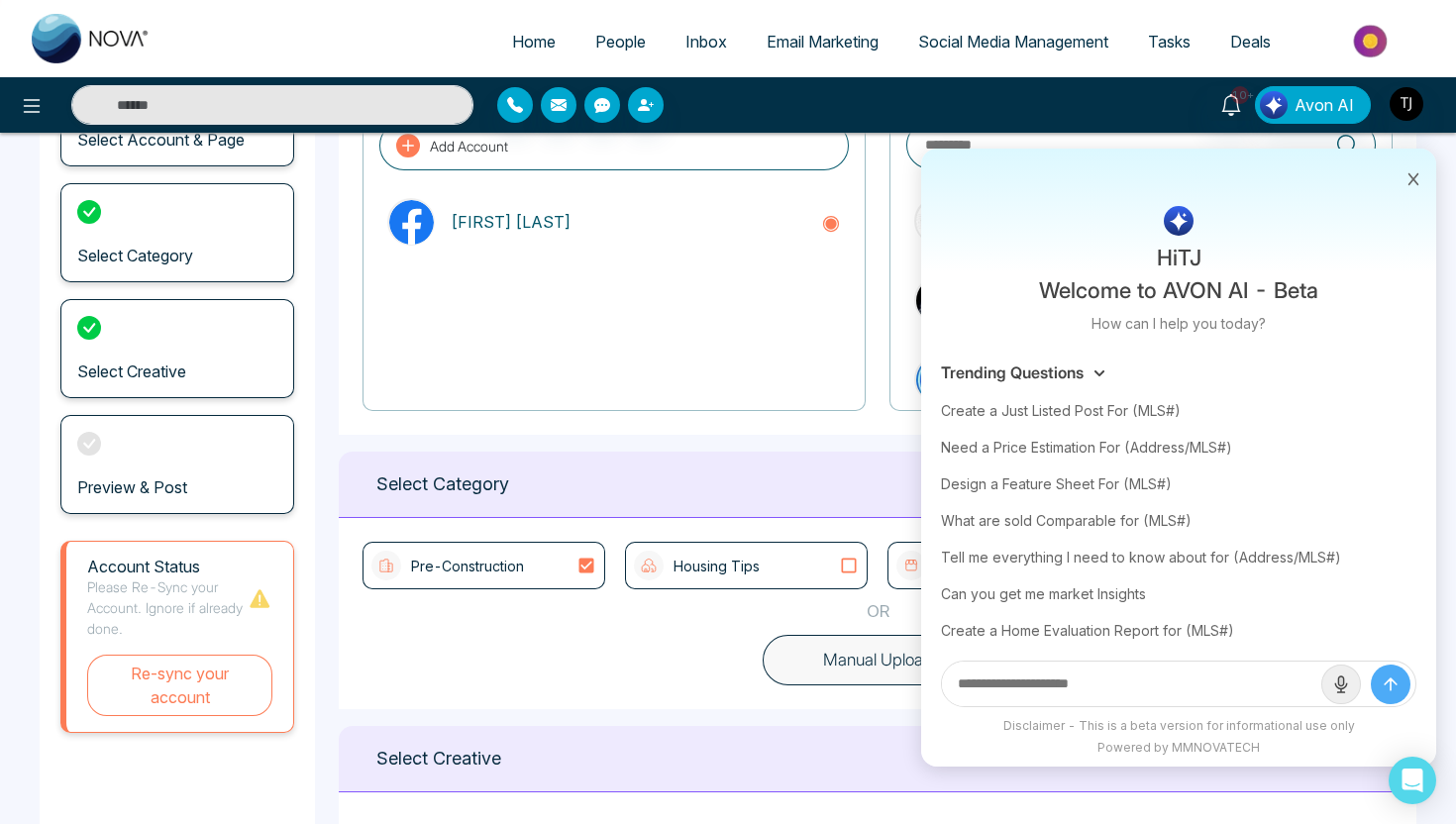 click 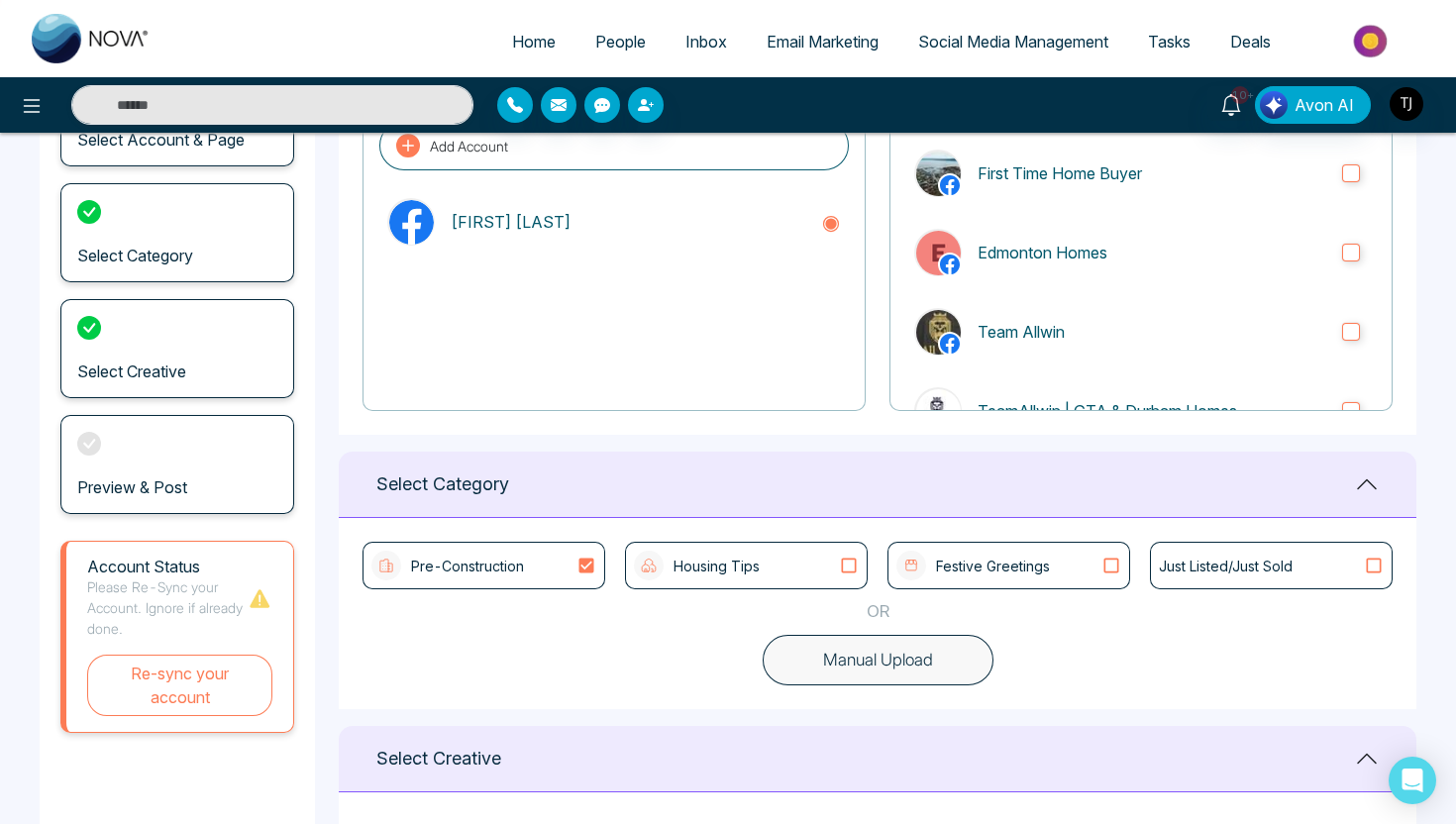 scroll, scrollTop: 314, scrollLeft: 0, axis: vertical 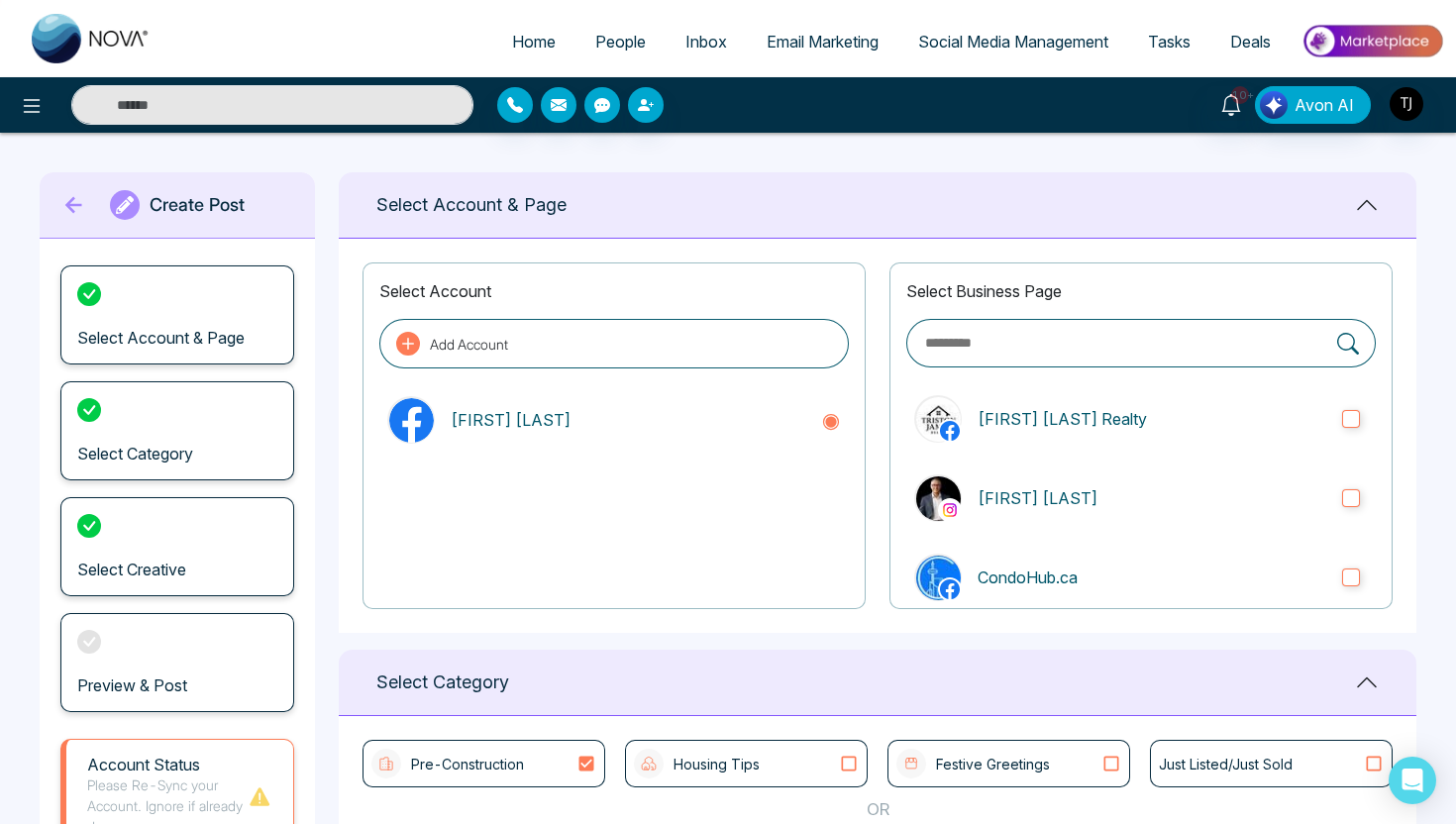 type on "**********" 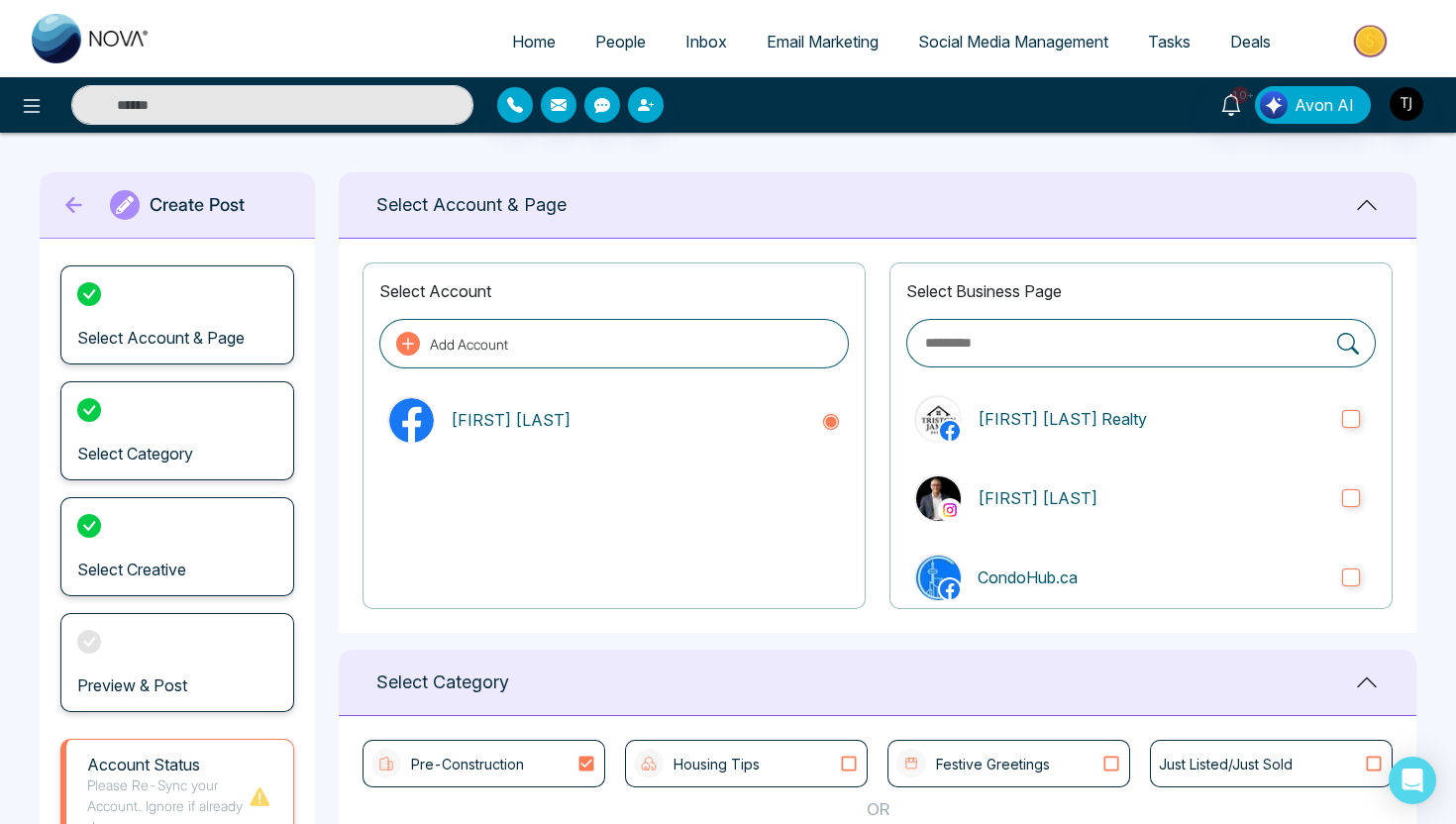 click on "Home" at bounding box center [534, 42] 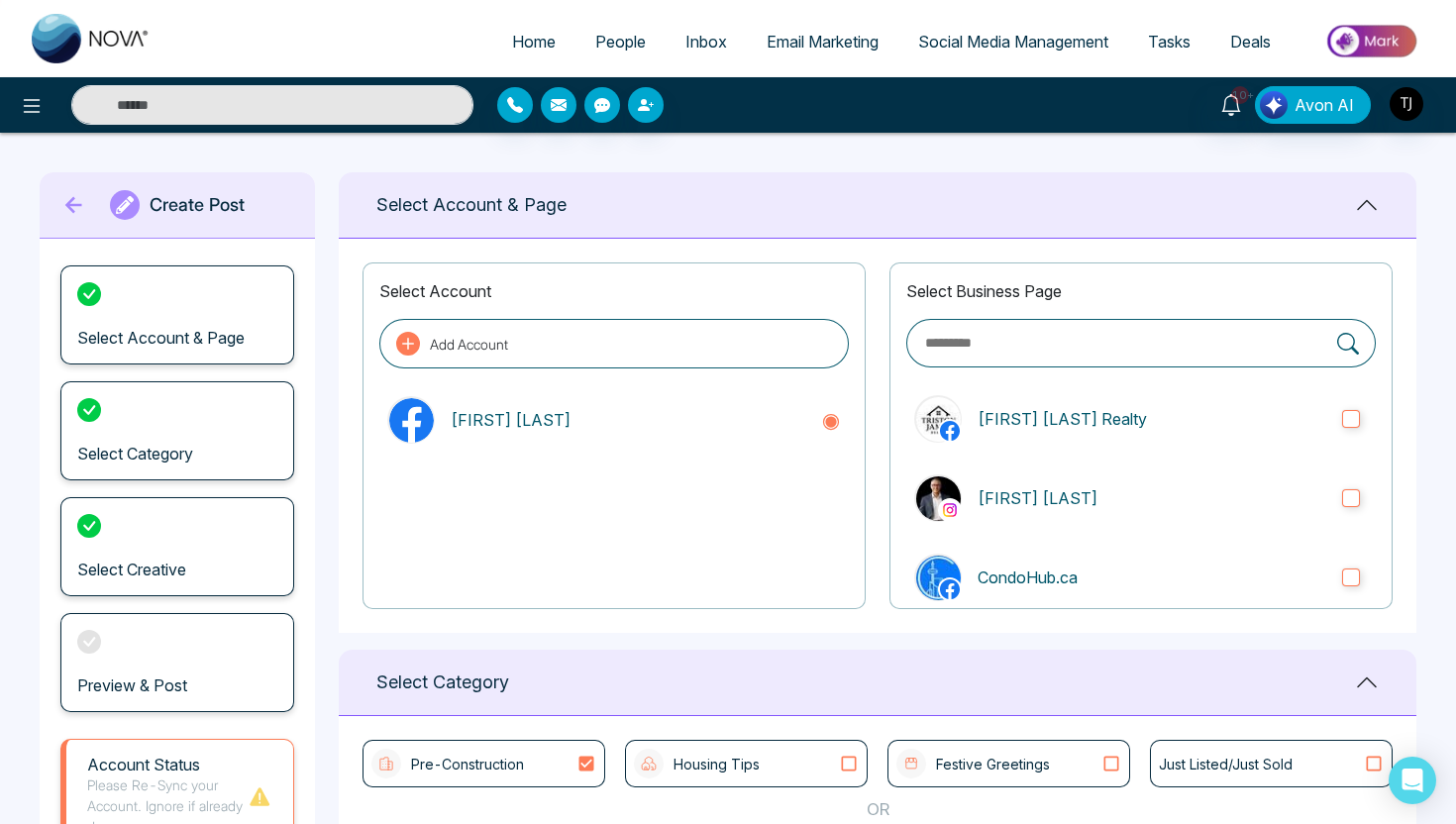 select on "*" 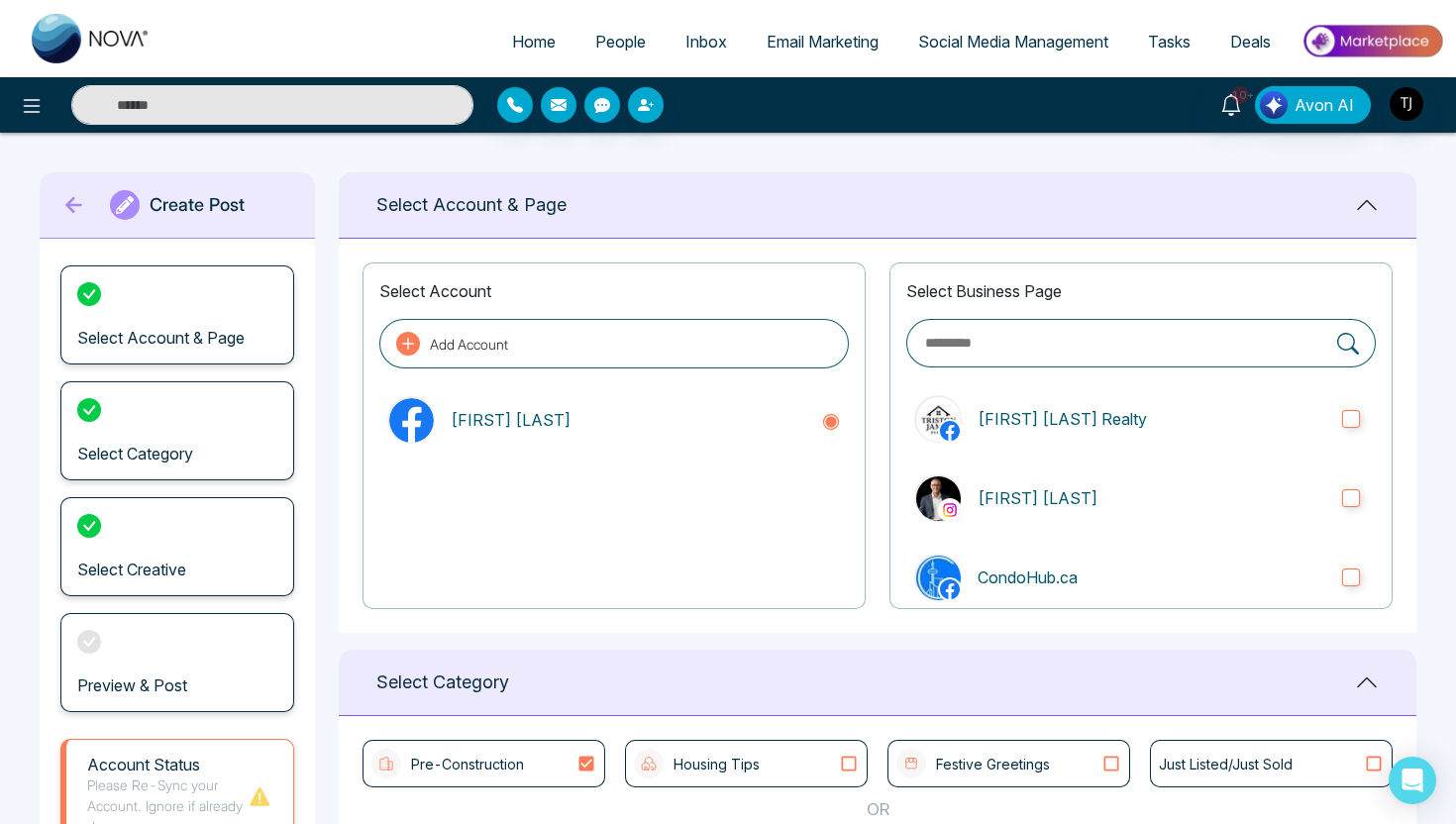 select on "*" 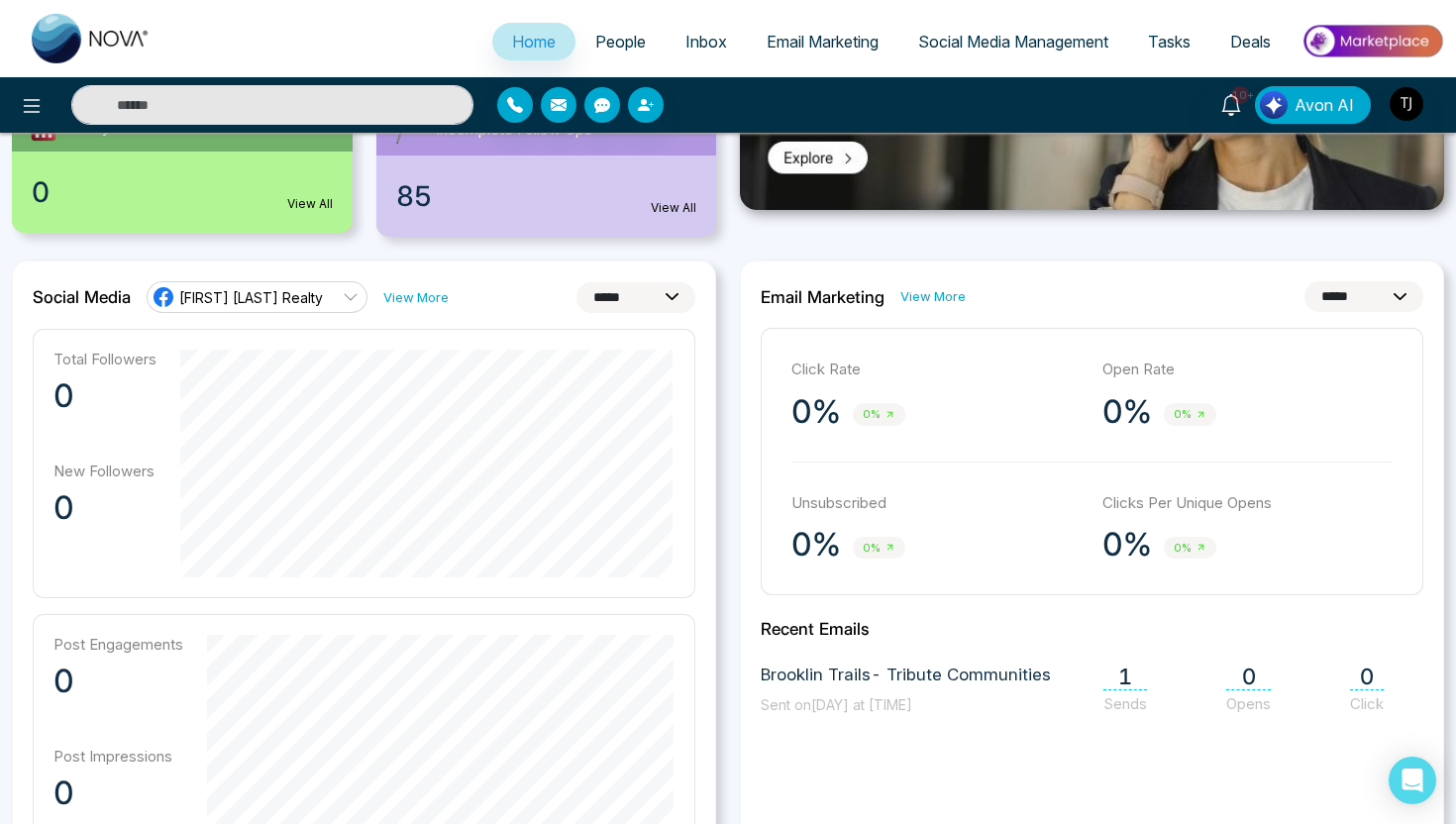 scroll, scrollTop: 284, scrollLeft: 0, axis: vertical 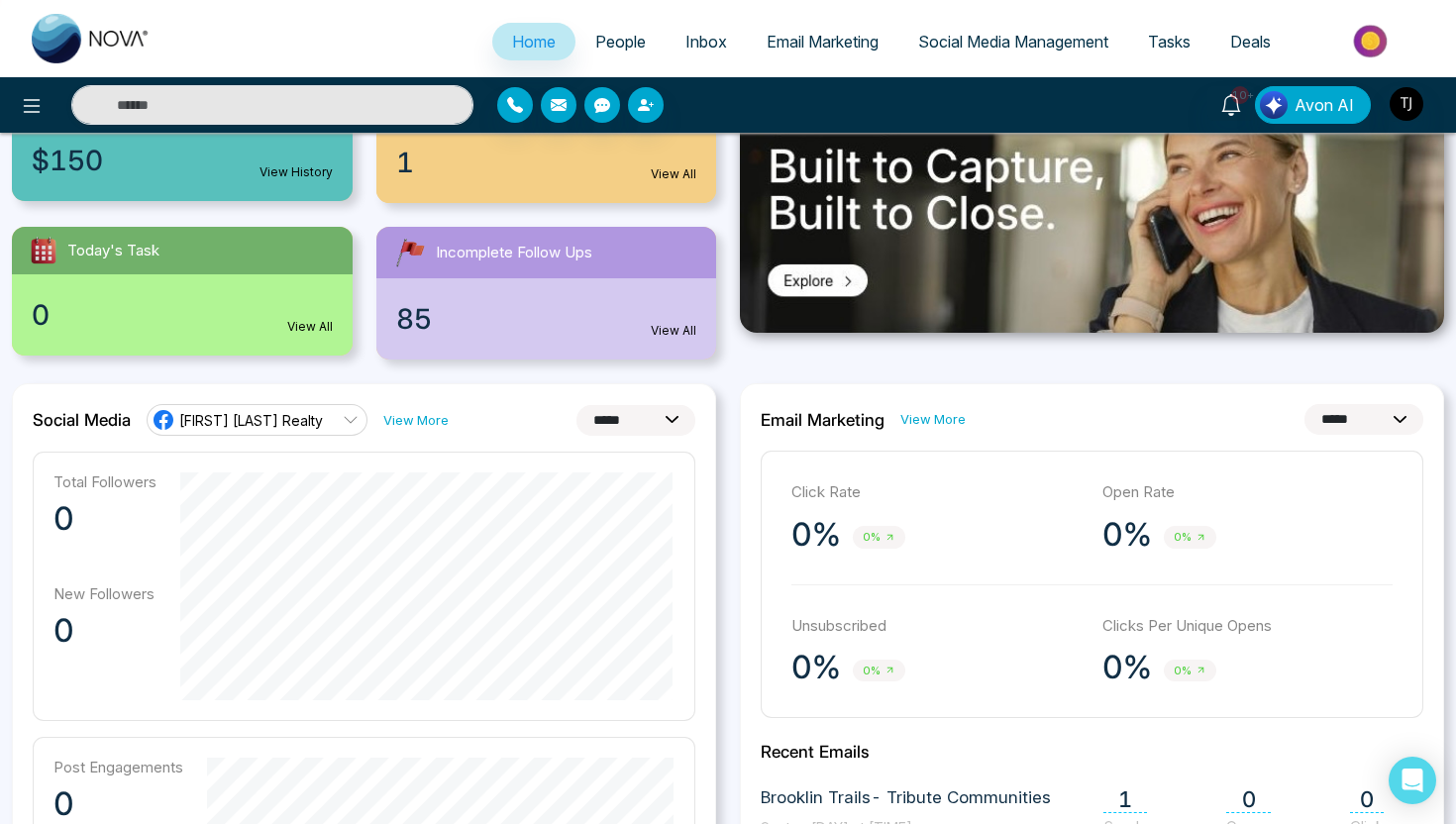 click on "Email Marketing" at bounding box center (822, 42) 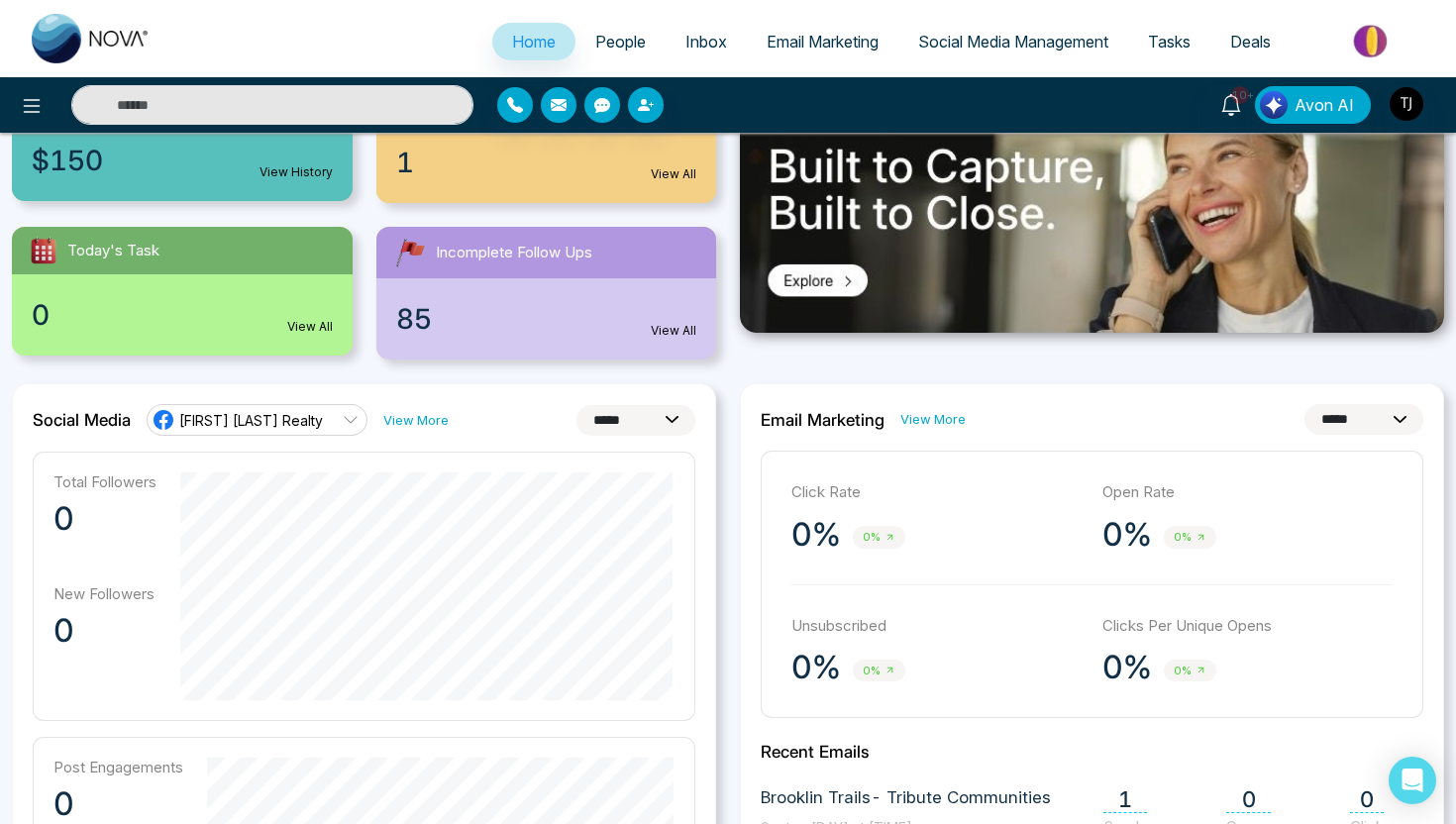 scroll, scrollTop: 0, scrollLeft: 0, axis: both 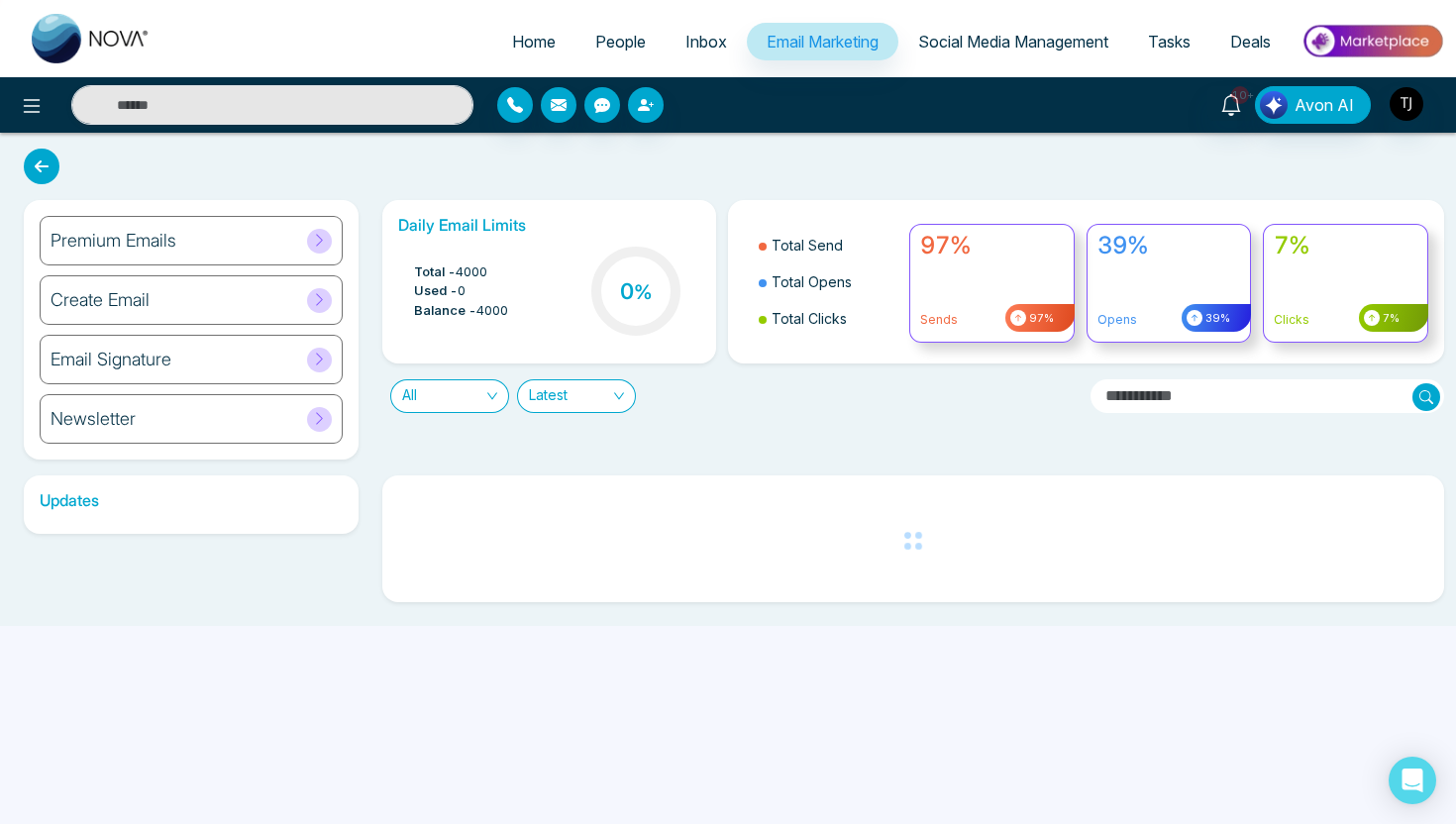 click on "Social Media Management" at bounding box center (1013, 42) 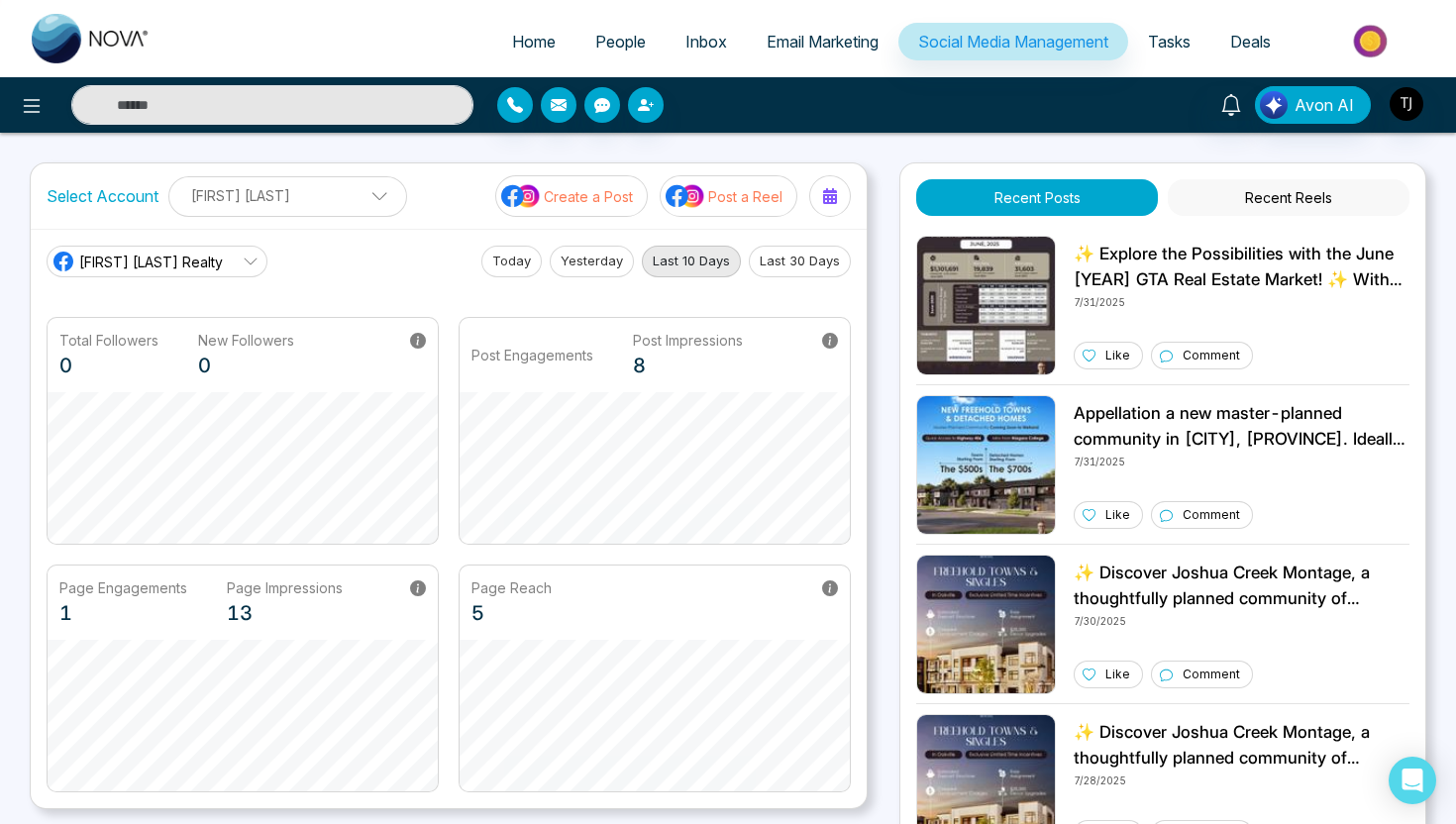 click on "People" at bounding box center [620, 42] 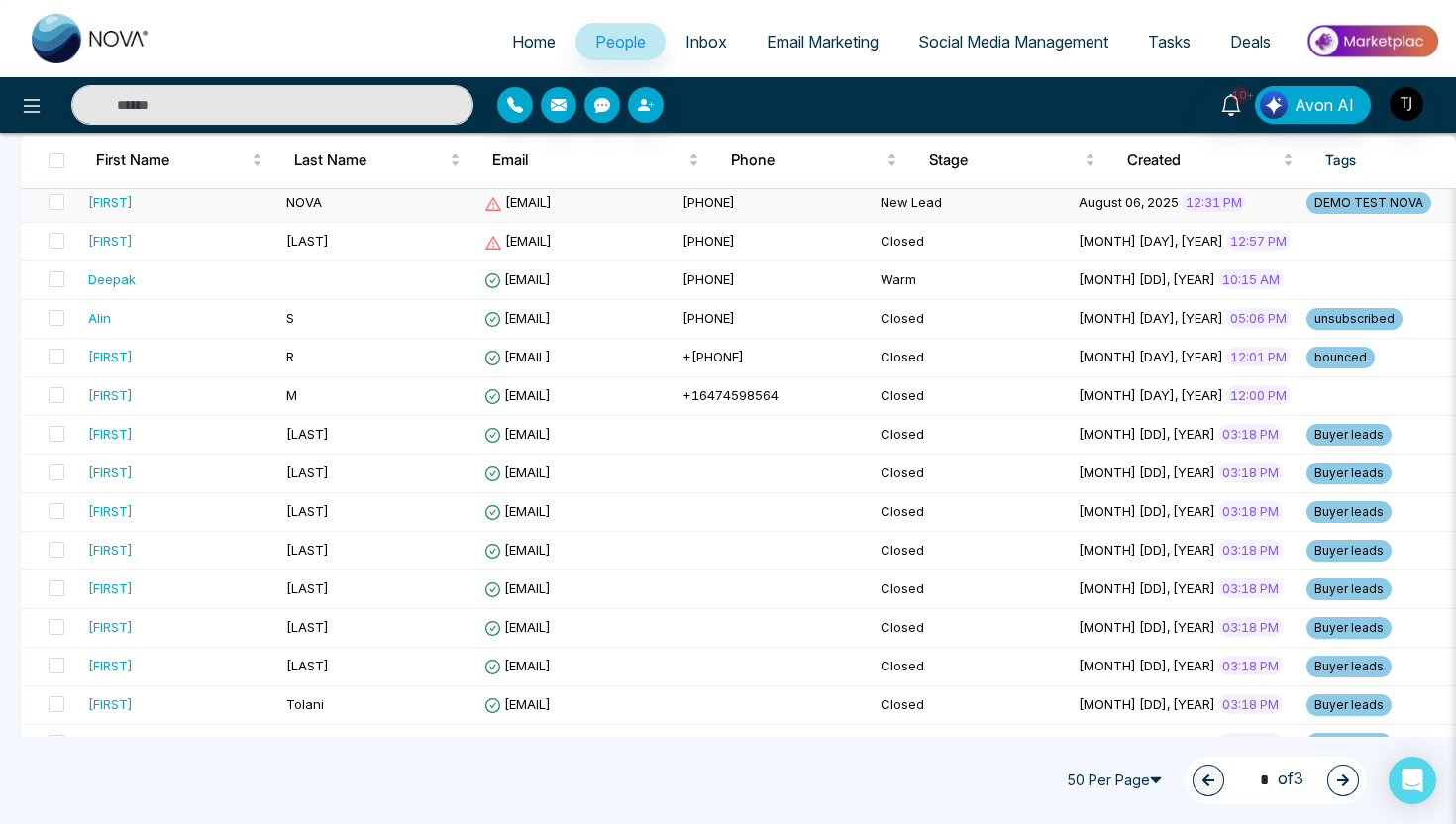 scroll, scrollTop: 286, scrollLeft: 0, axis: vertical 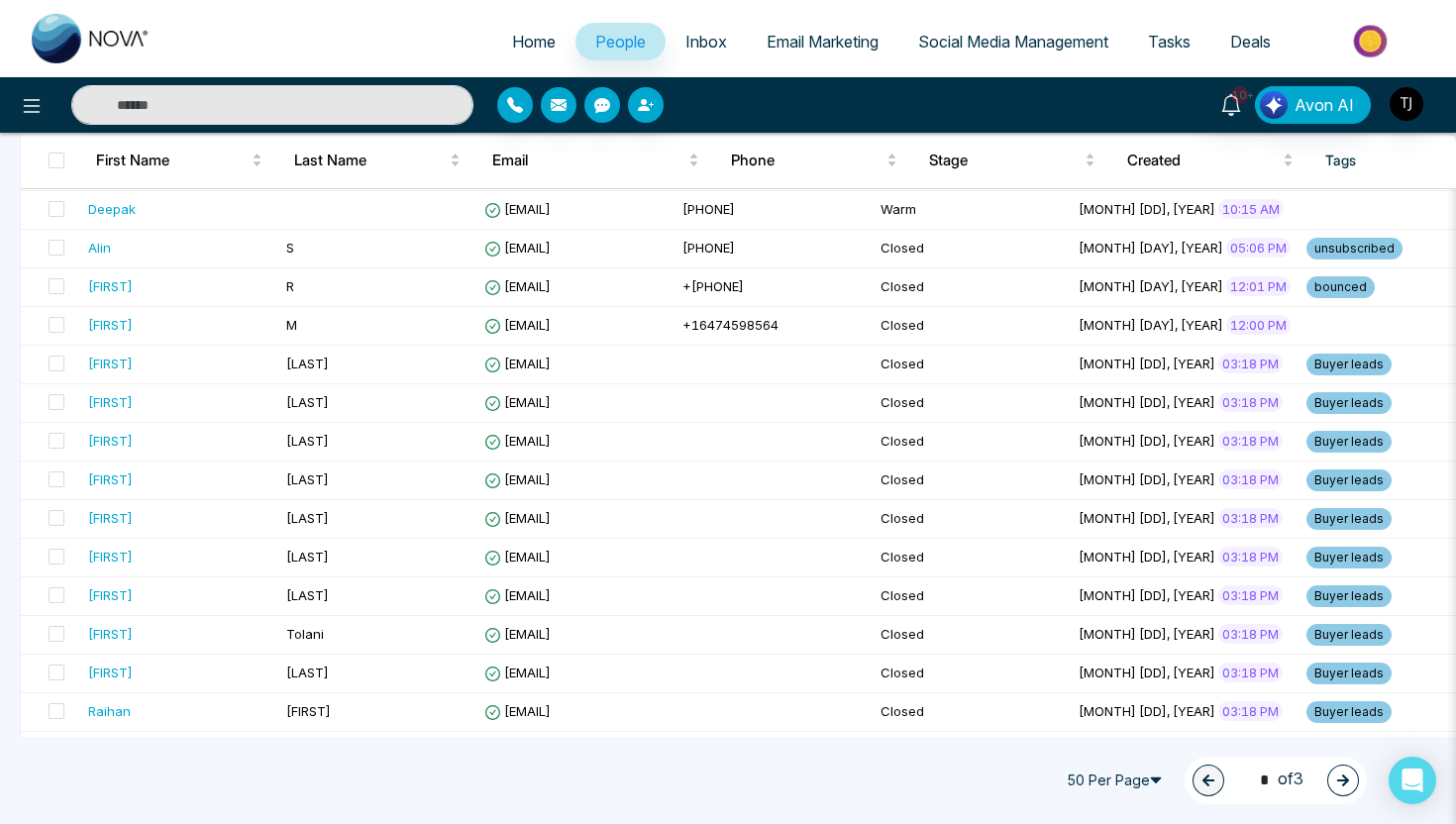 click on "Email Marketing" at bounding box center (822, 42) 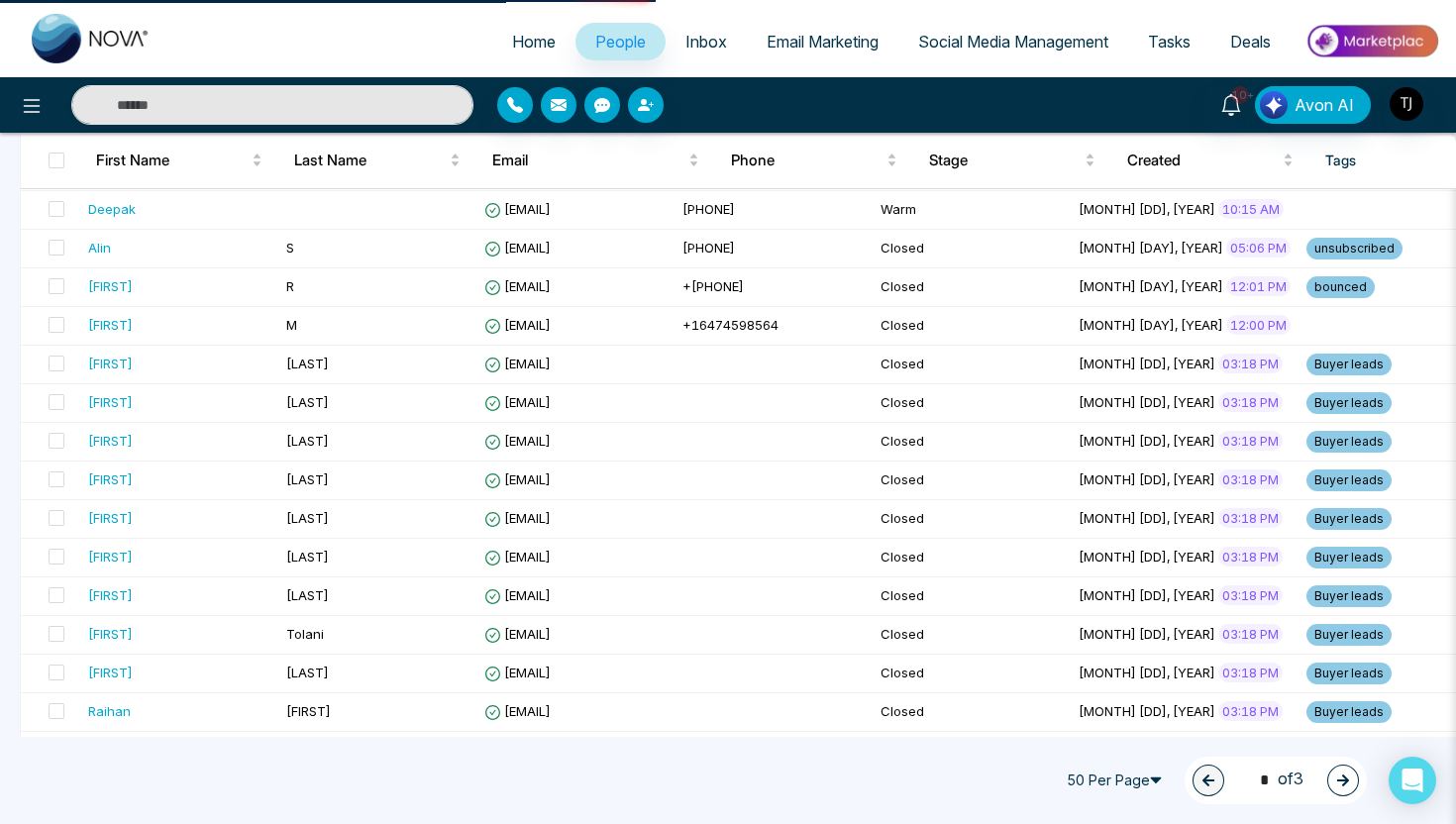 scroll, scrollTop: 0, scrollLeft: 0, axis: both 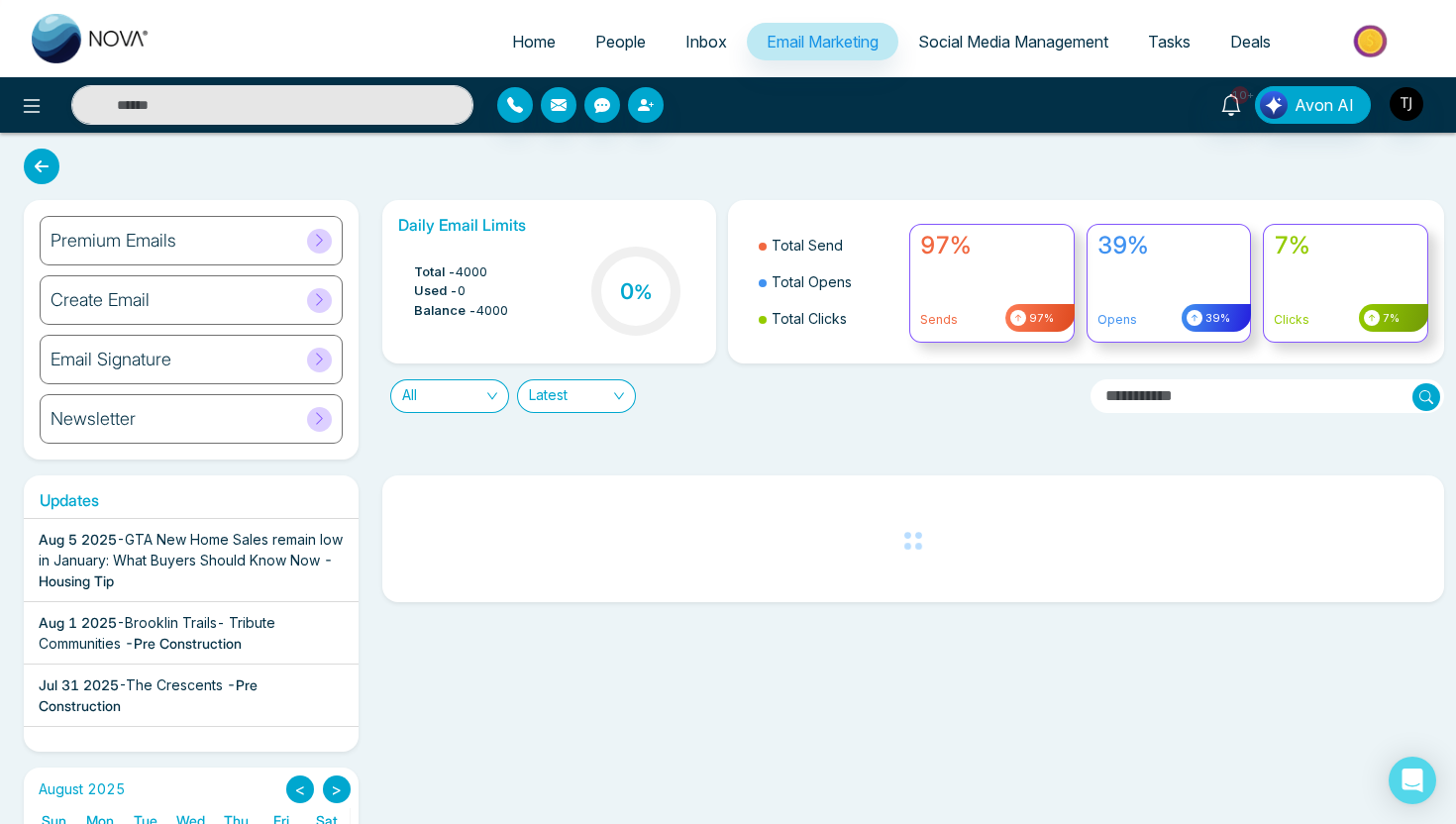 click on "Social Media Management" at bounding box center [1013, 42] 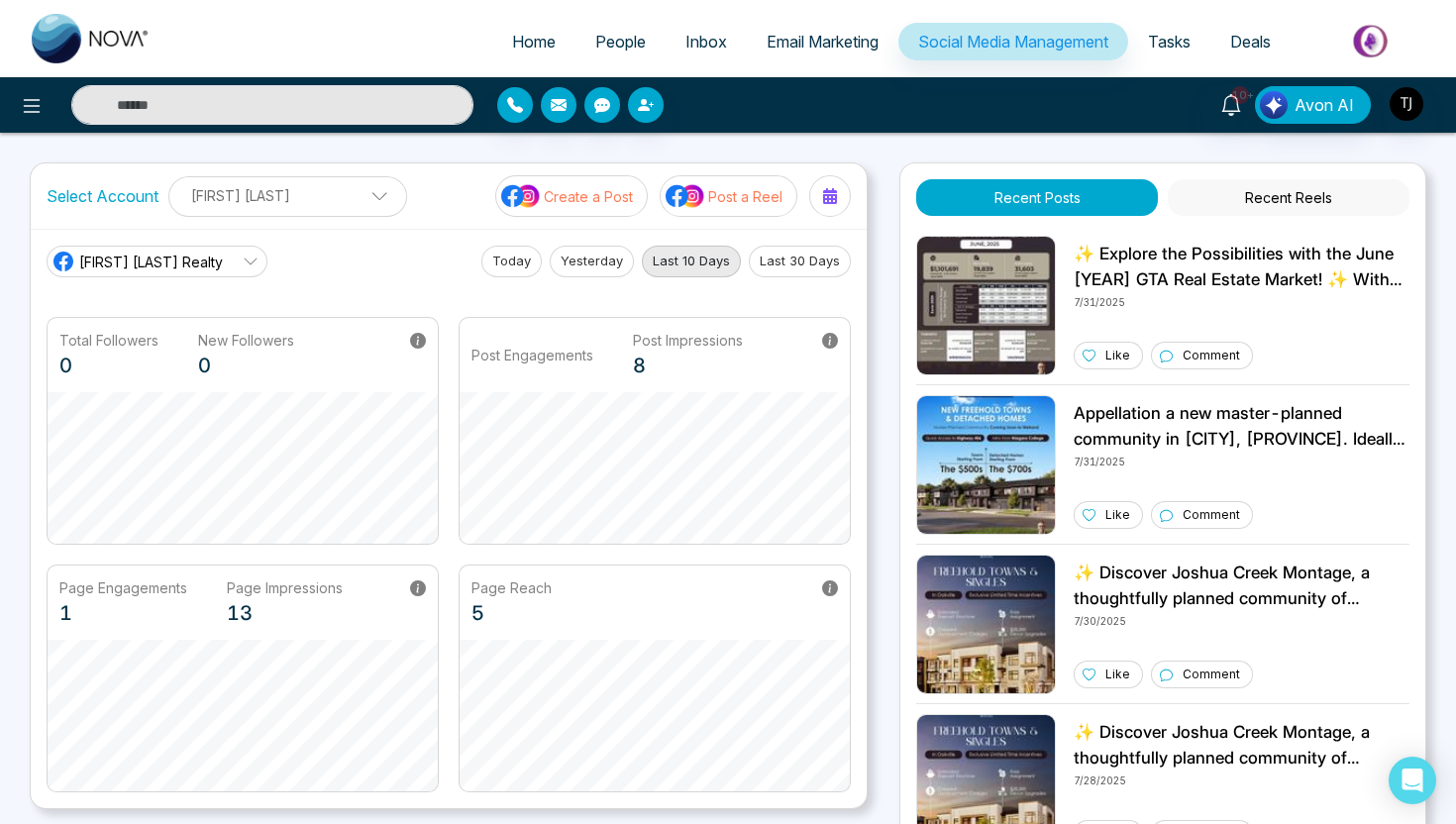 click on "Email Marketing" at bounding box center (822, 42) 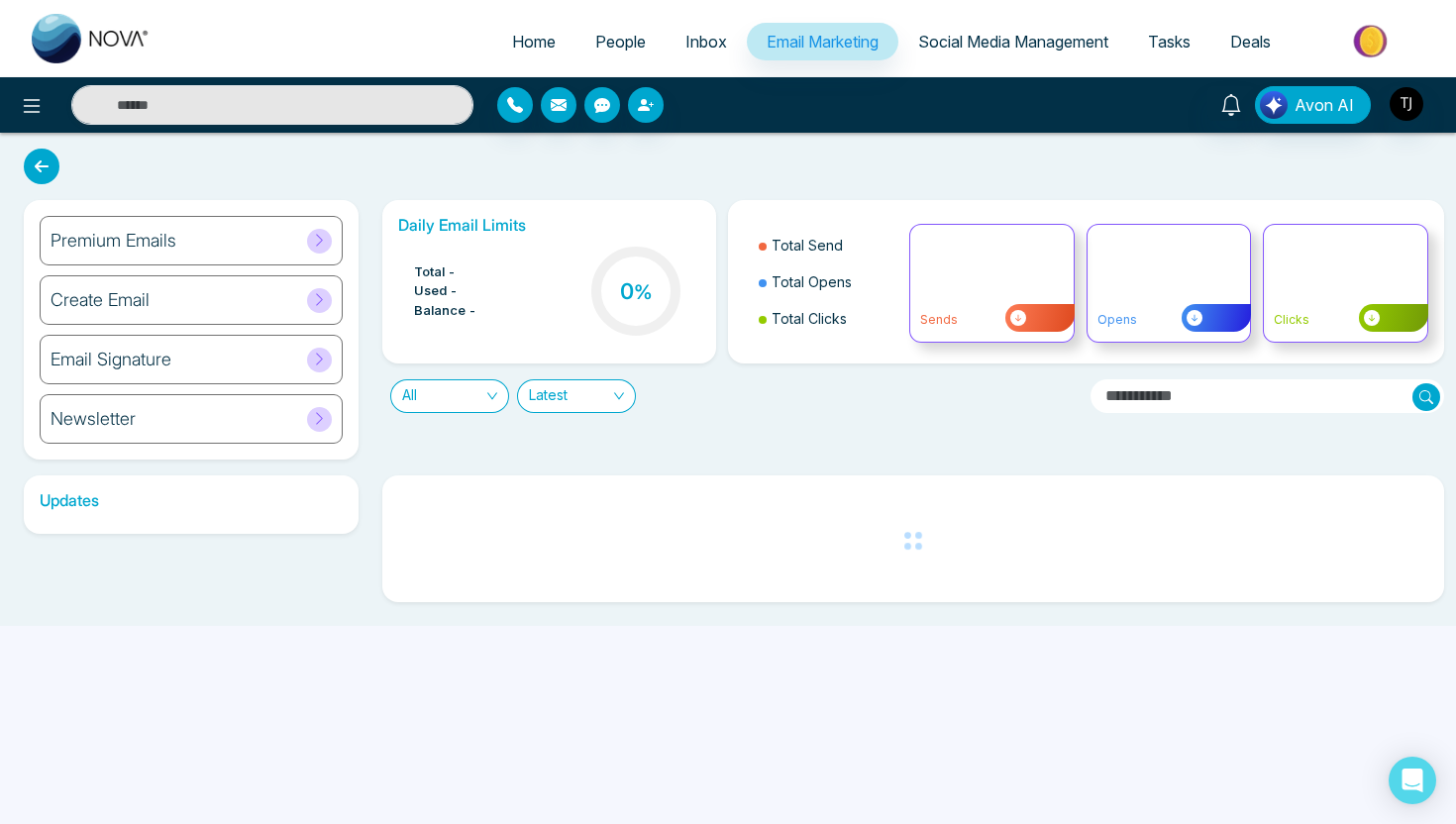 click on "Social Media Management" at bounding box center (1013, 42) 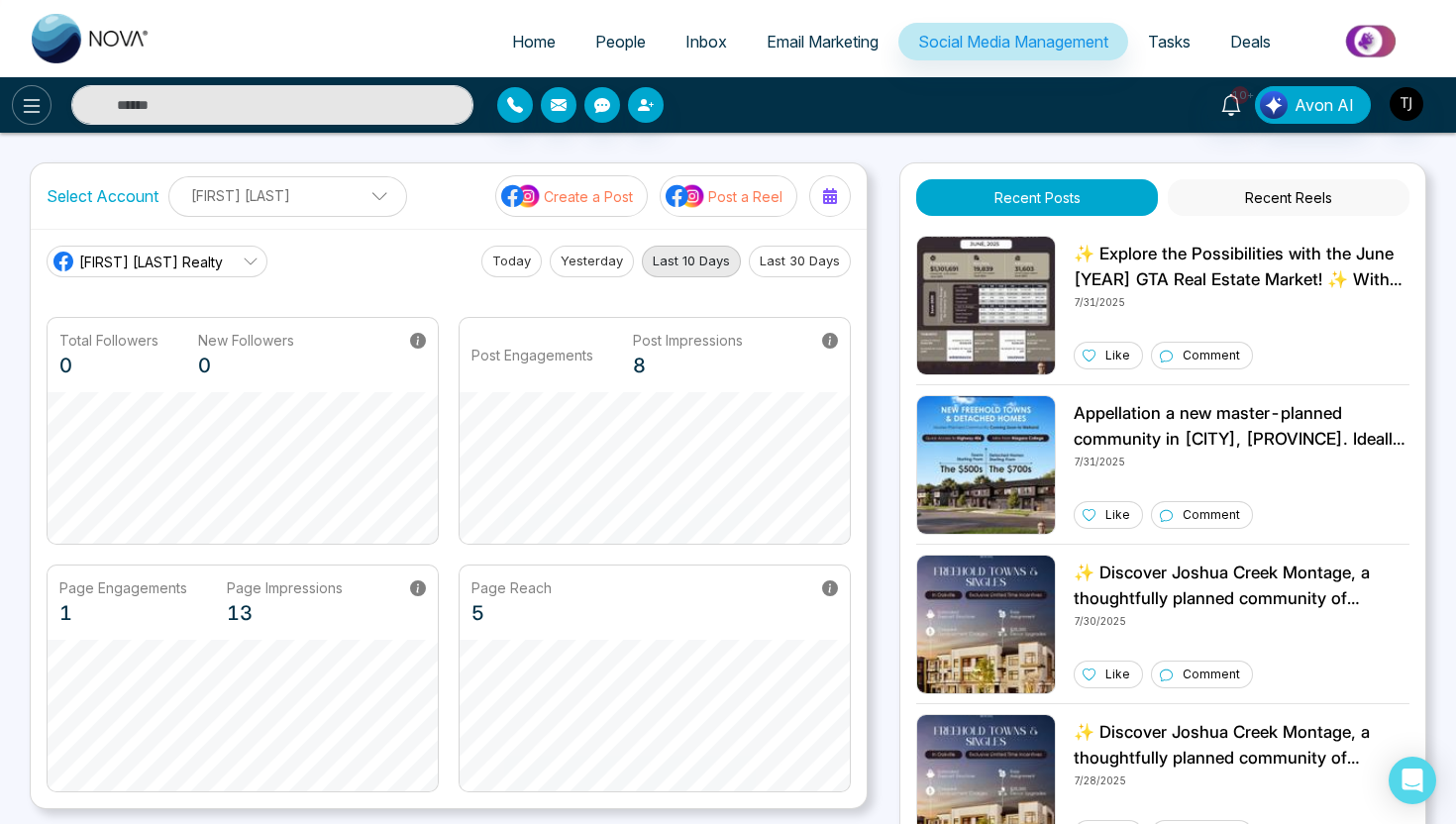 click 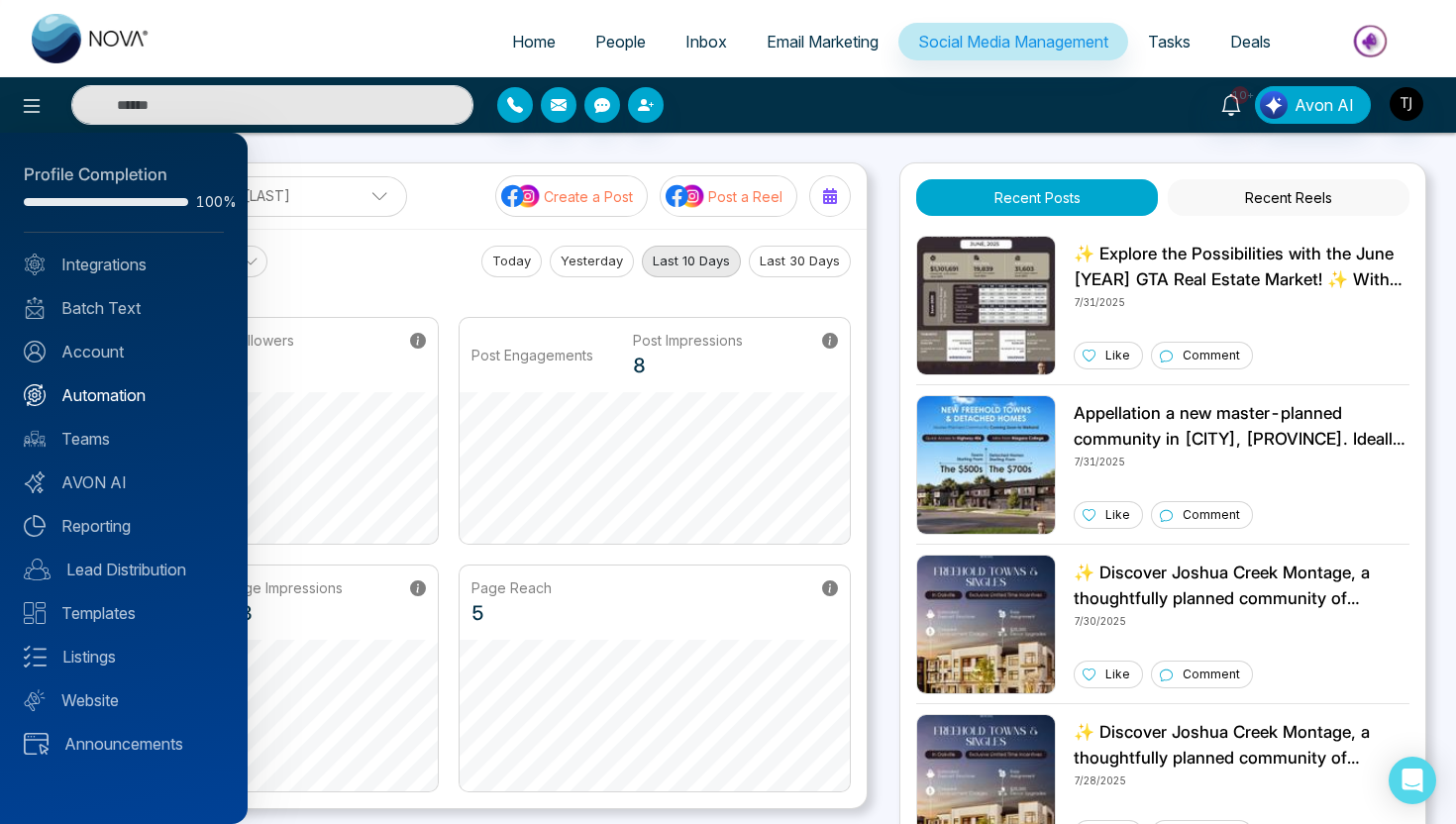 click on "Automation" at bounding box center (124, 395) 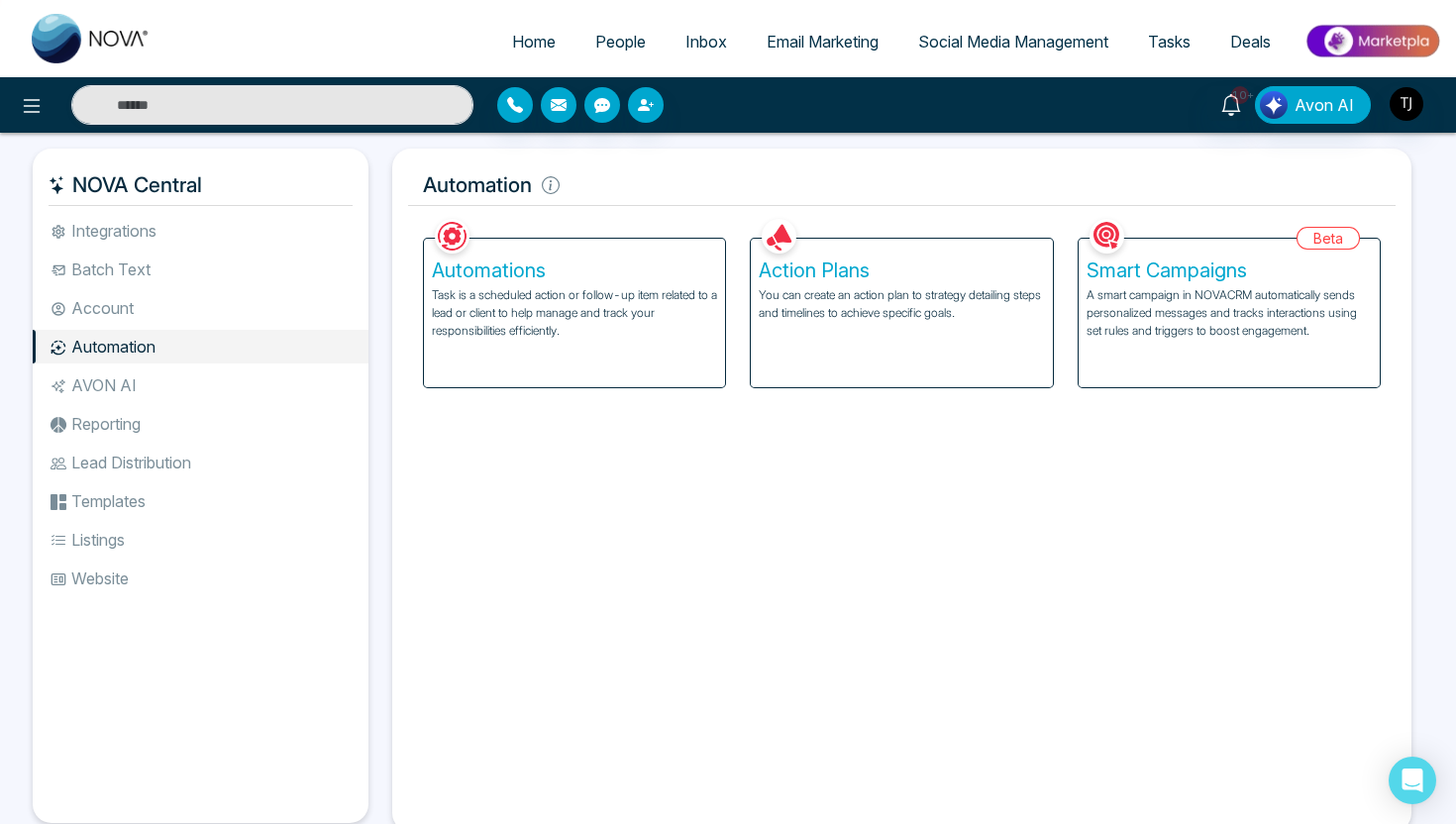click on "You can create an action plan to strategy detailing steps and timelines to achieve specific goals." at bounding box center [901, 304] 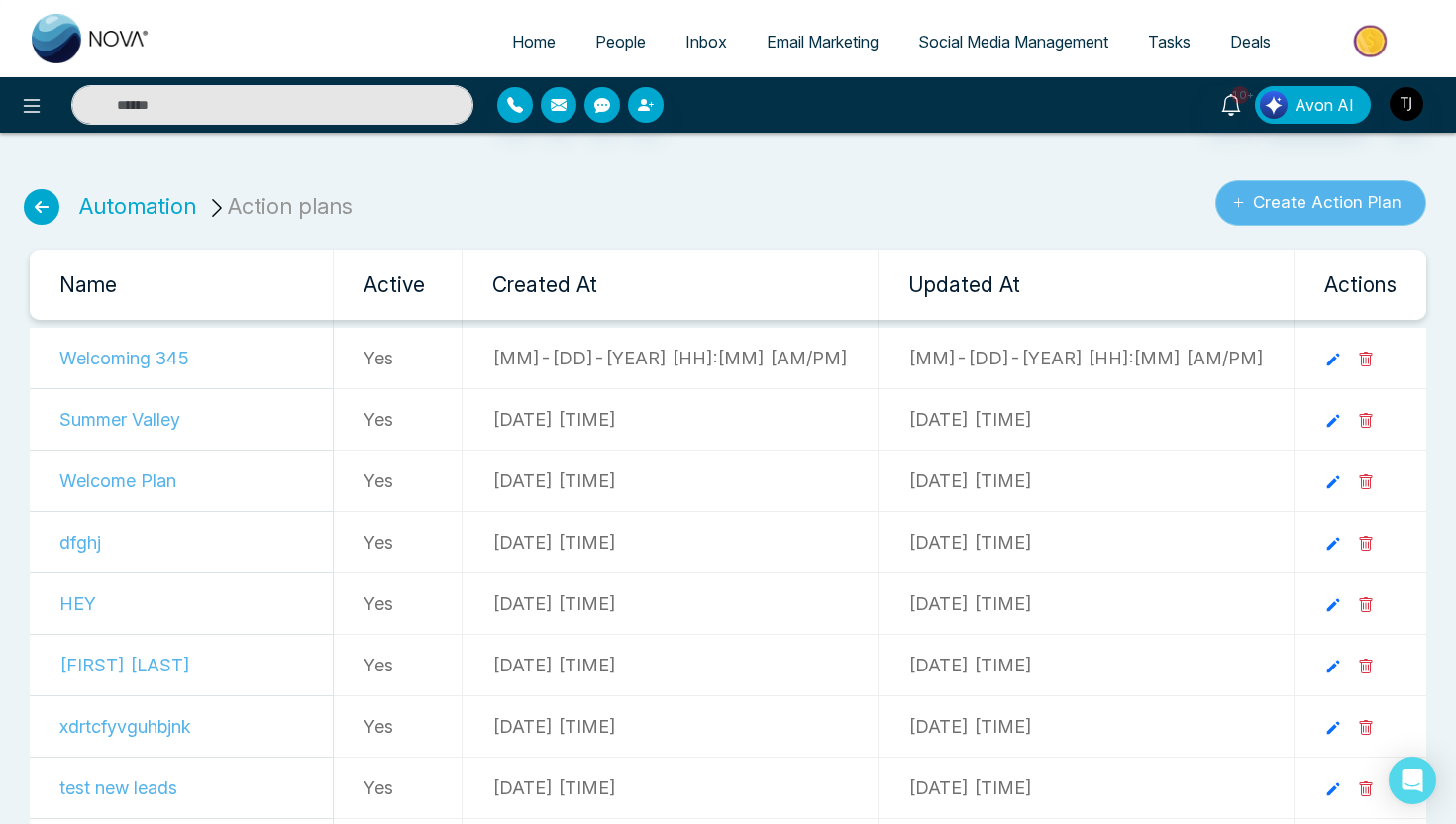 click on "Create Action Plan" at bounding box center [1320, 203] 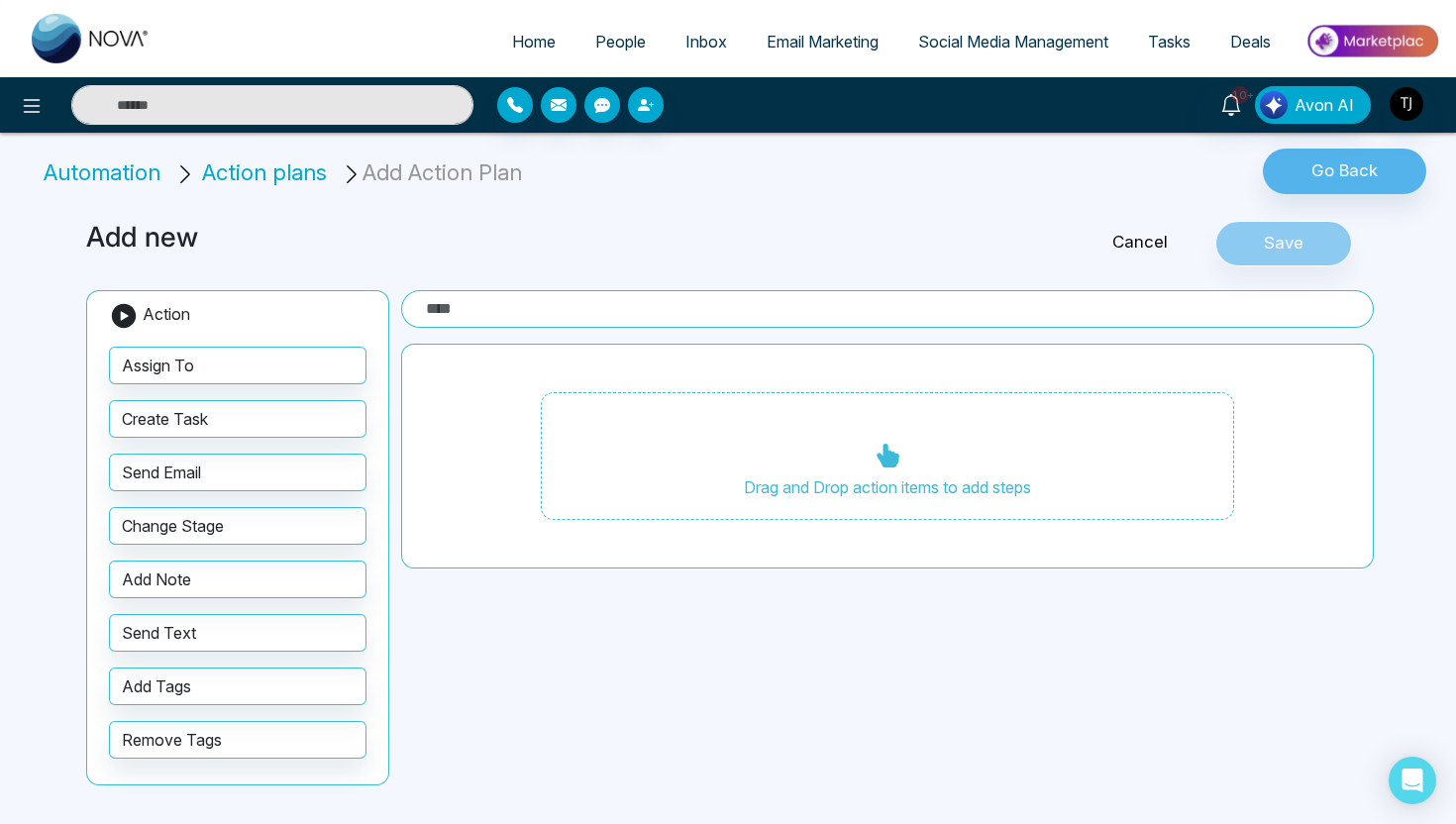 click at bounding box center [887, 309] 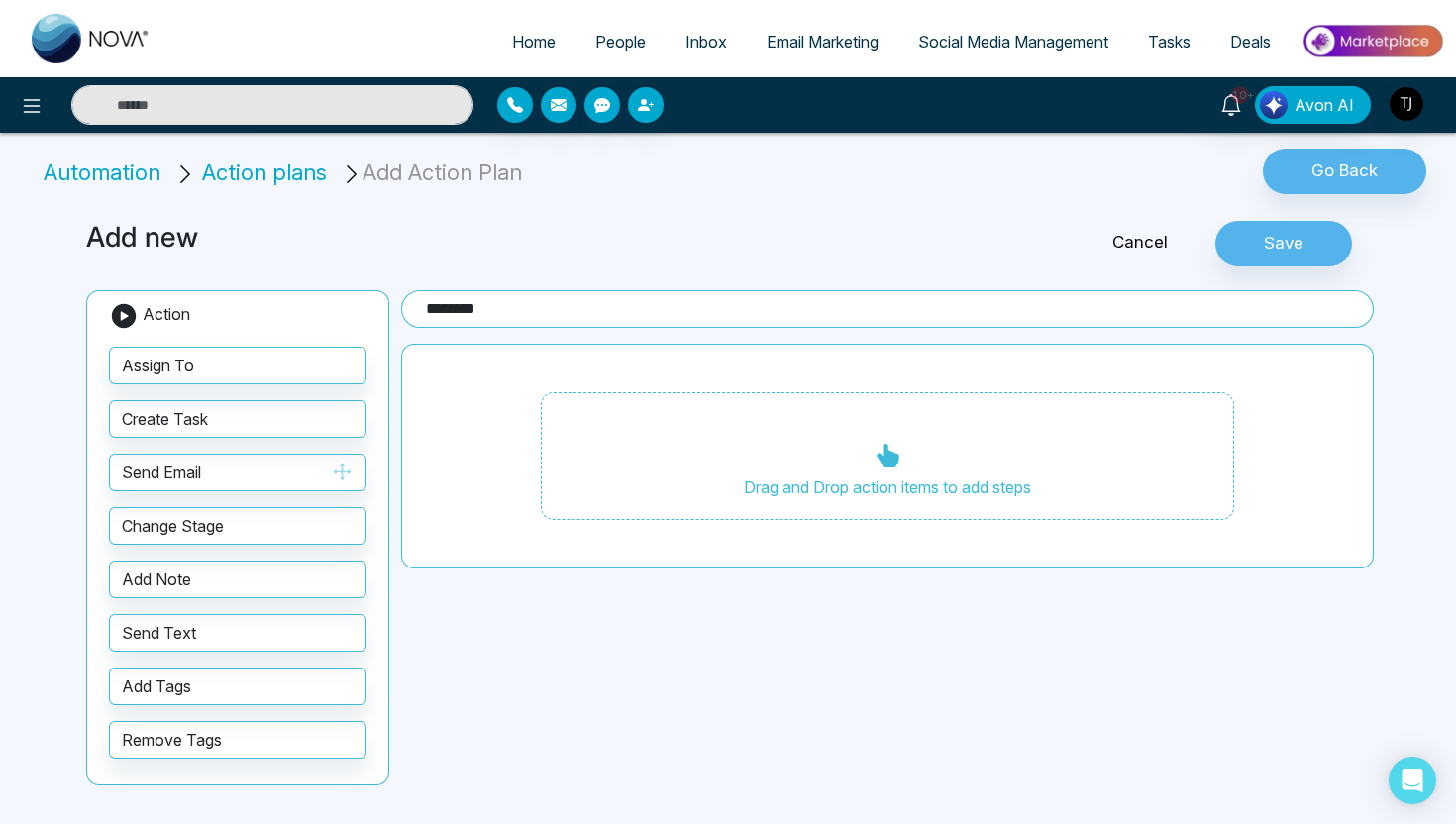 type on "********" 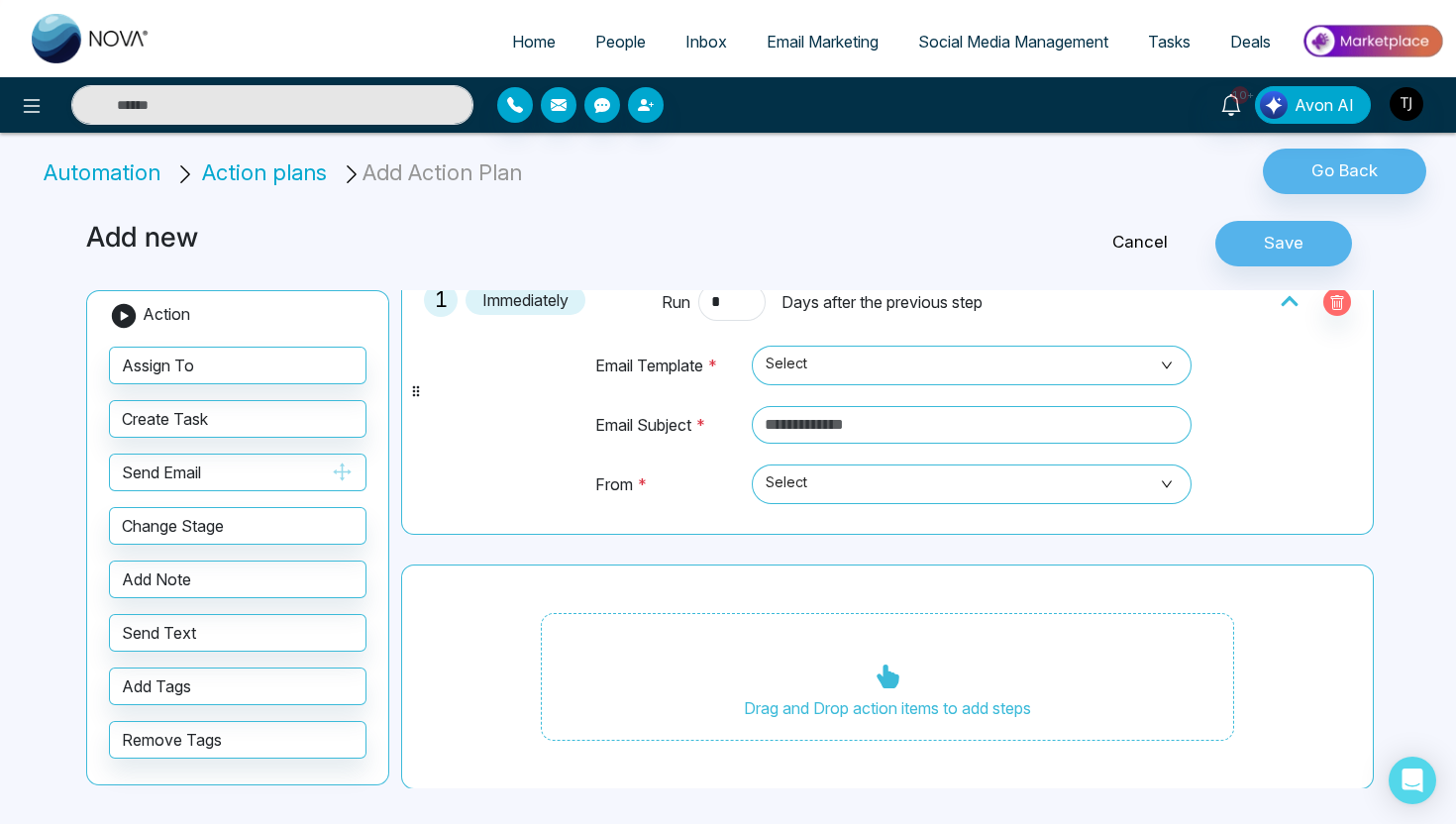 scroll, scrollTop: 97, scrollLeft: 0, axis: vertical 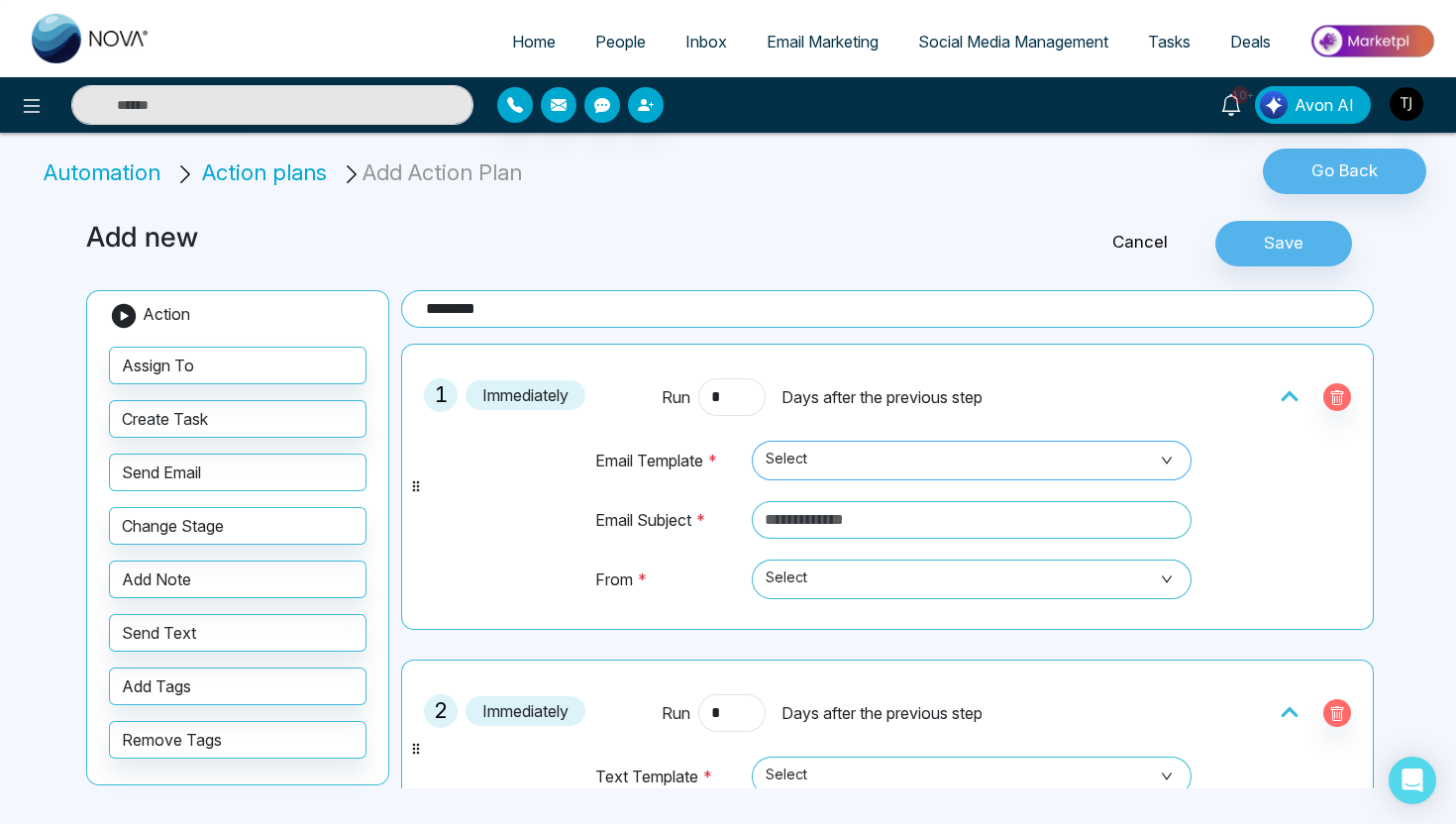 click on "Select" at bounding box center (972, 461) 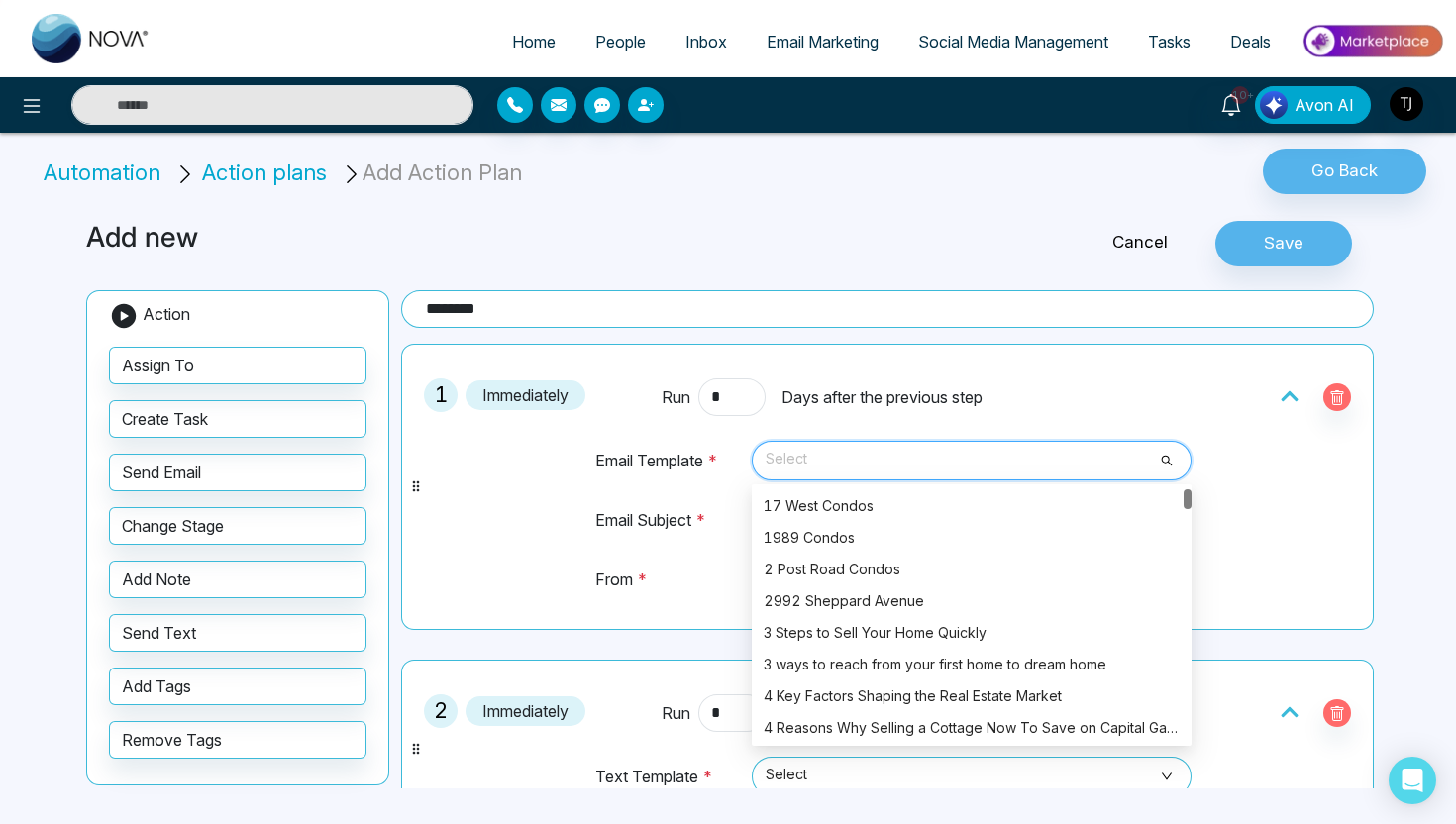 scroll, scrollTop: 168, scrollLeft: 0, axis: vertical 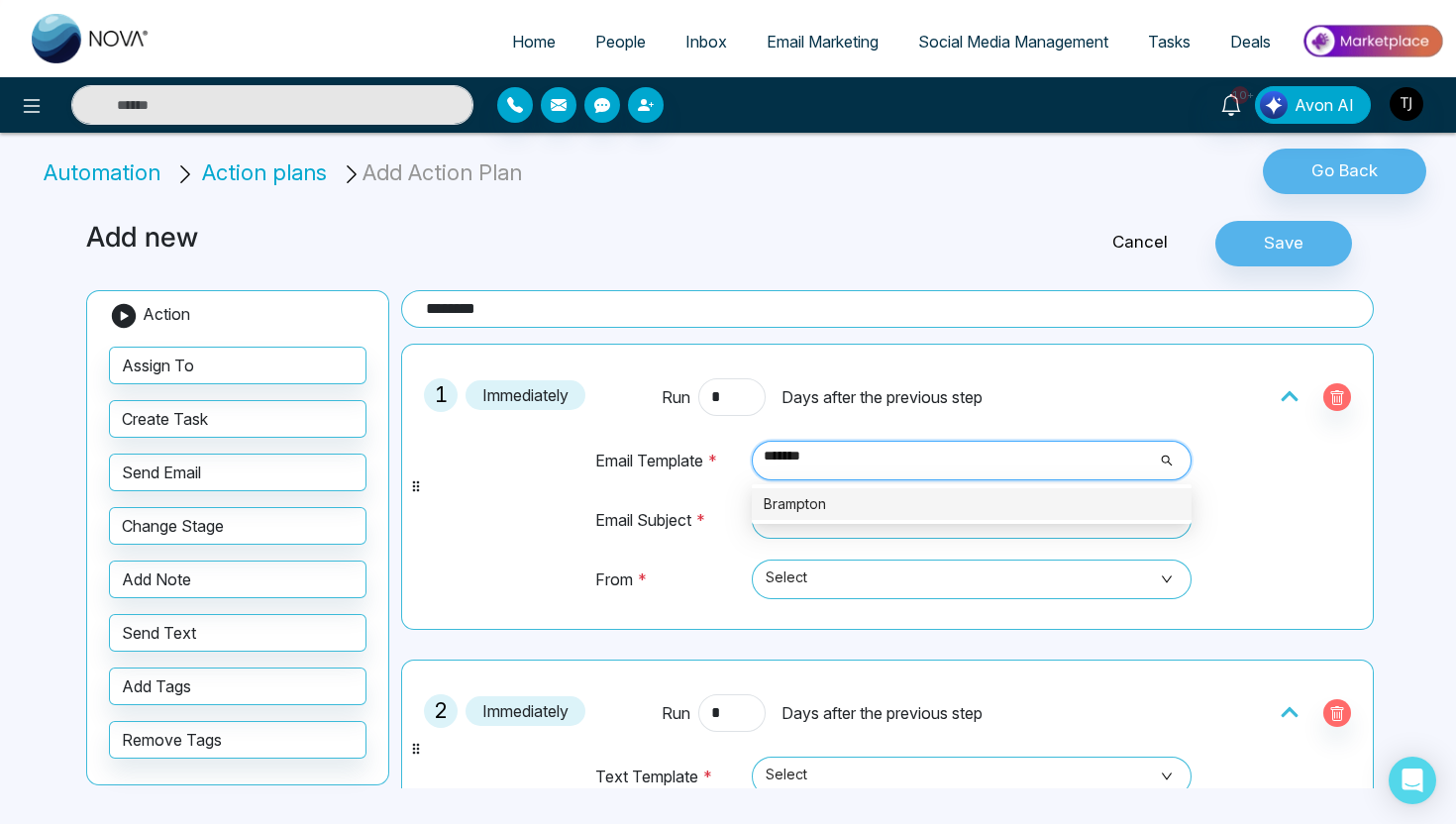type on "********" 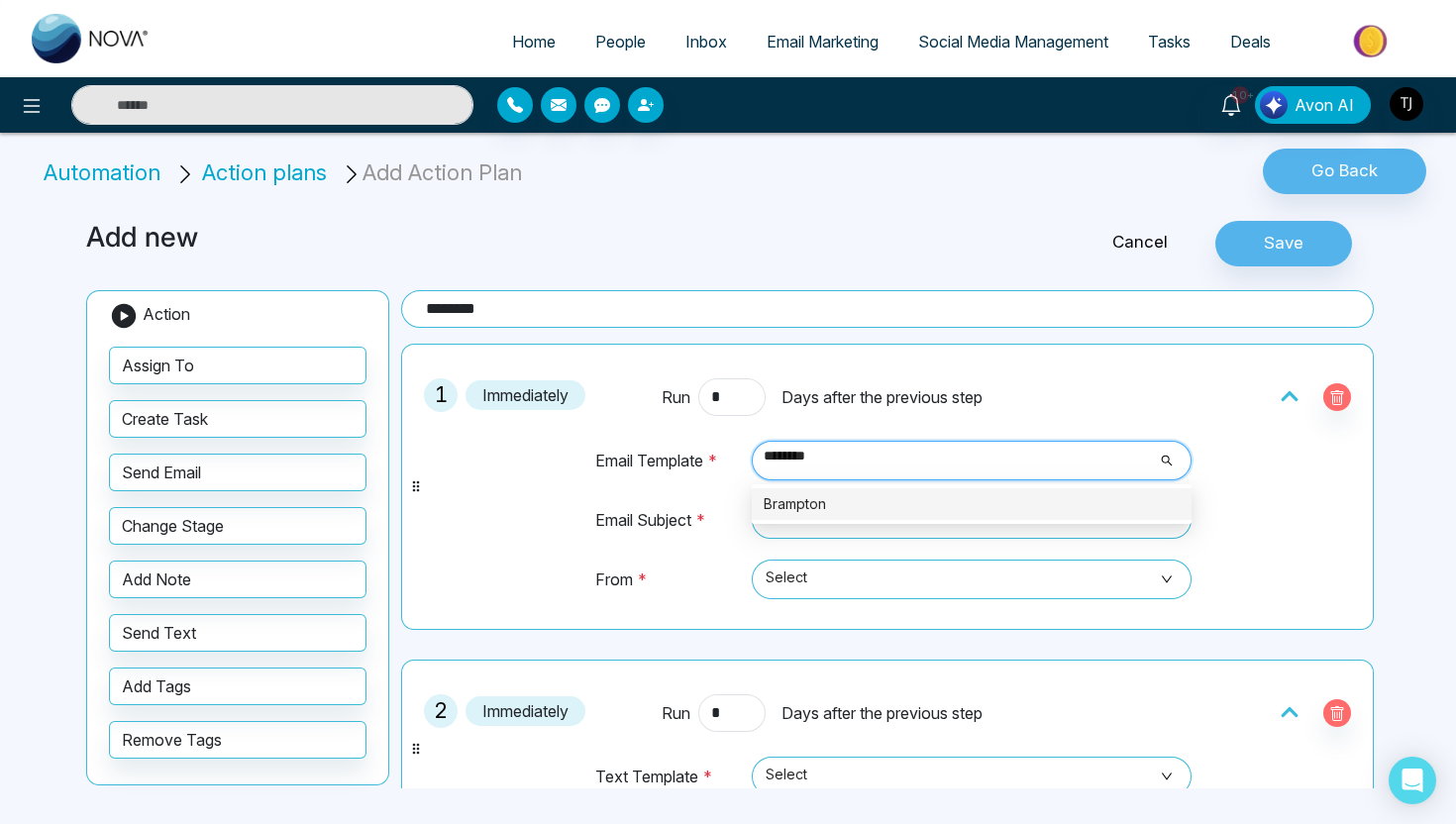 click on "Brampton" at bounding box center (972, 504) 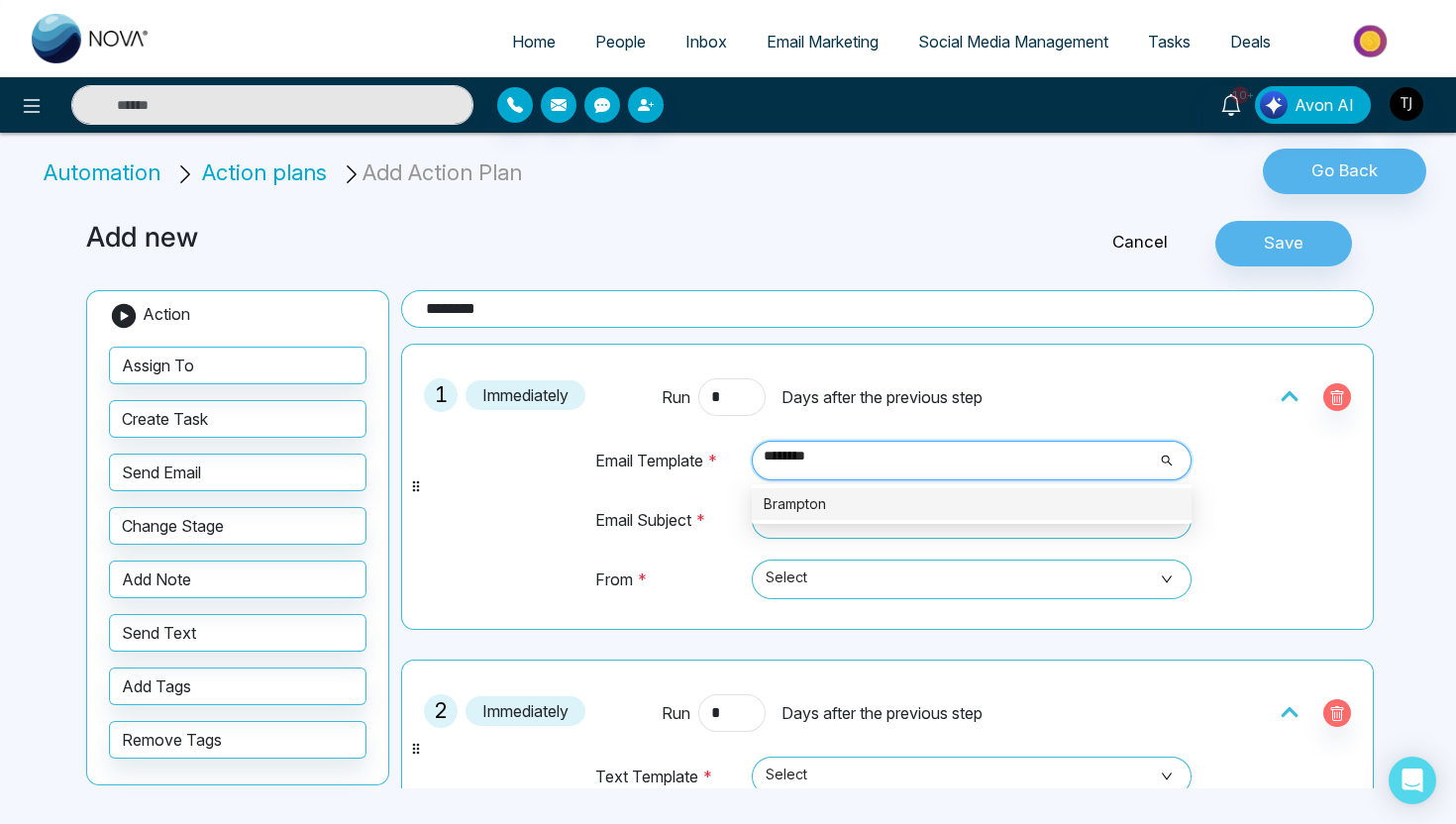 type 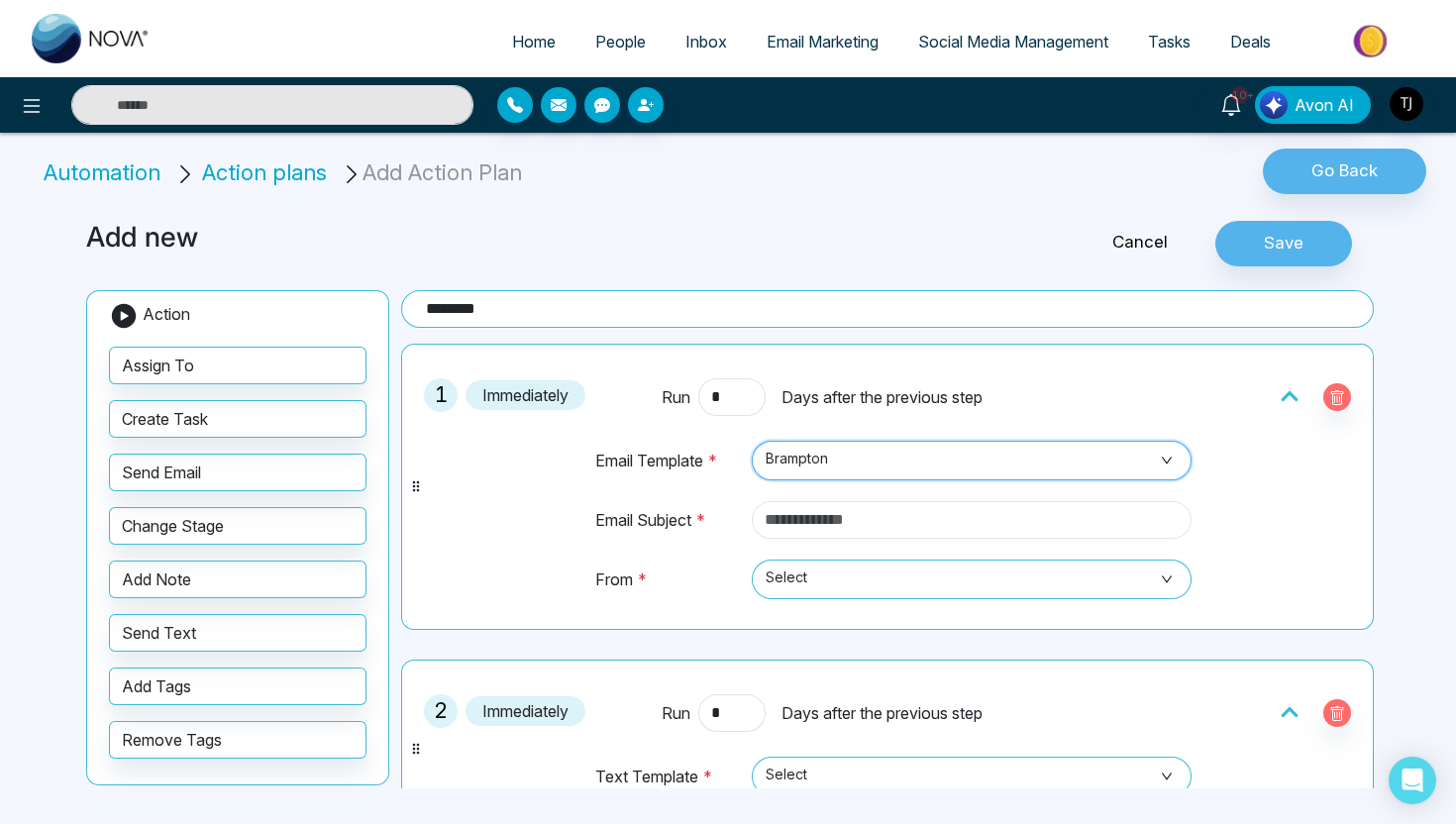click at bounding box center (972, 520) 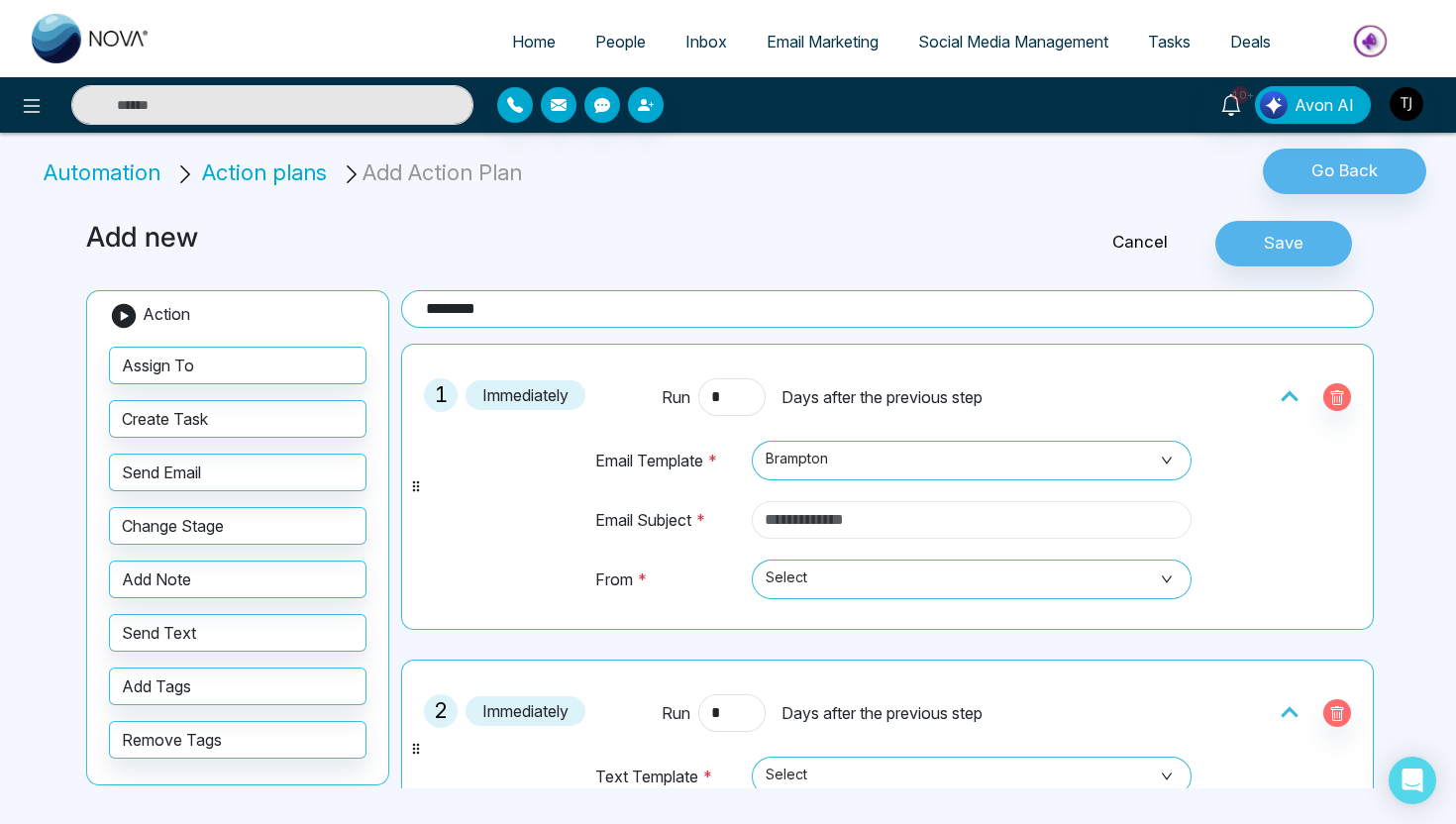 type on "**********" 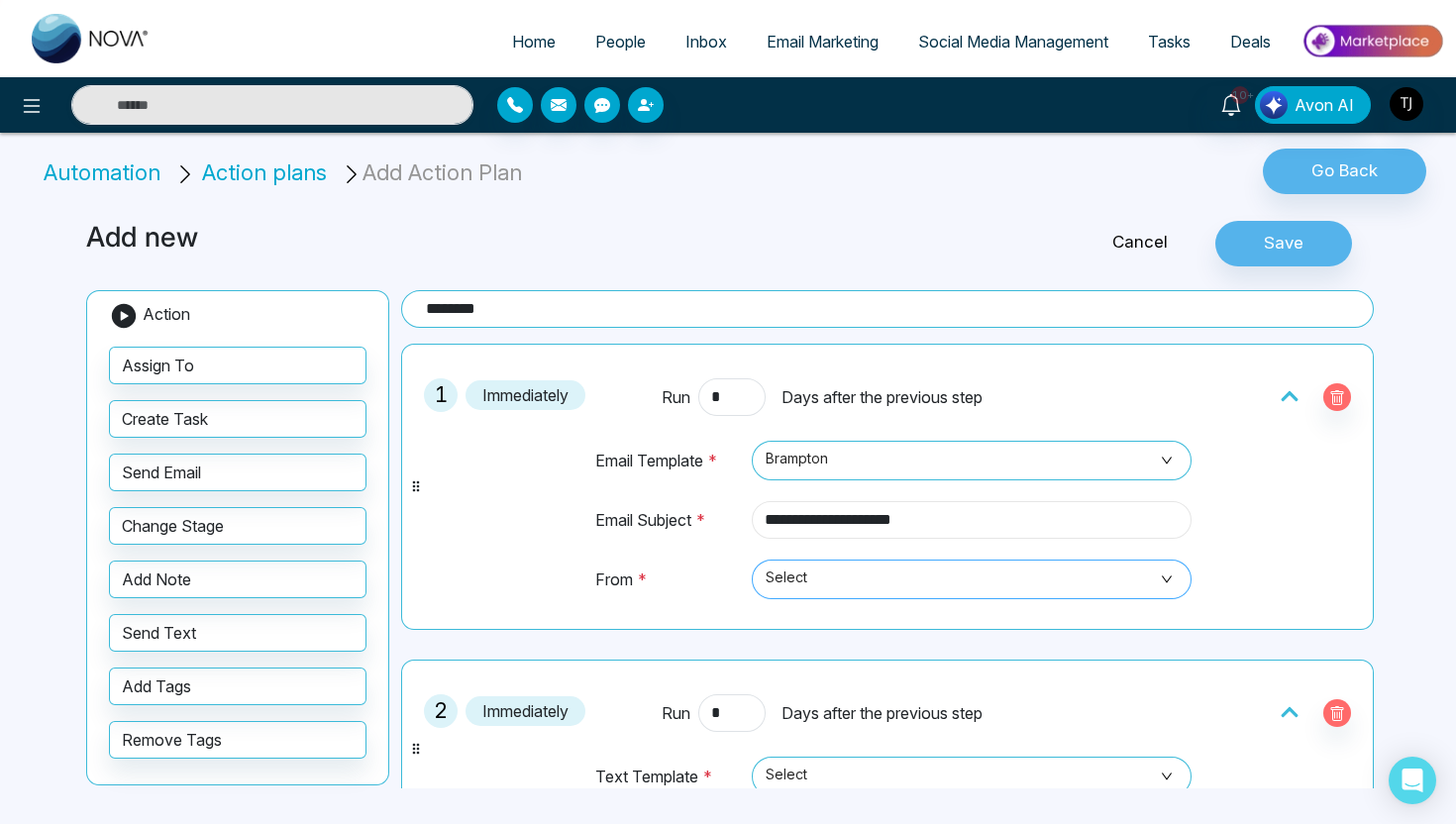 click on "Select" at bounding box center [972, 579] 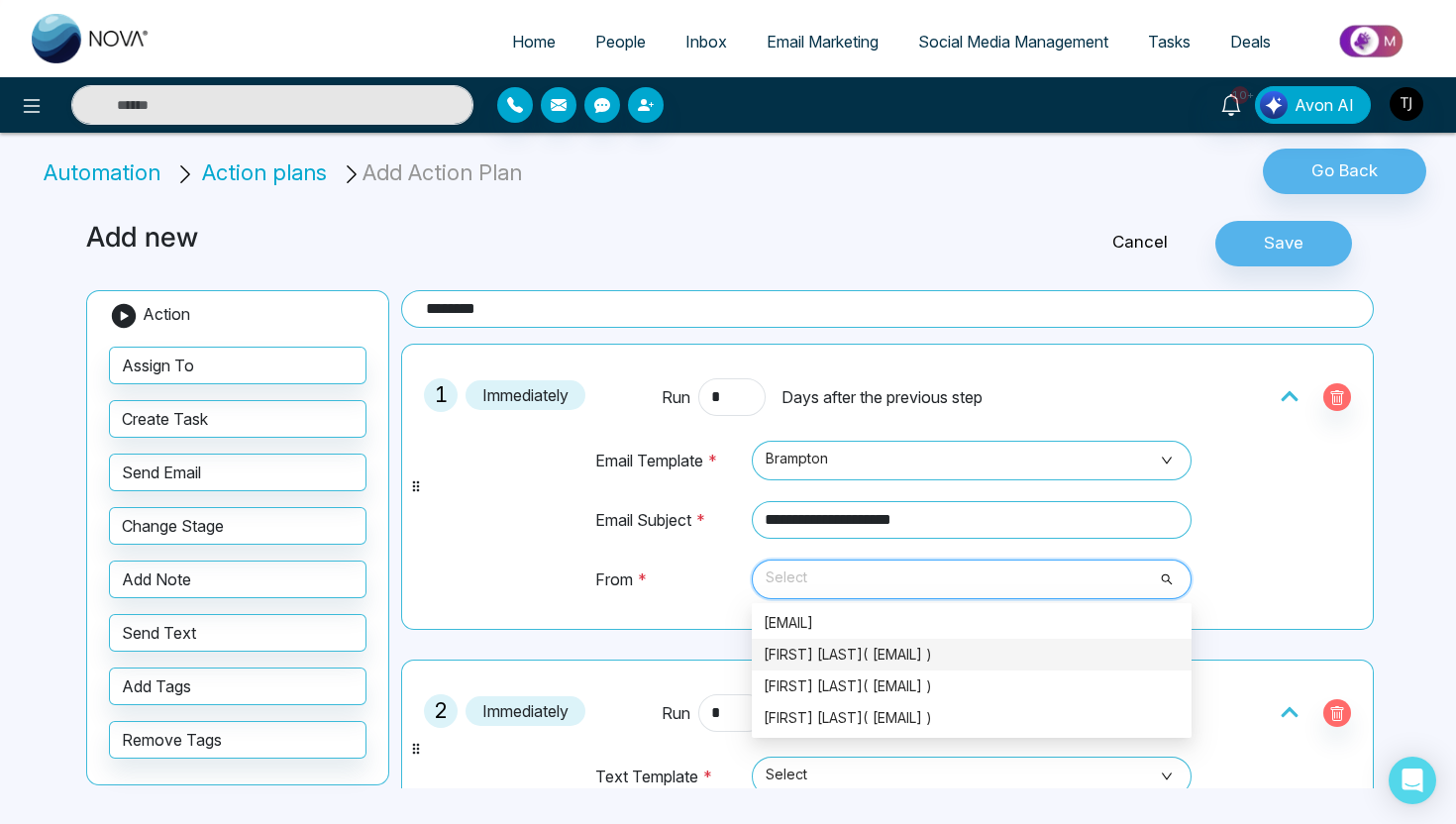 click on "[FIRST] [LAST]( [EMAIL] )" at bounding box center (972, 655) 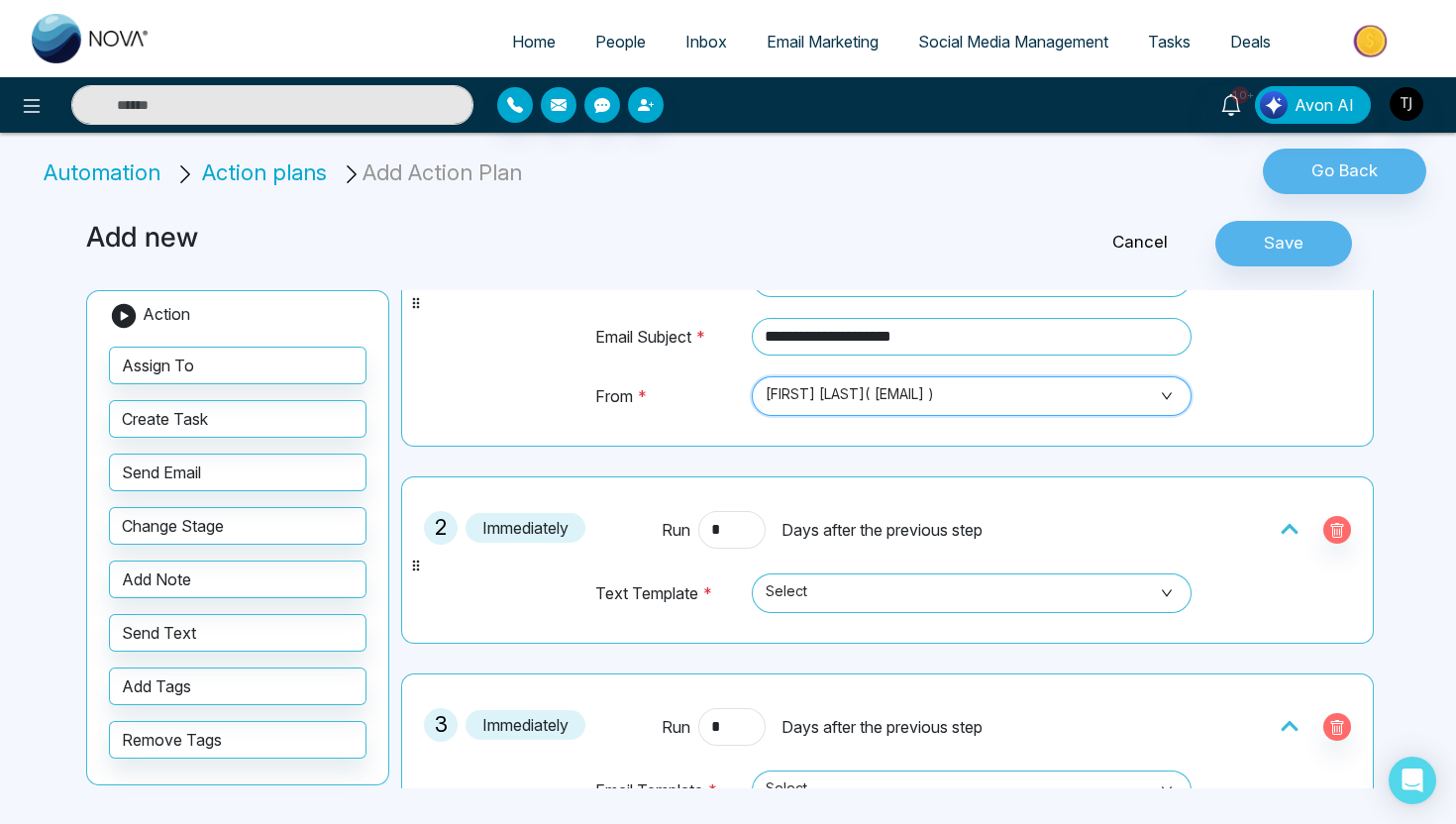 scroll, scrollTop: 200, scrollLeft: 0, axis: vertical 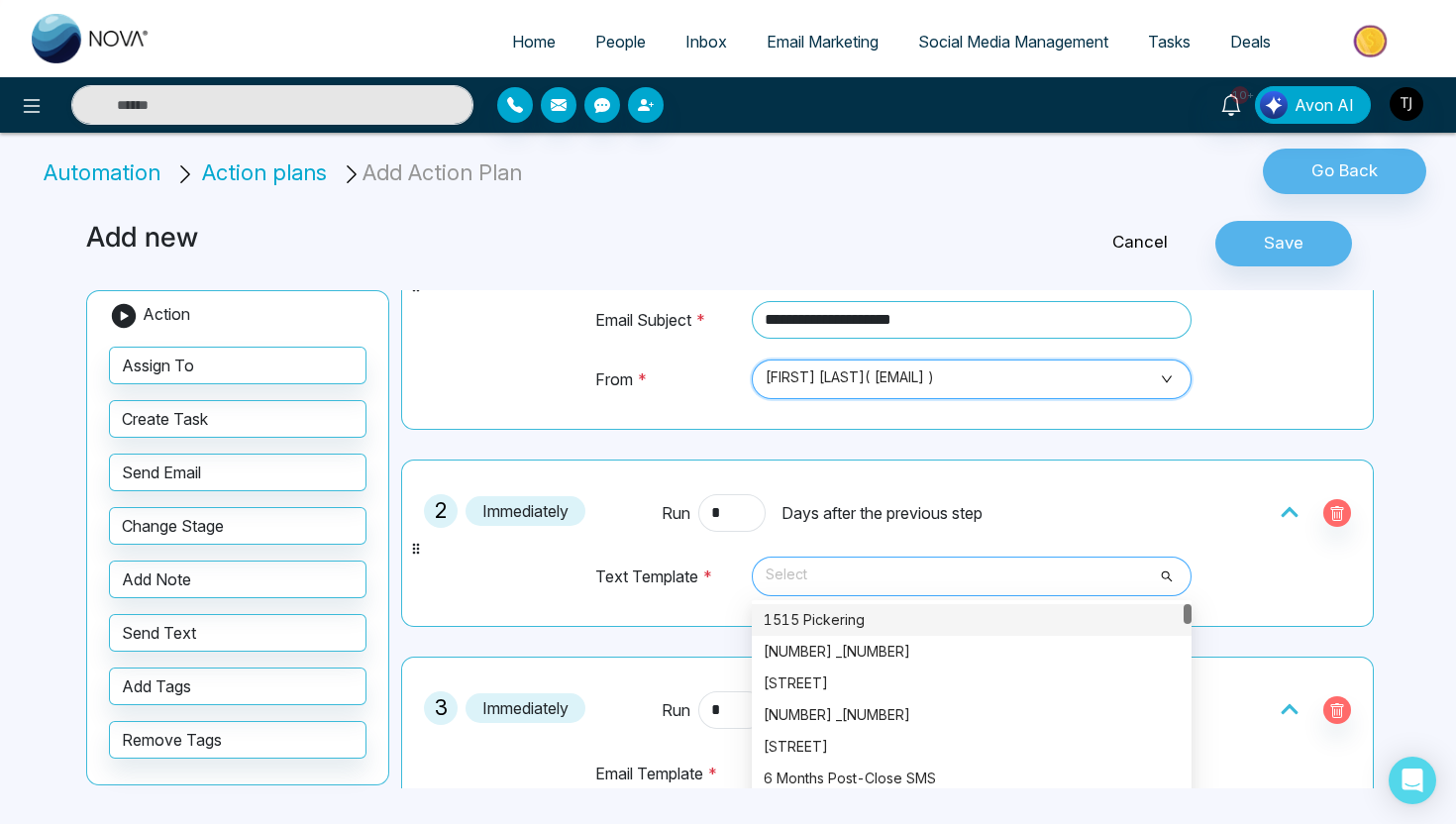 click on "Select" at bounding box center (972, 576) 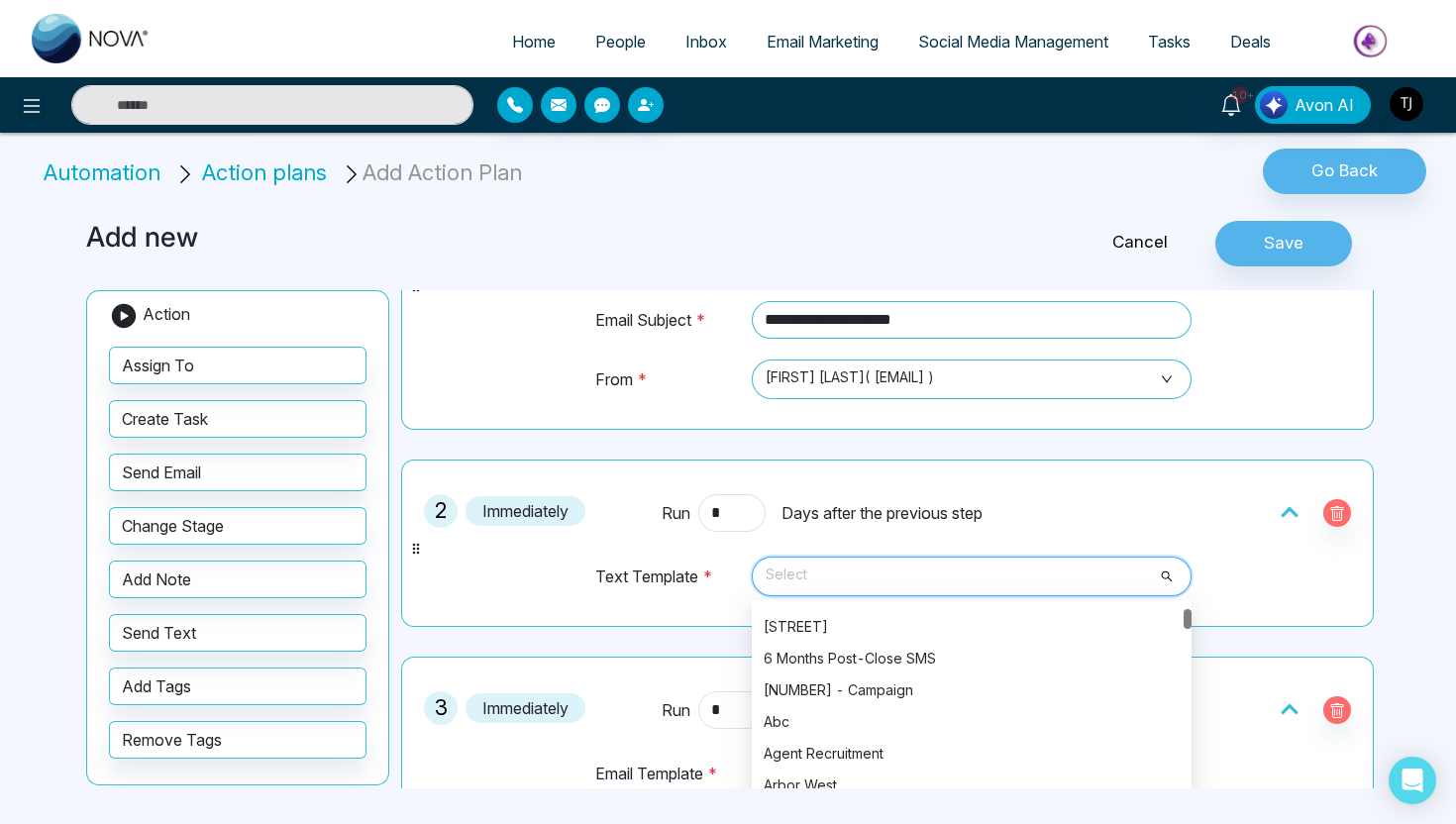 scroll, scrollTop: 140, scrollLeft: 0, axis: vertical 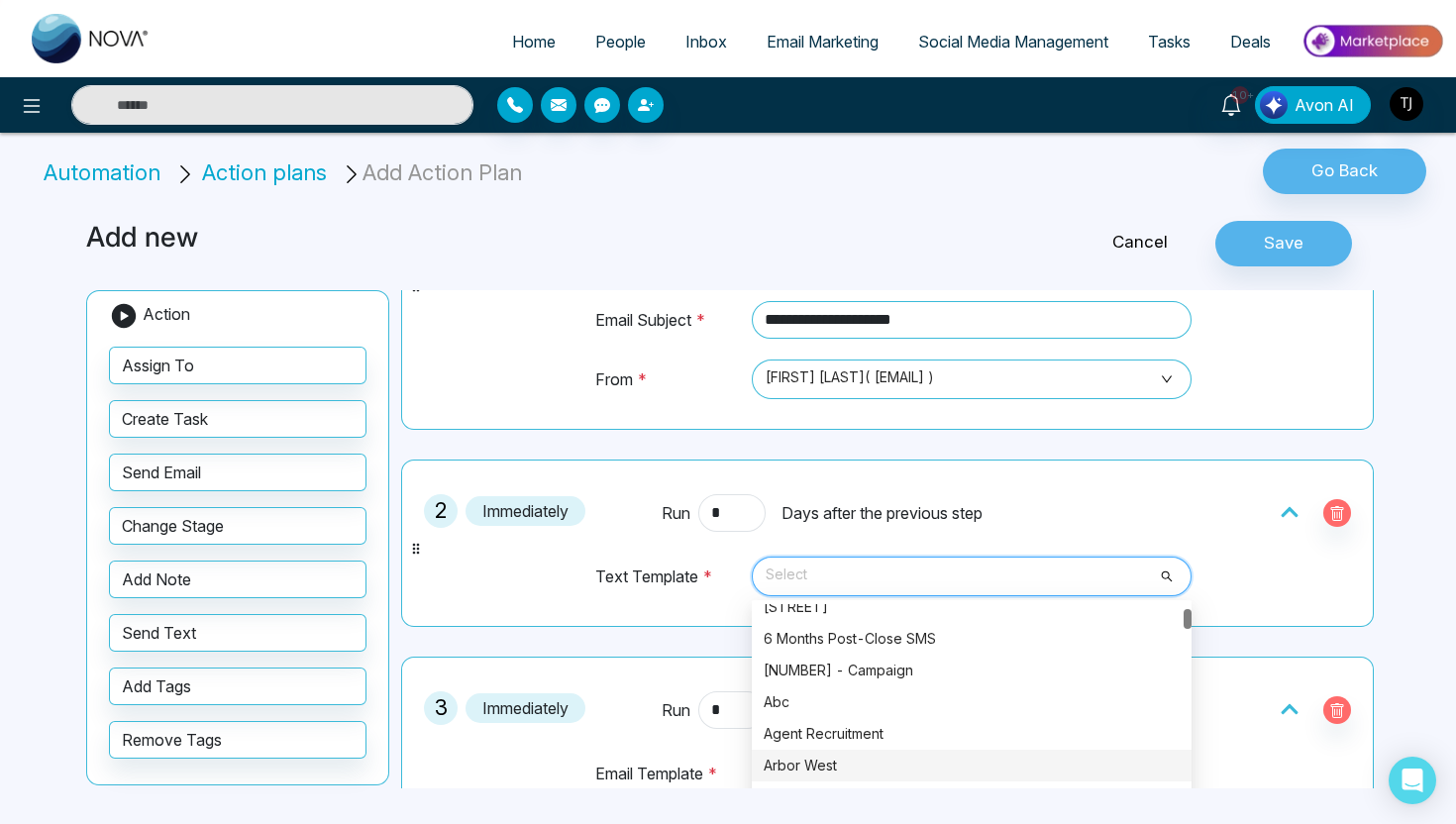 click on "Arbor West" at bounding box center (972, 766) 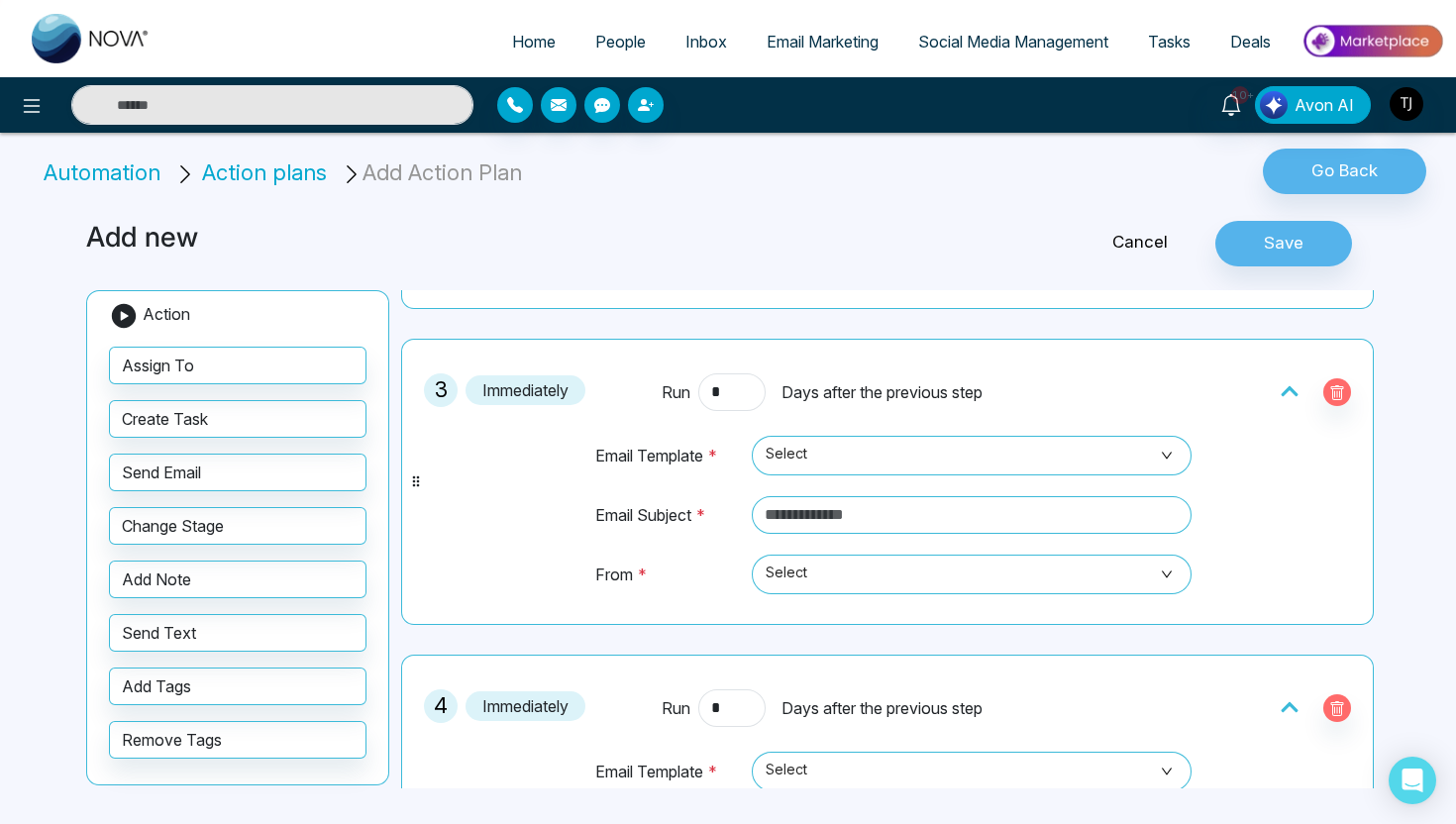 scroll, scrollTop: 593, scrollLeft: 0, axis: vertical 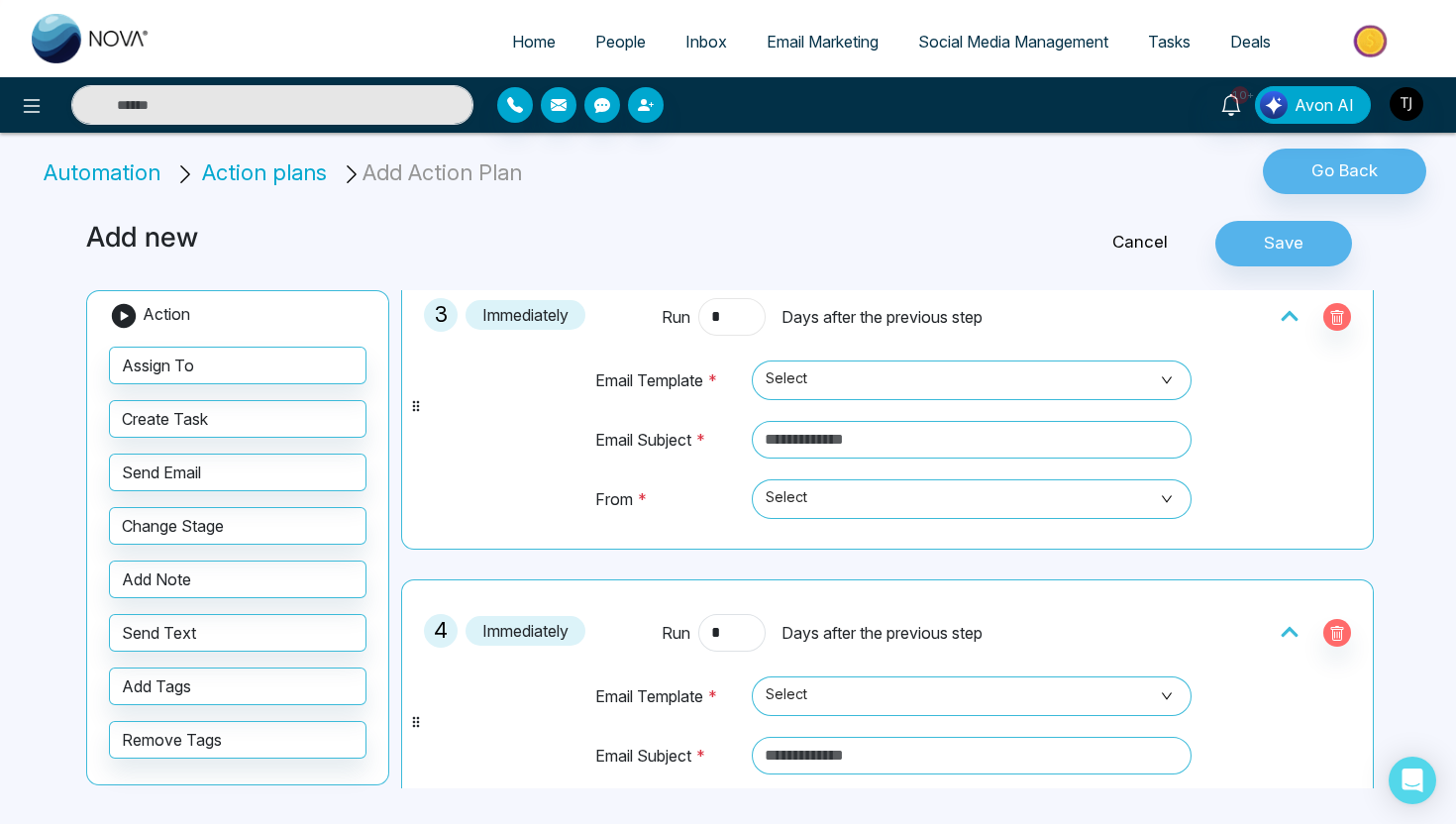 click on "*" at bounding box center [732, 317] 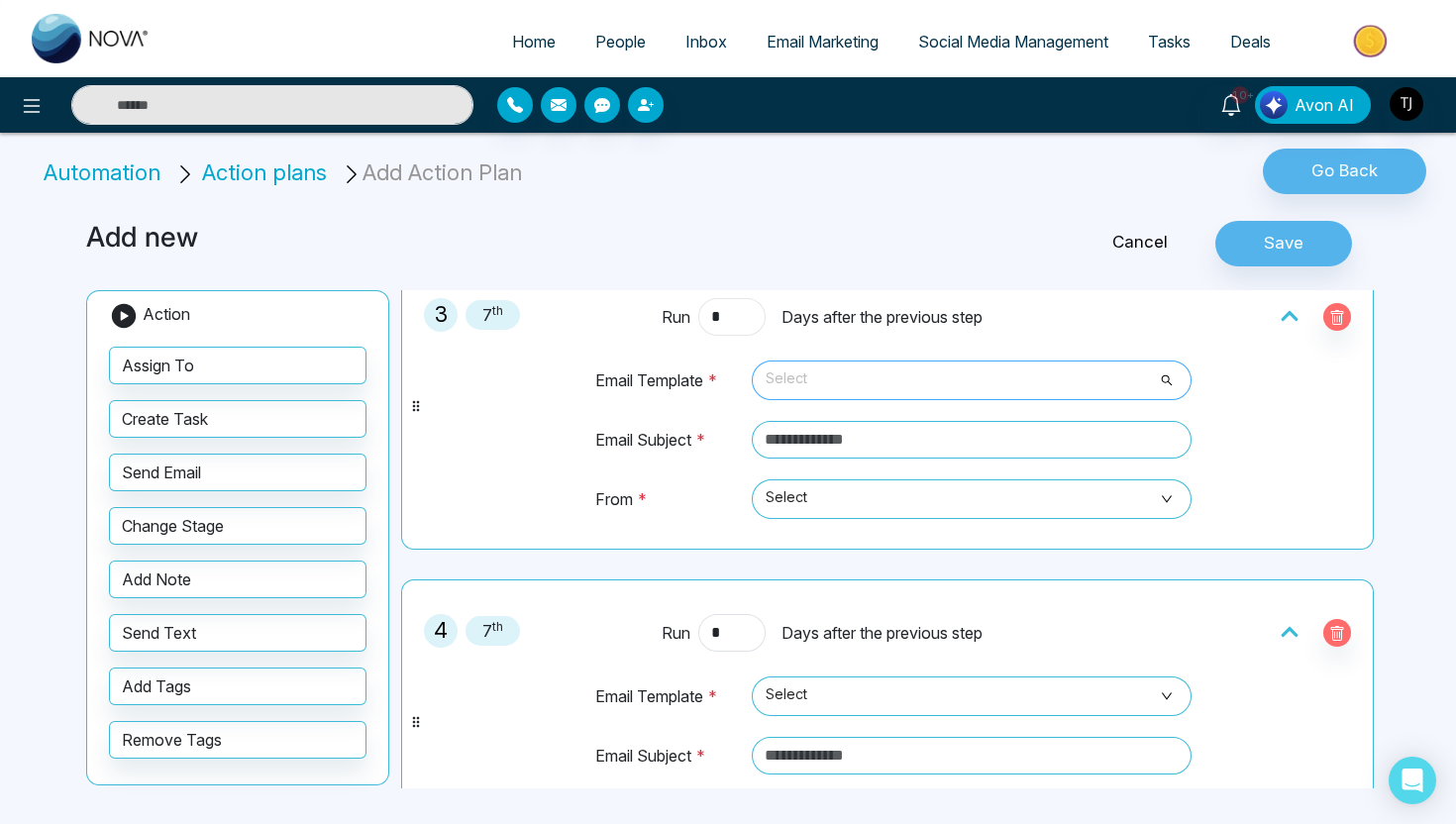 click on "Select" at bounding box center (972, 380) 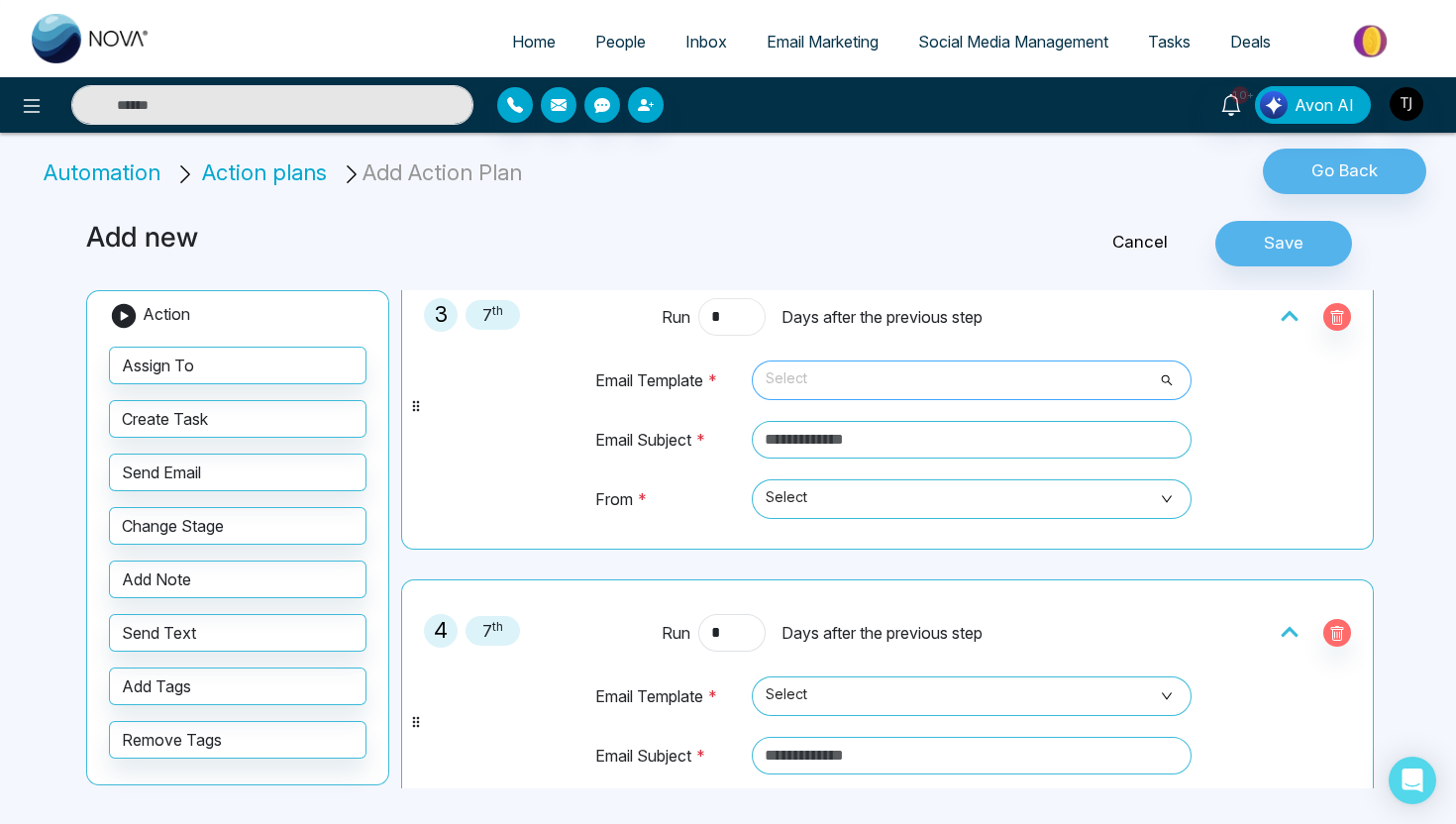 type on "*" 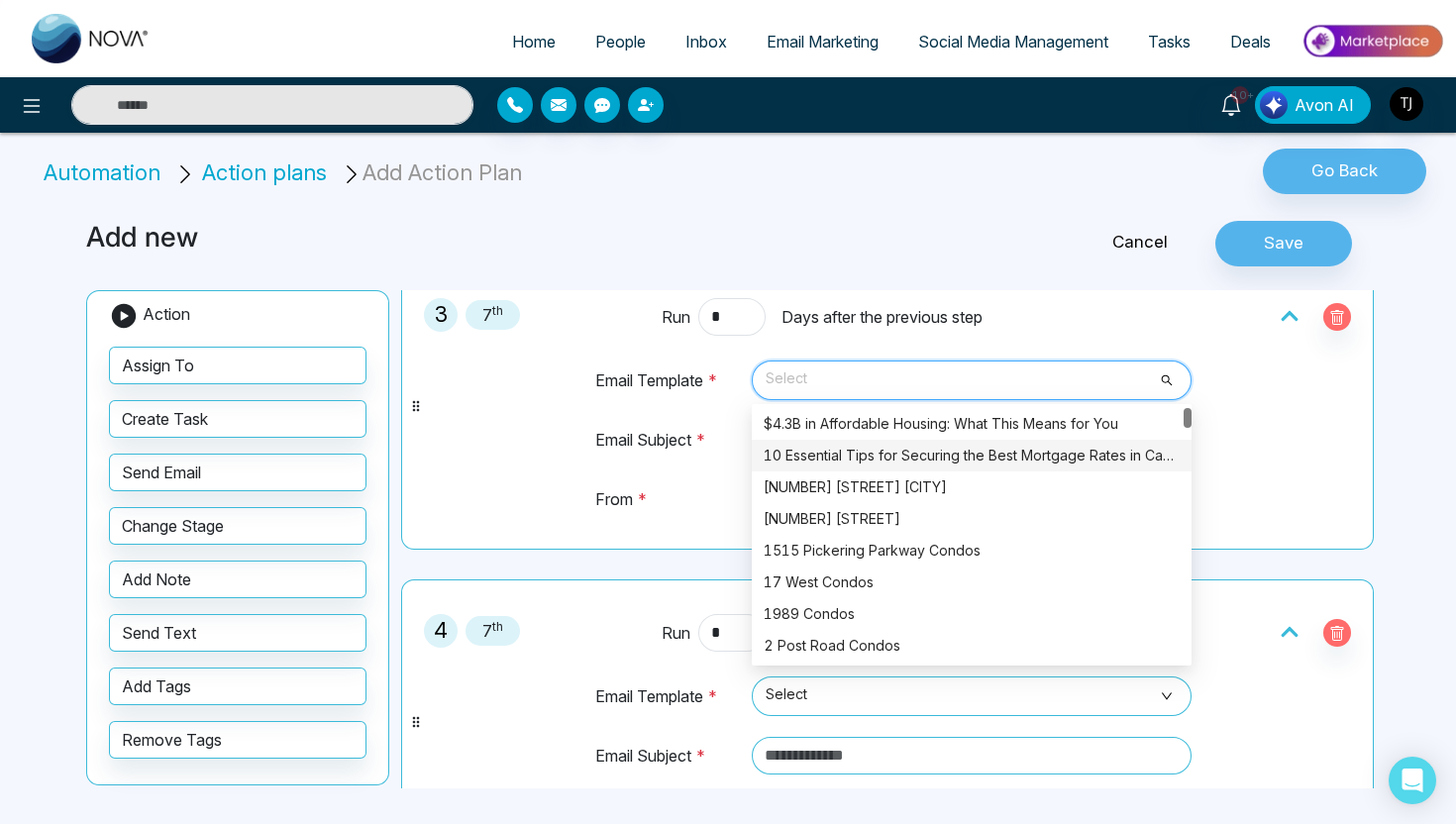 click on "10 Essential Tips for Securing the Best Mortgage Rates in Canada" at bounding box center (972, 456) 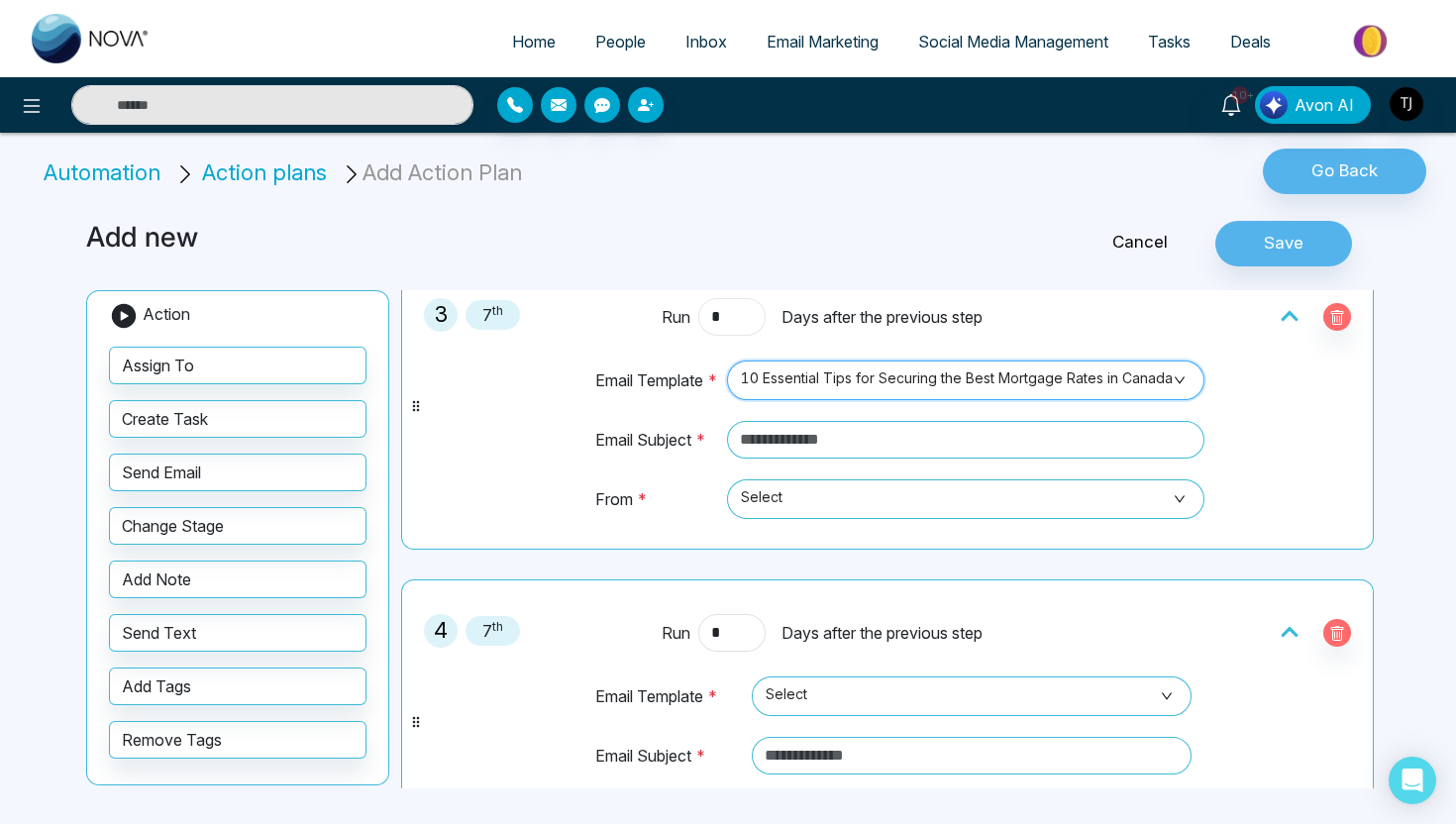 click on "*" at bounding box center [732, 317] 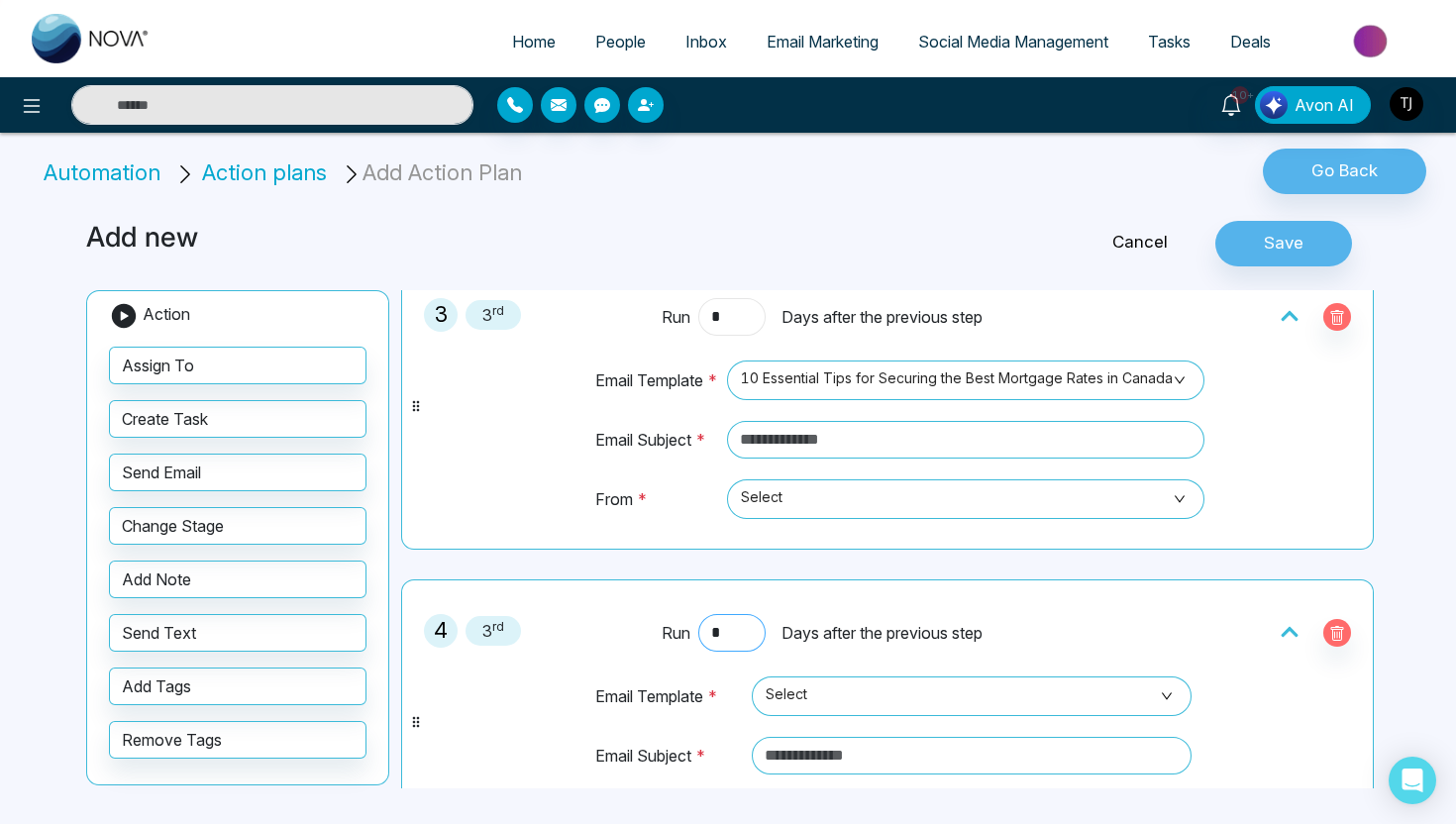 type on "*" 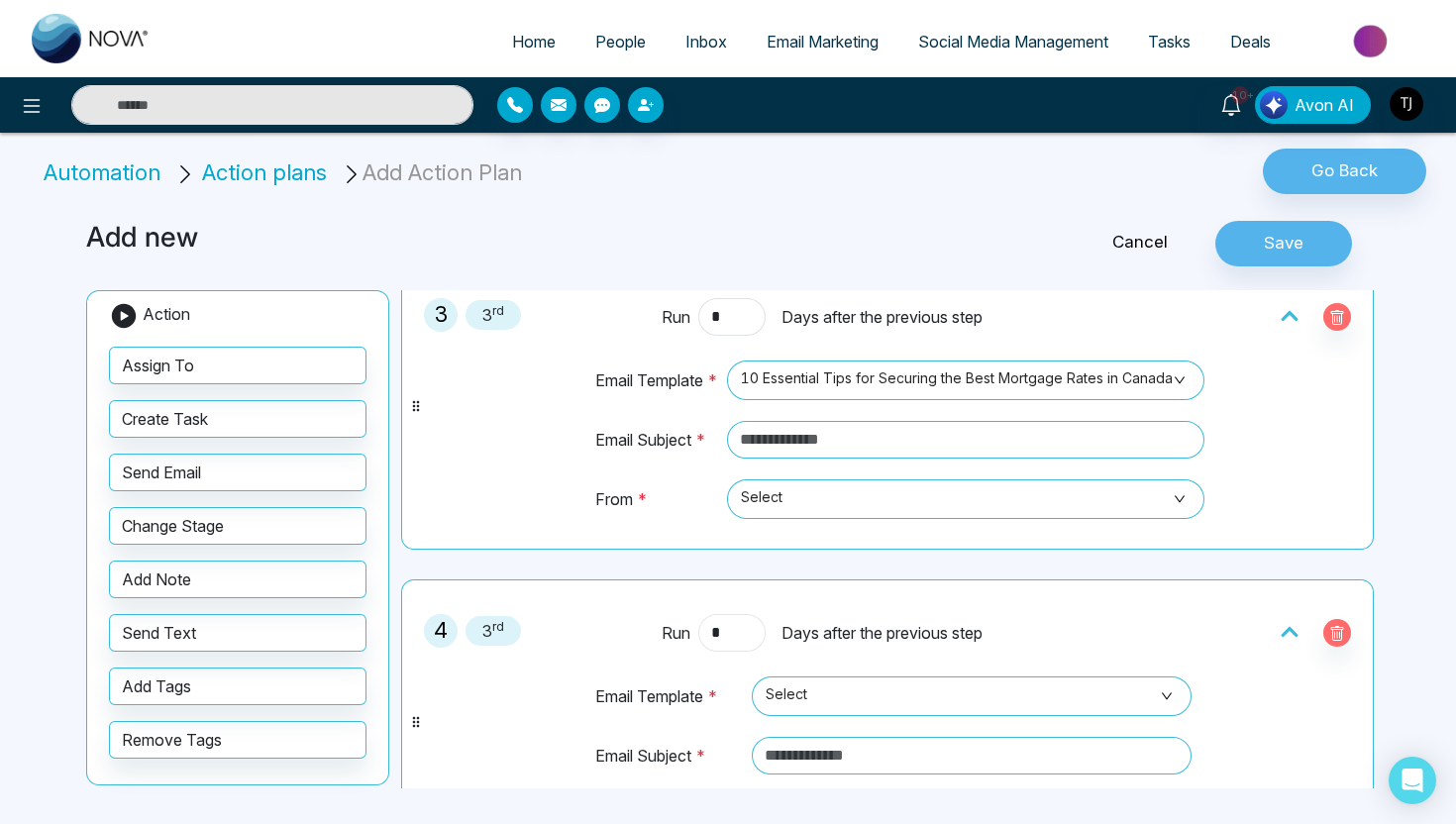 click on "*" at bounding box center [732, 633] 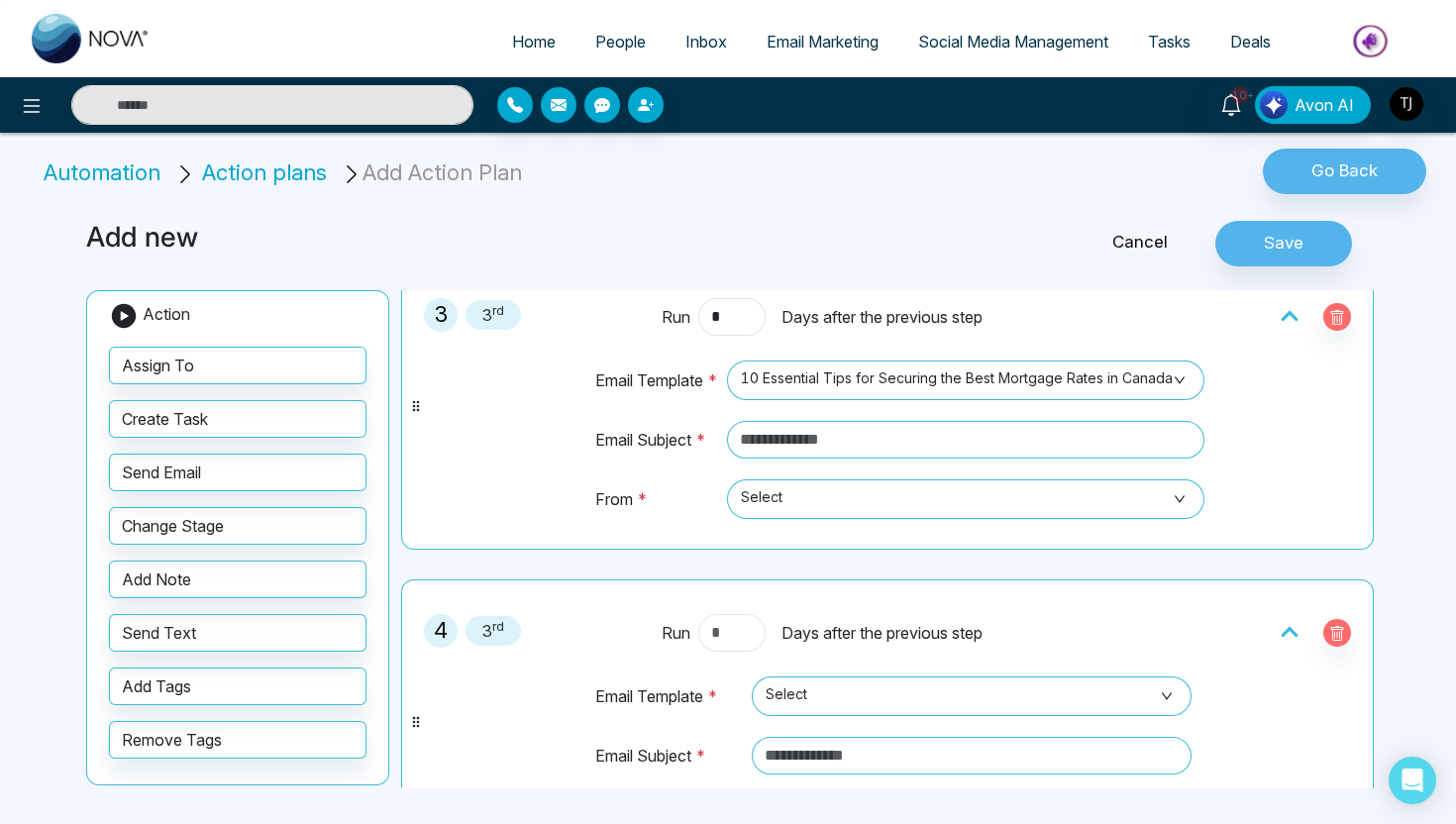 type on "*" 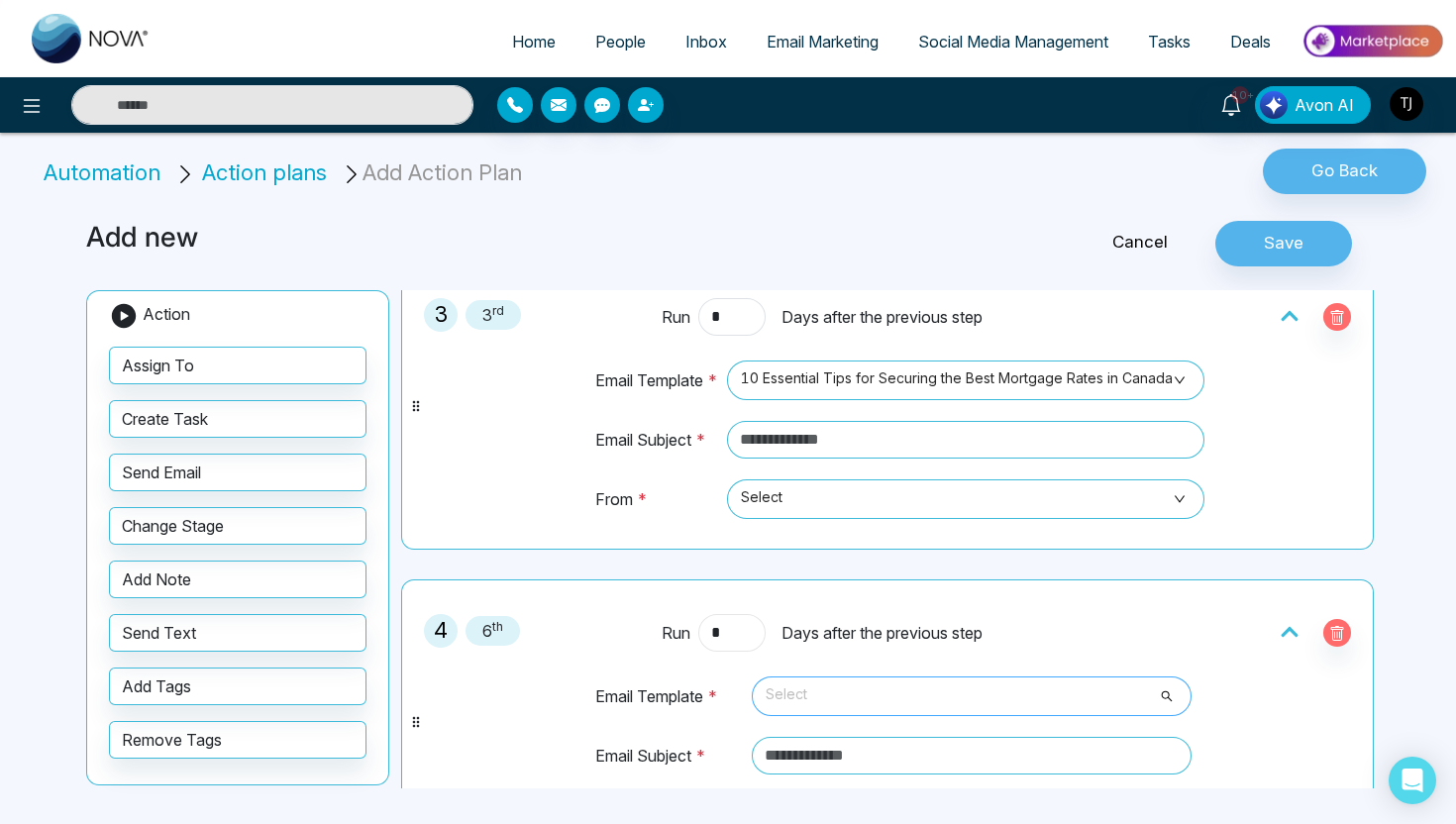 click on "Select" at bounding box center [972, 696] 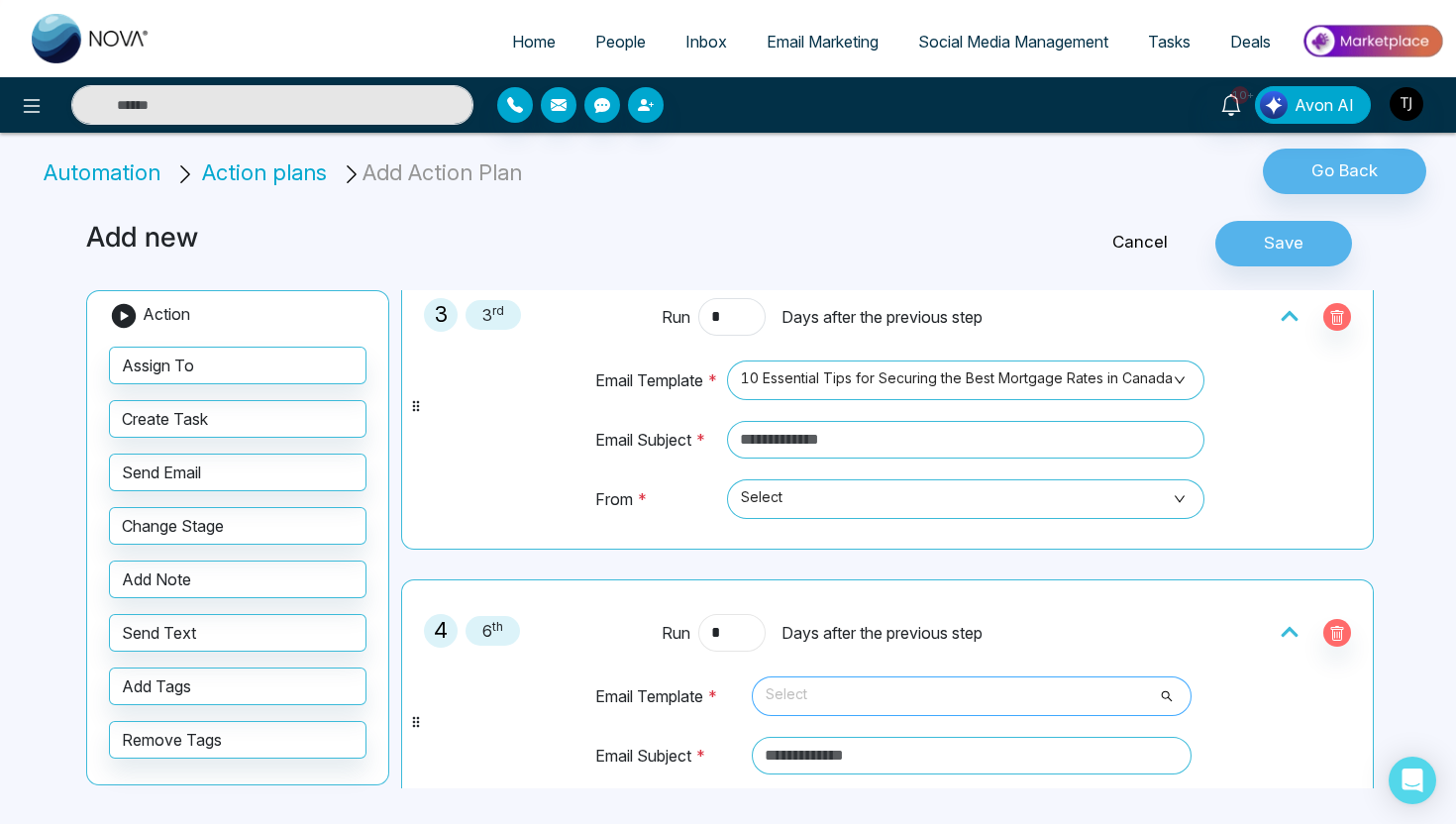 type on "*" 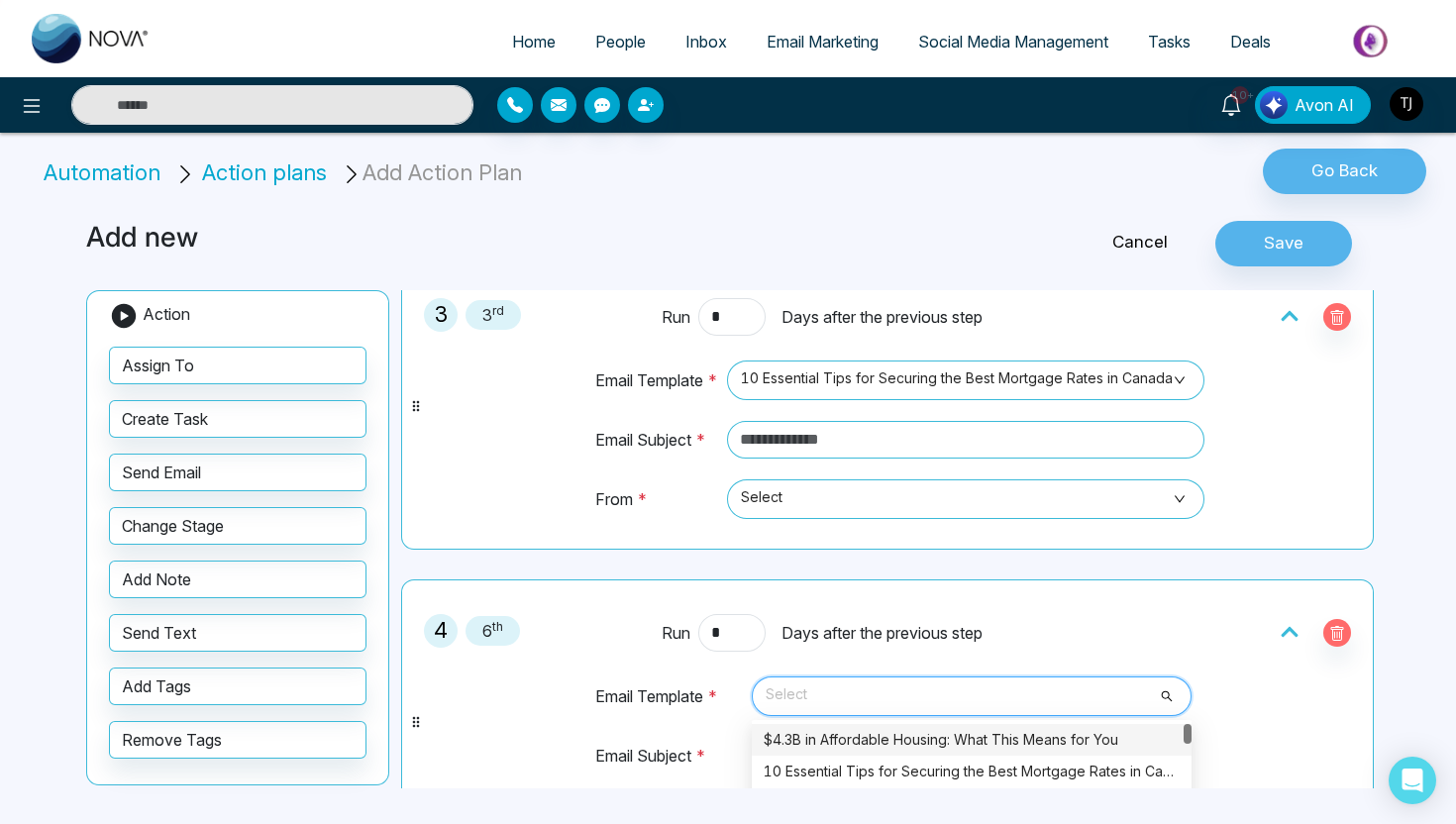 click on "$4.3B in Affordable Housing: What This Means for You" at bounding box center [972, 740] 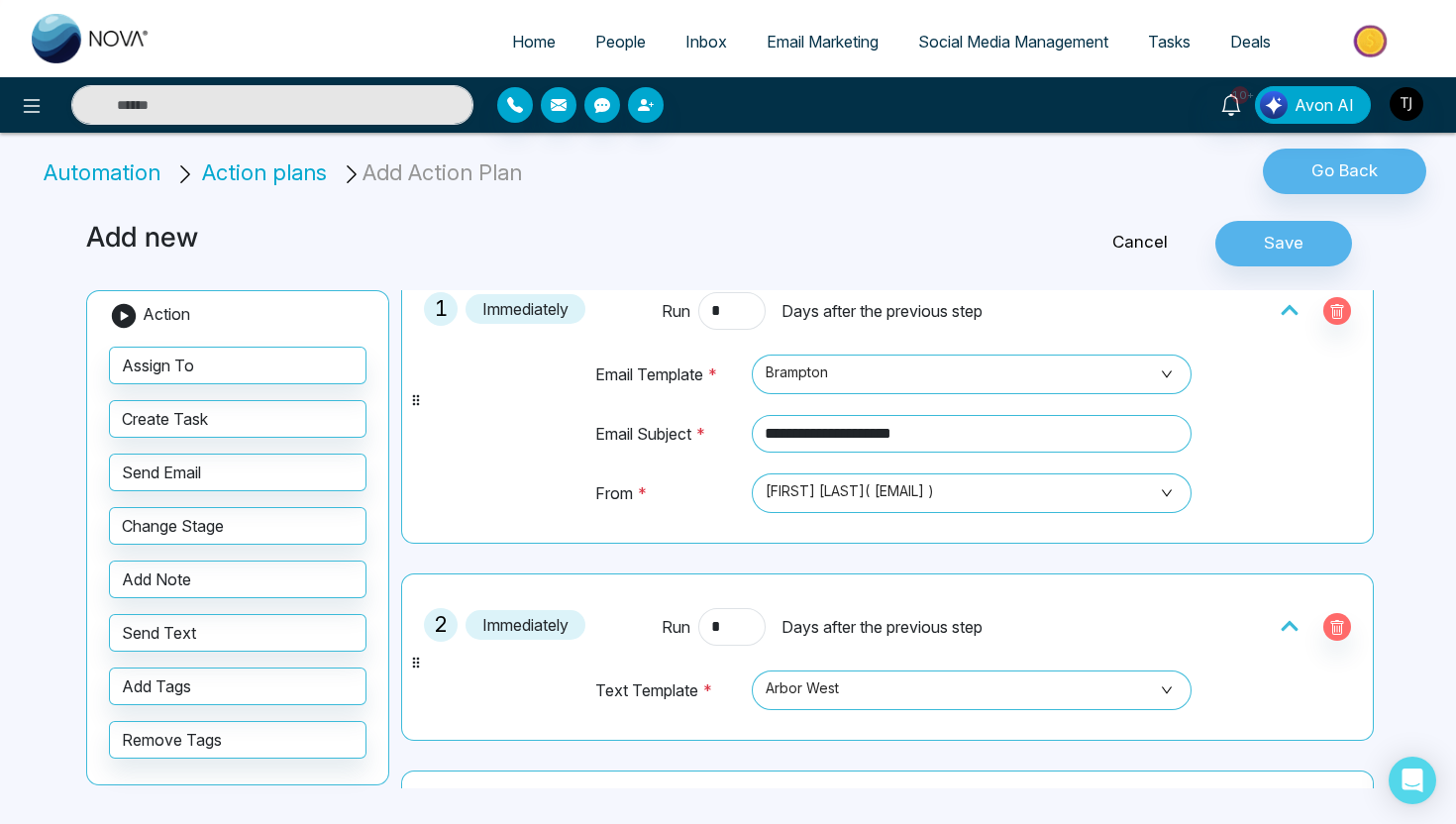scroll, scrollTop: 0, scrollLeft: 0, axis: both 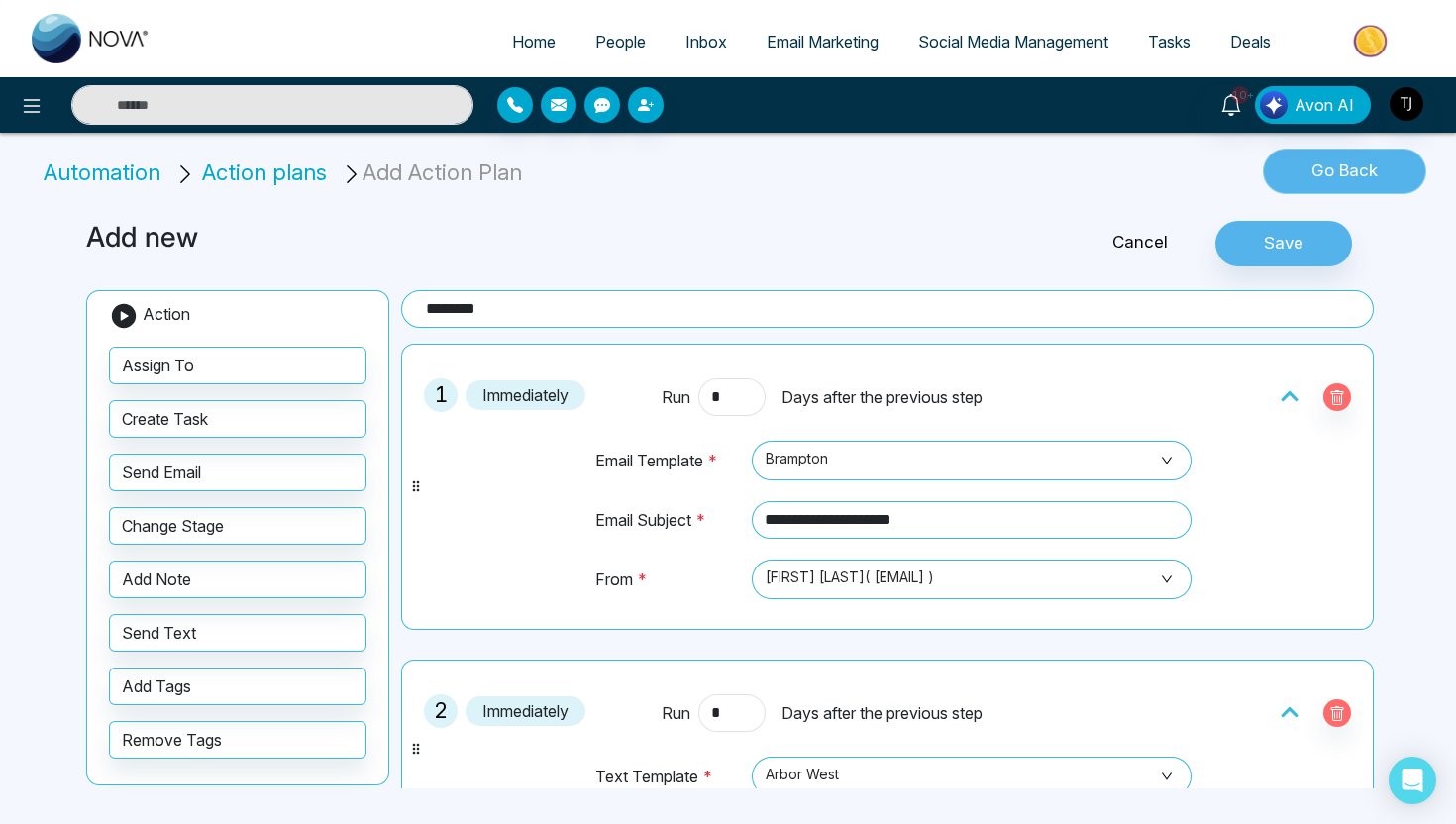click on "Go Back" at bounding box center [1344, 171] 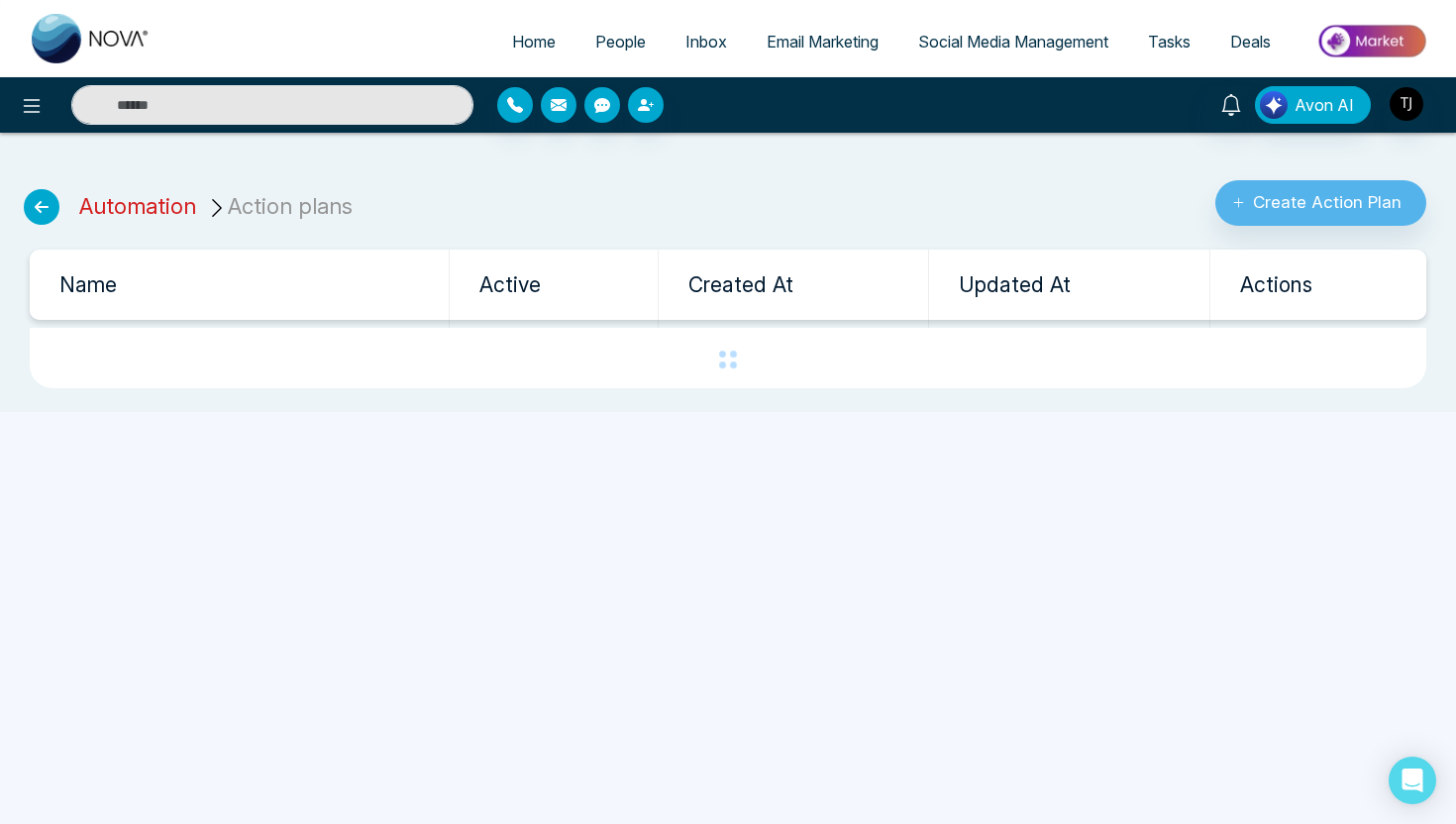 click on "Automation" at bounding box center (138, 206) 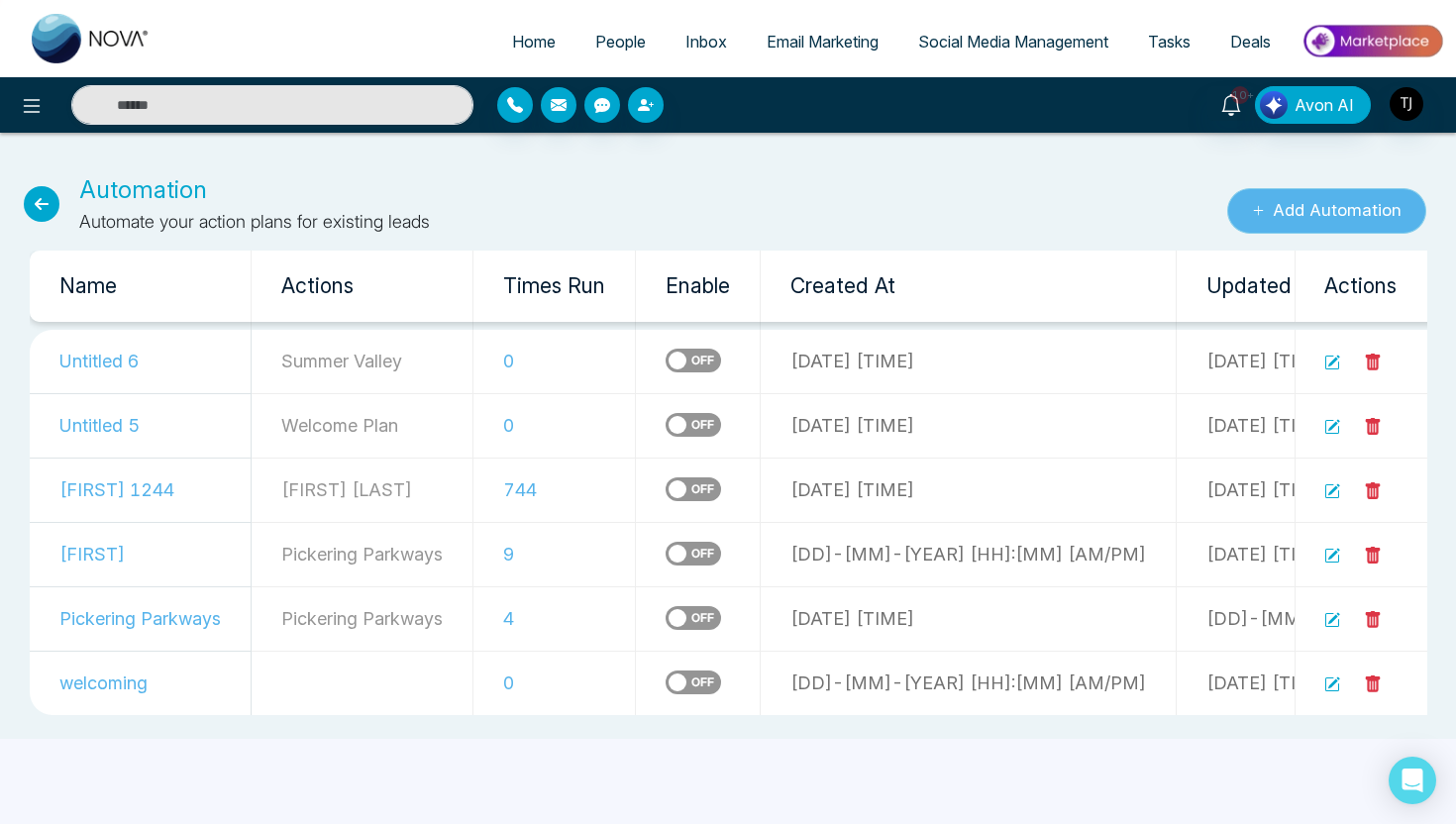 click on "Add Automation" at bounding box center [1326, 211] 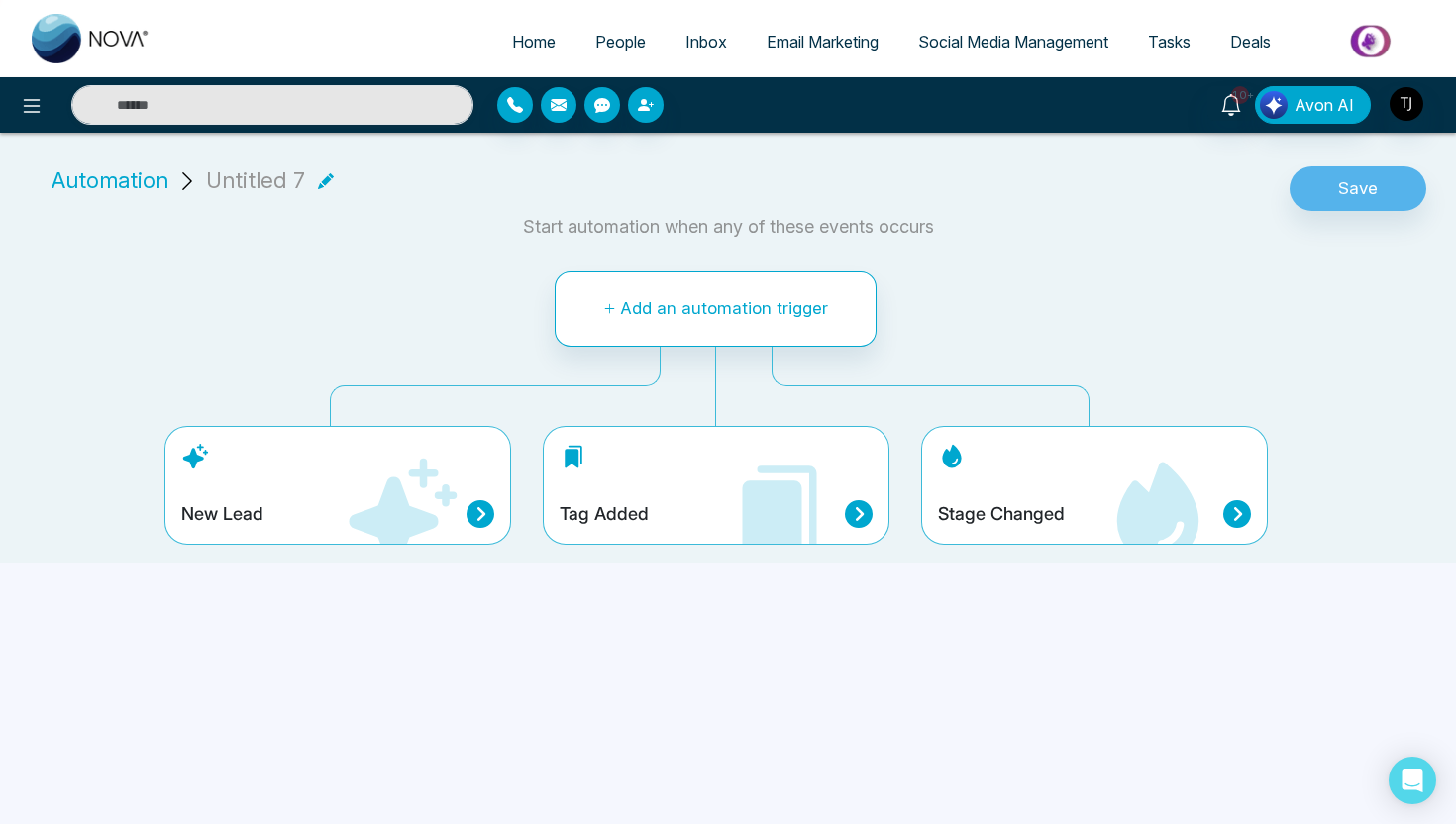 click on "People" at bounding box center [620, 42] 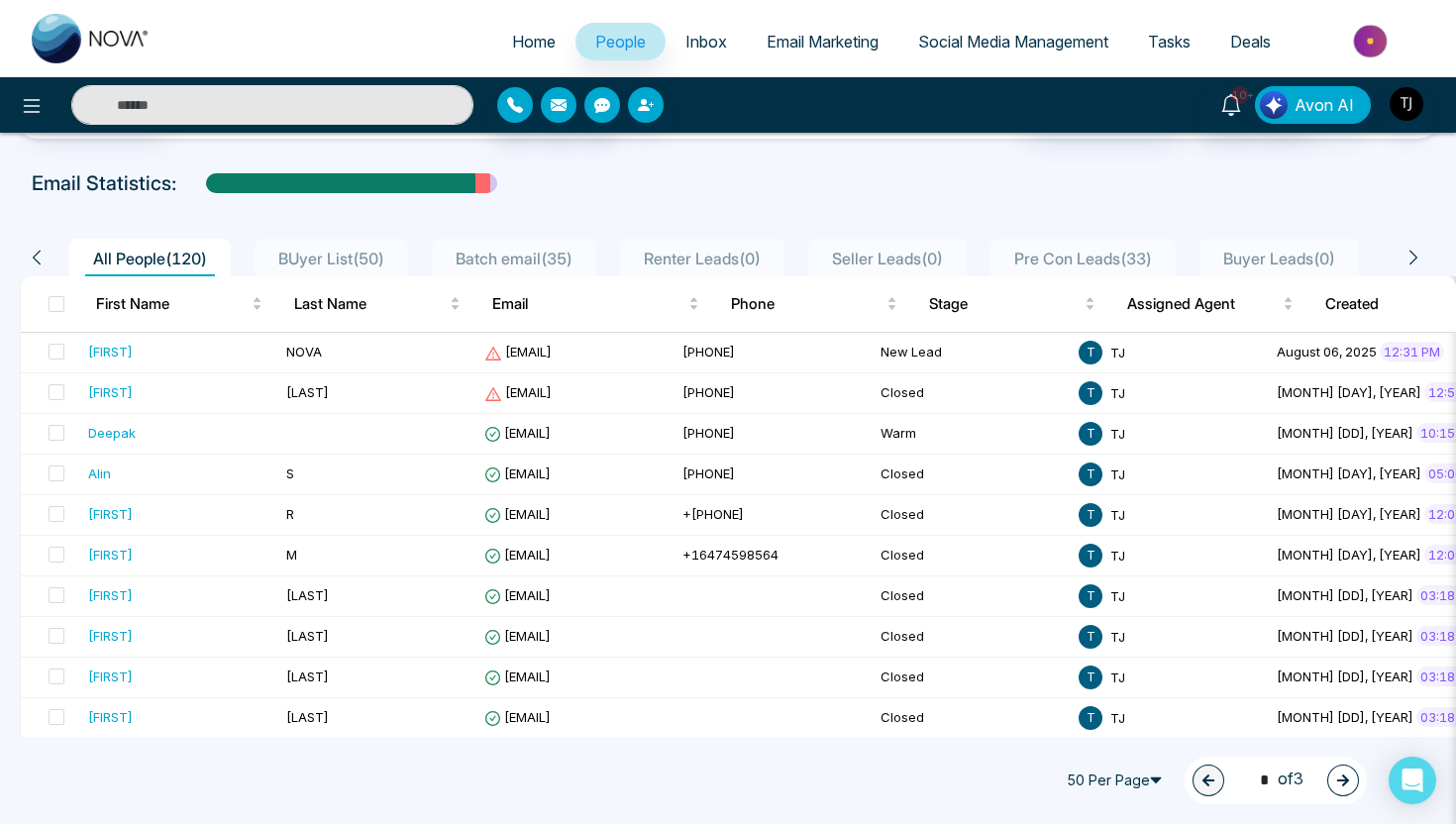 scroll, scrollTop: 86, scrollLeft: 0, axis: vertical 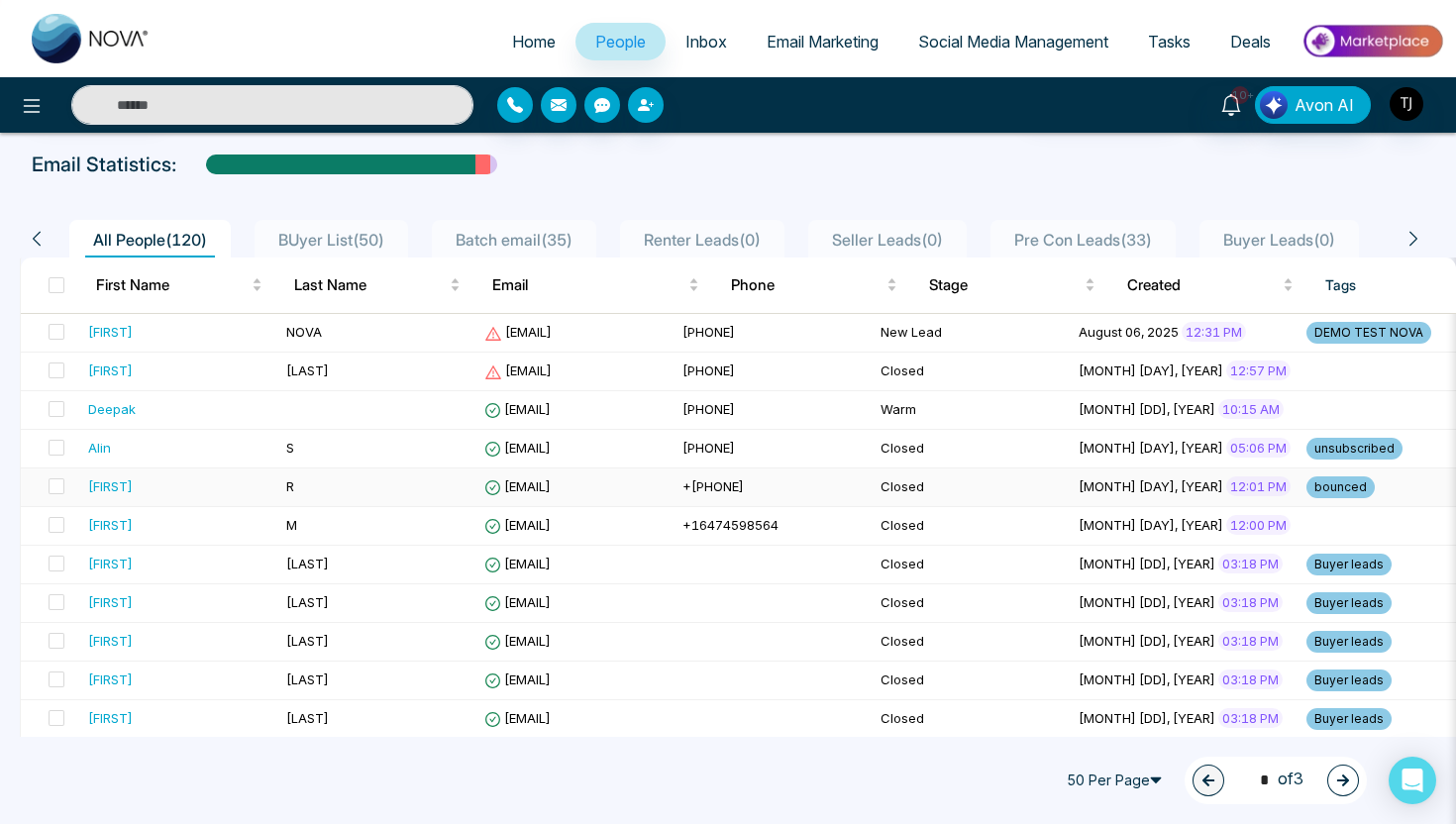click on "[FIRST]" at bounding box center [179, 486] 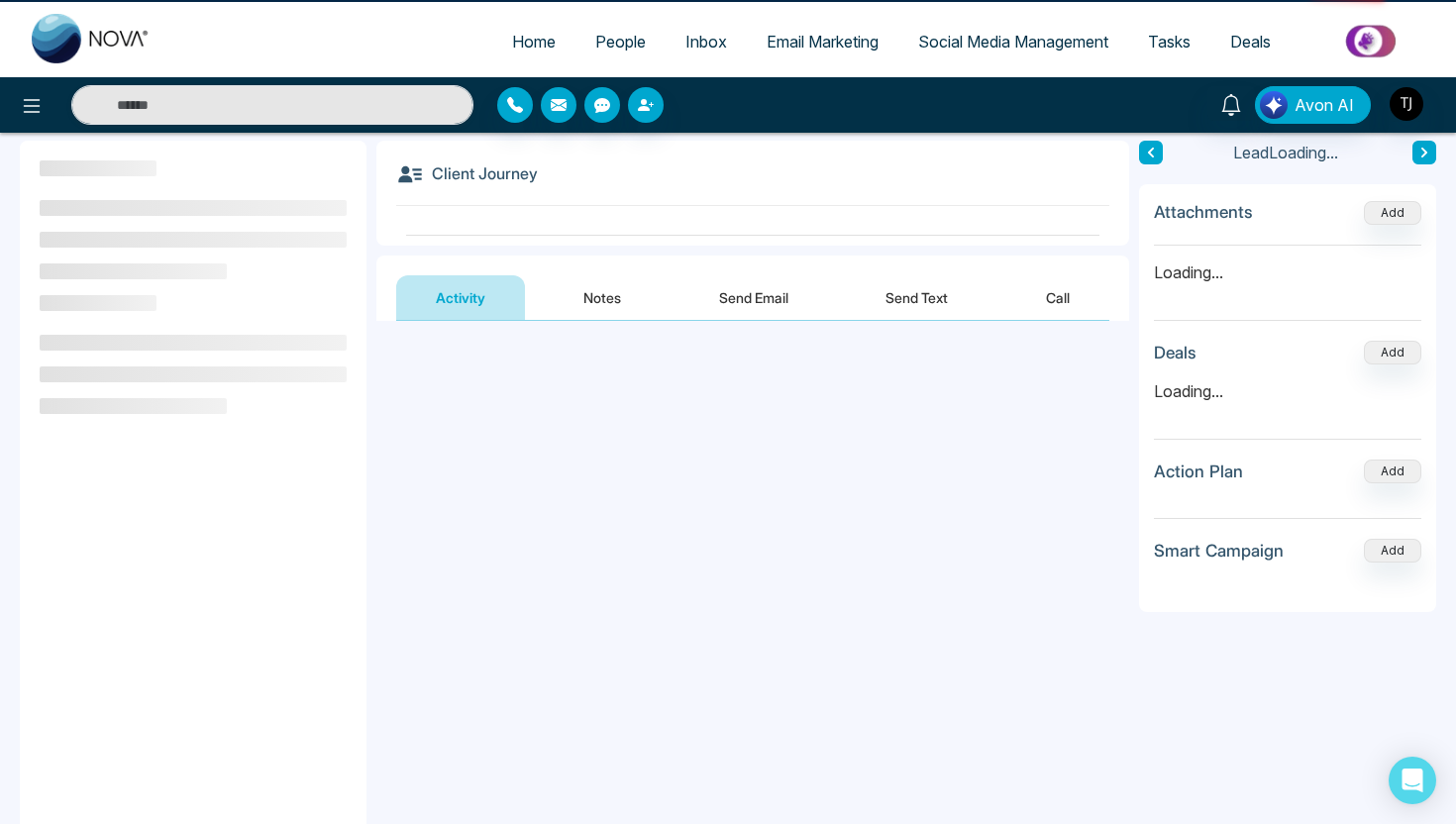scroll, scrollTop: 0, scrollLeft: 0, axis: both 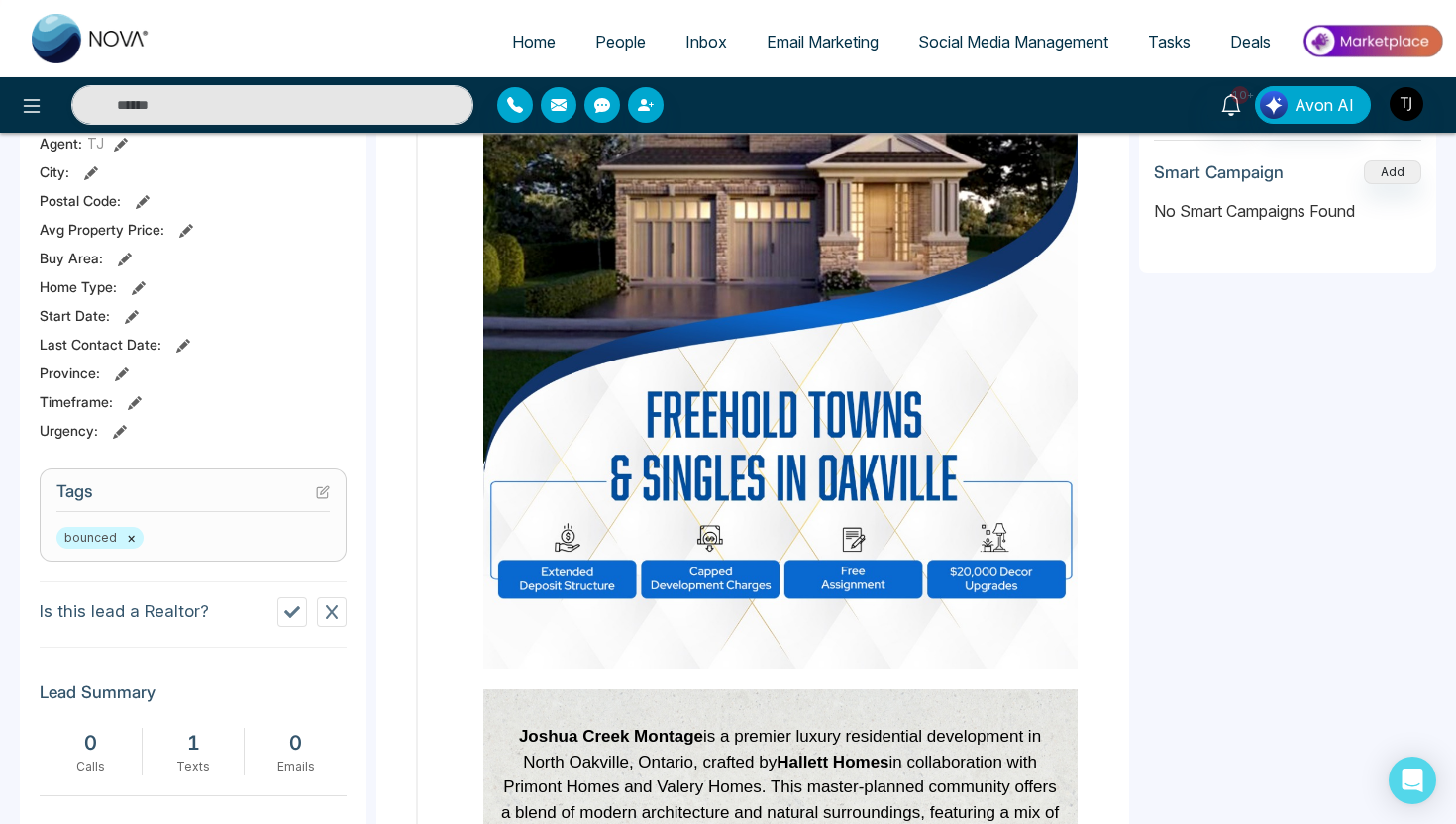 click 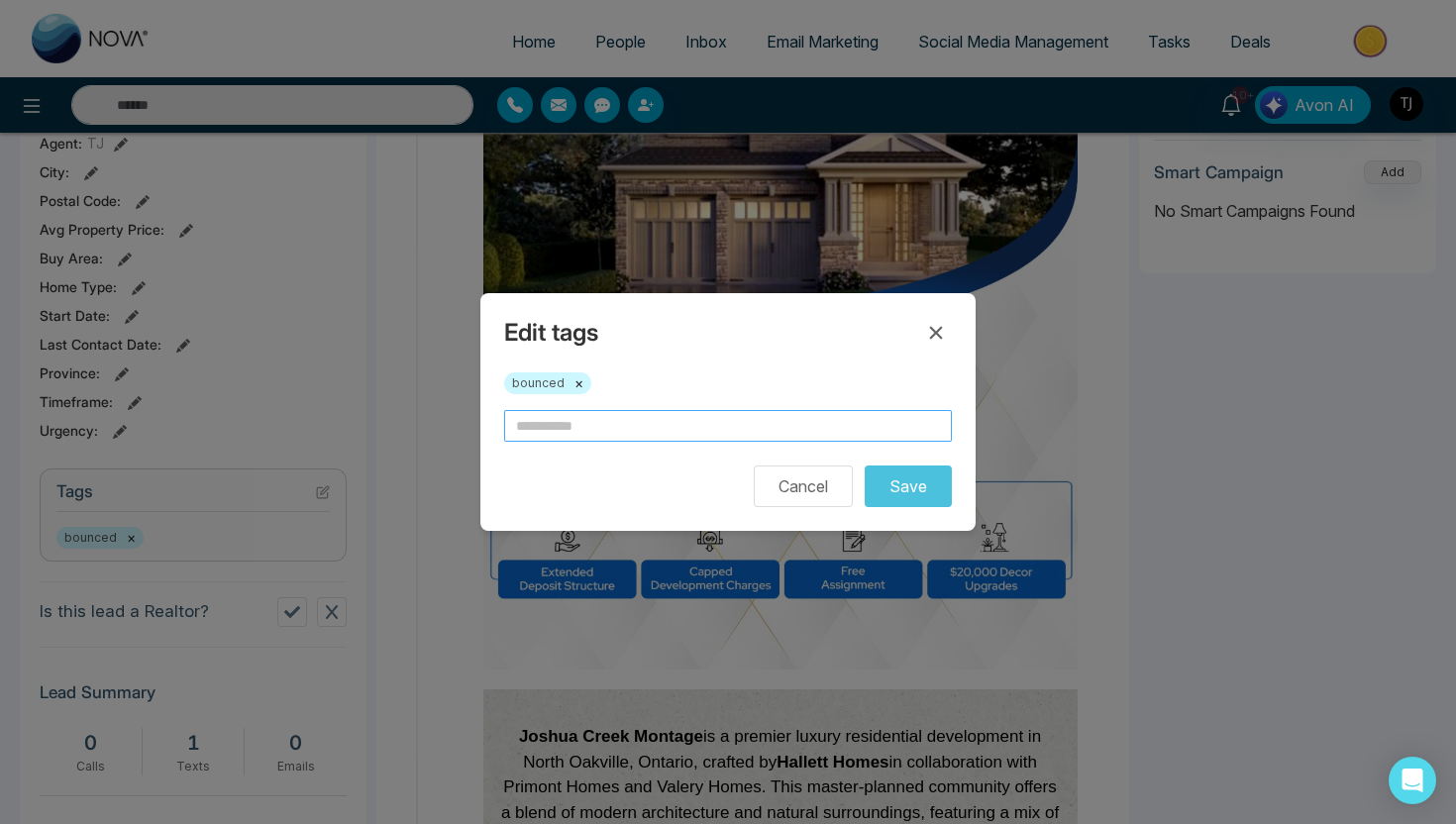 click at bounding box center (728, 426) 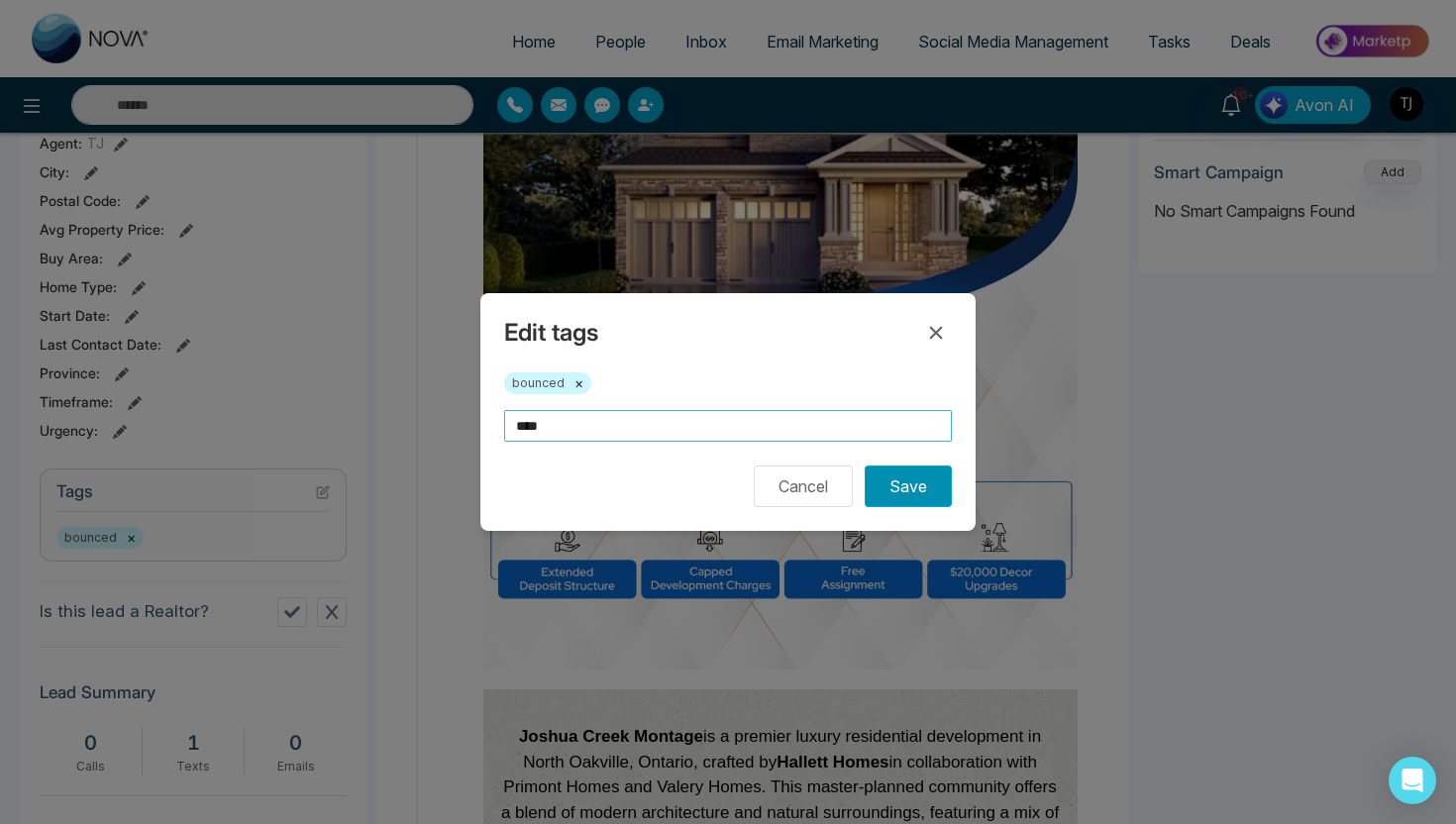 type on "****" 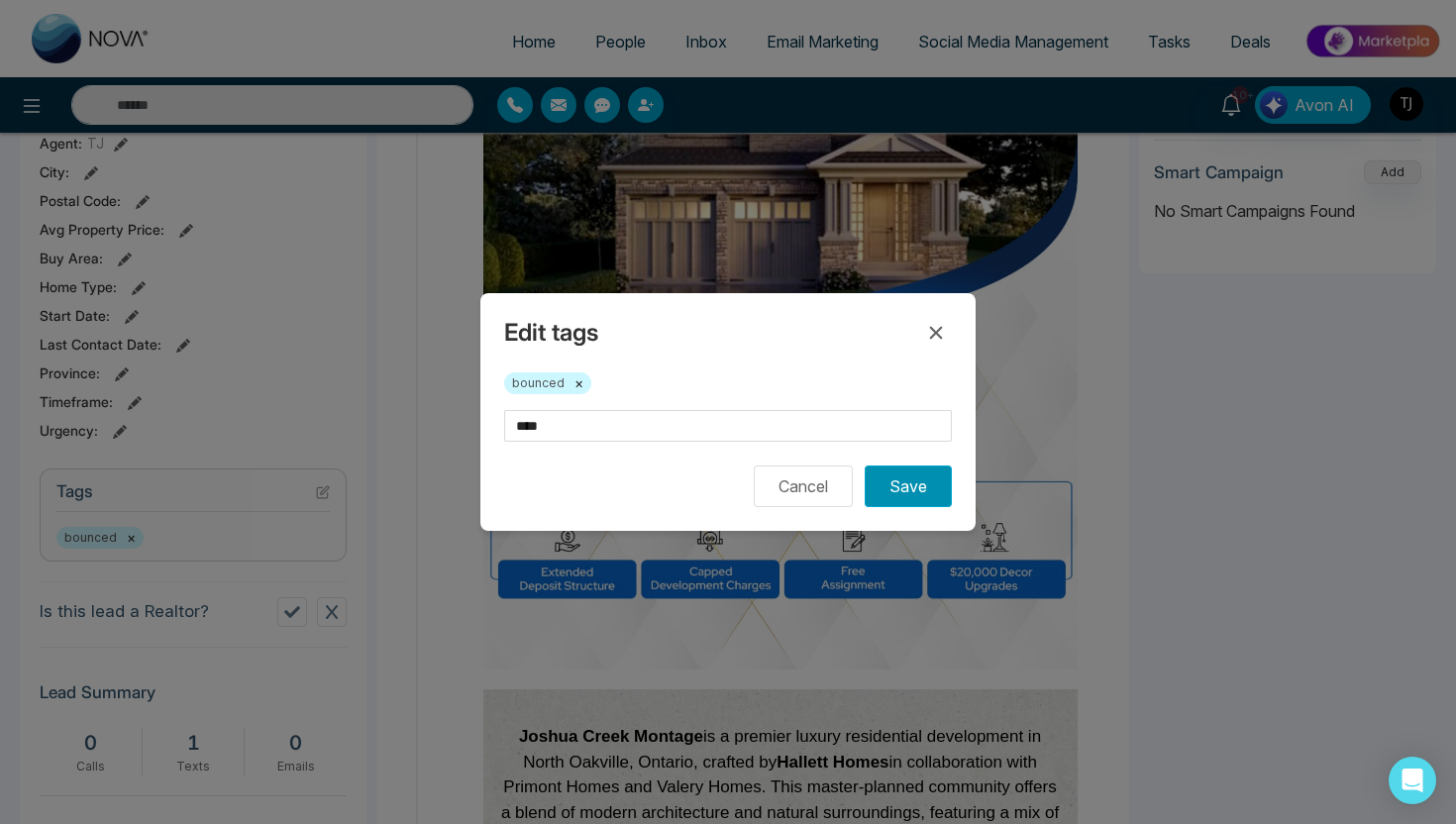 click on "Save" at bounding box center [908, 486] 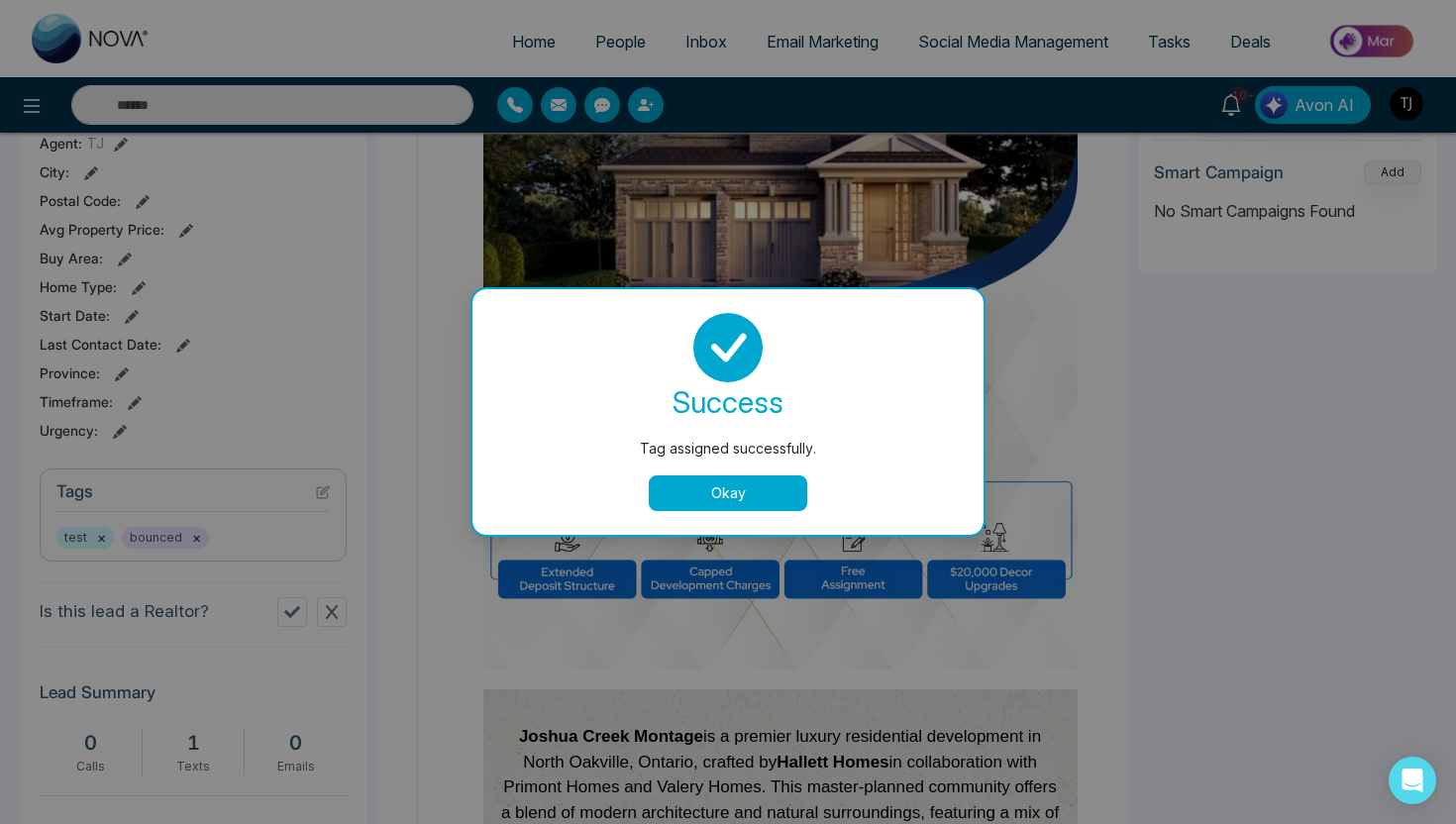 click on "Okay" at bounding box center (728, 493) 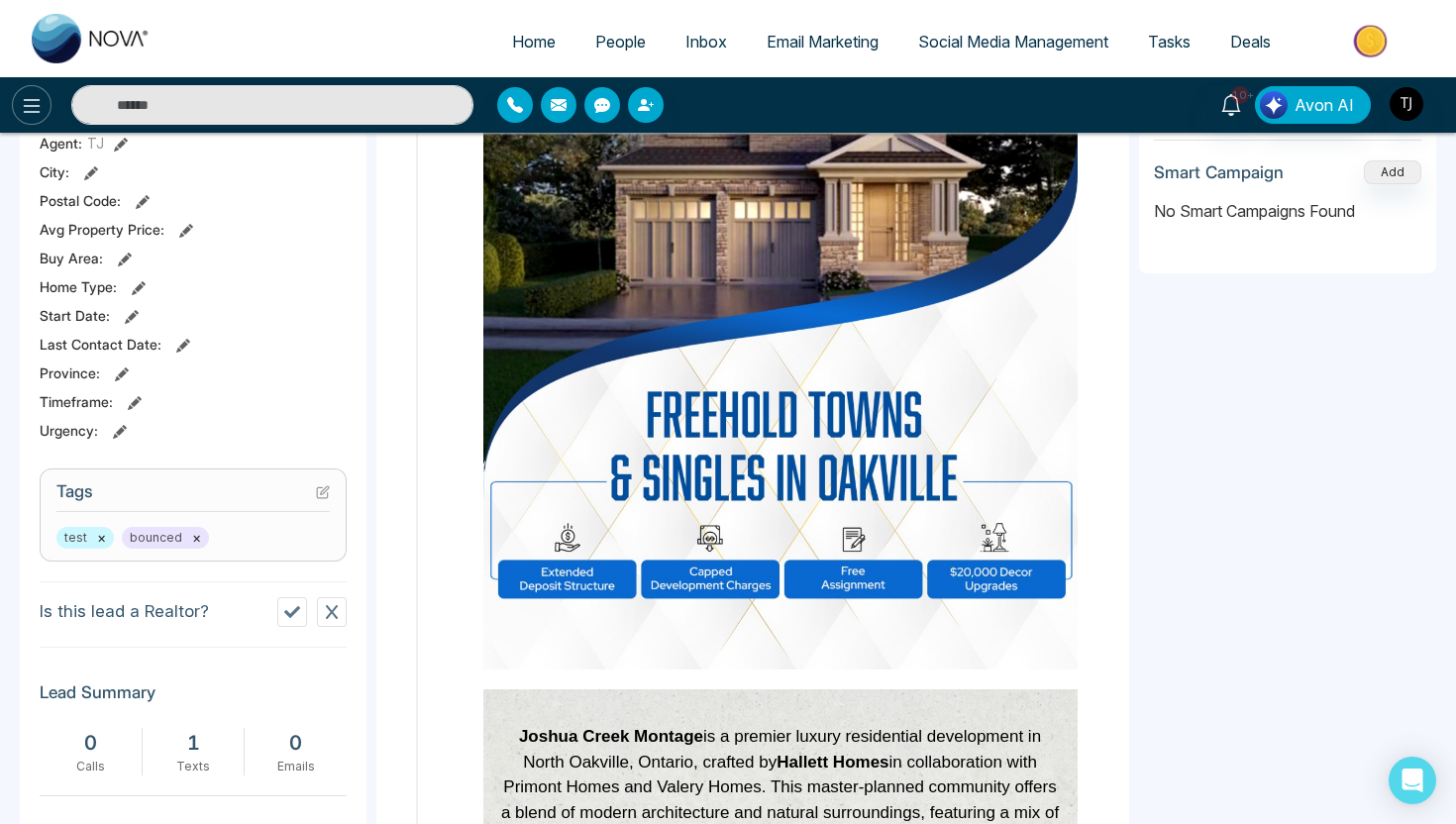 click 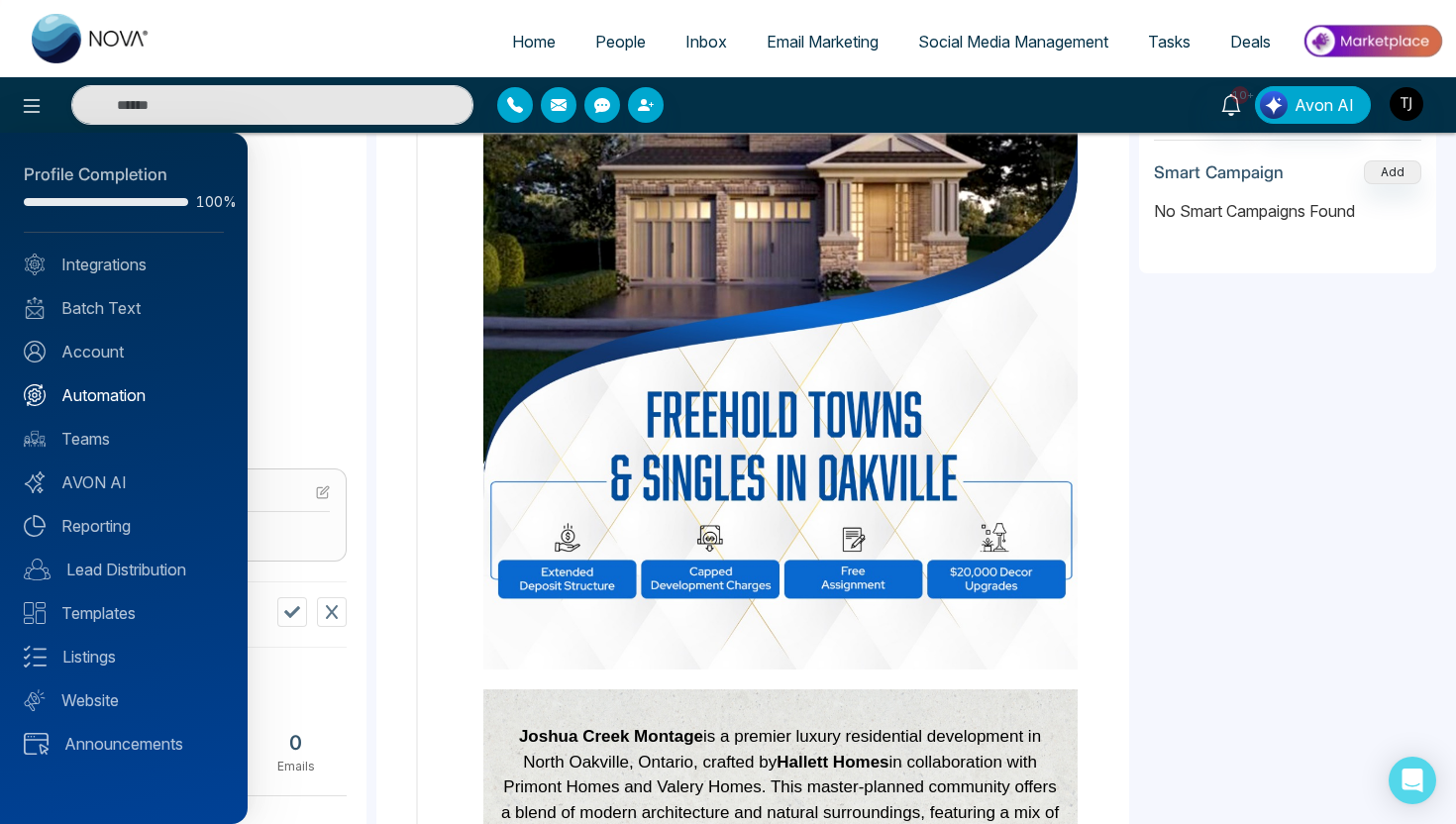click on "Automation" at bounding box center (124, 395) 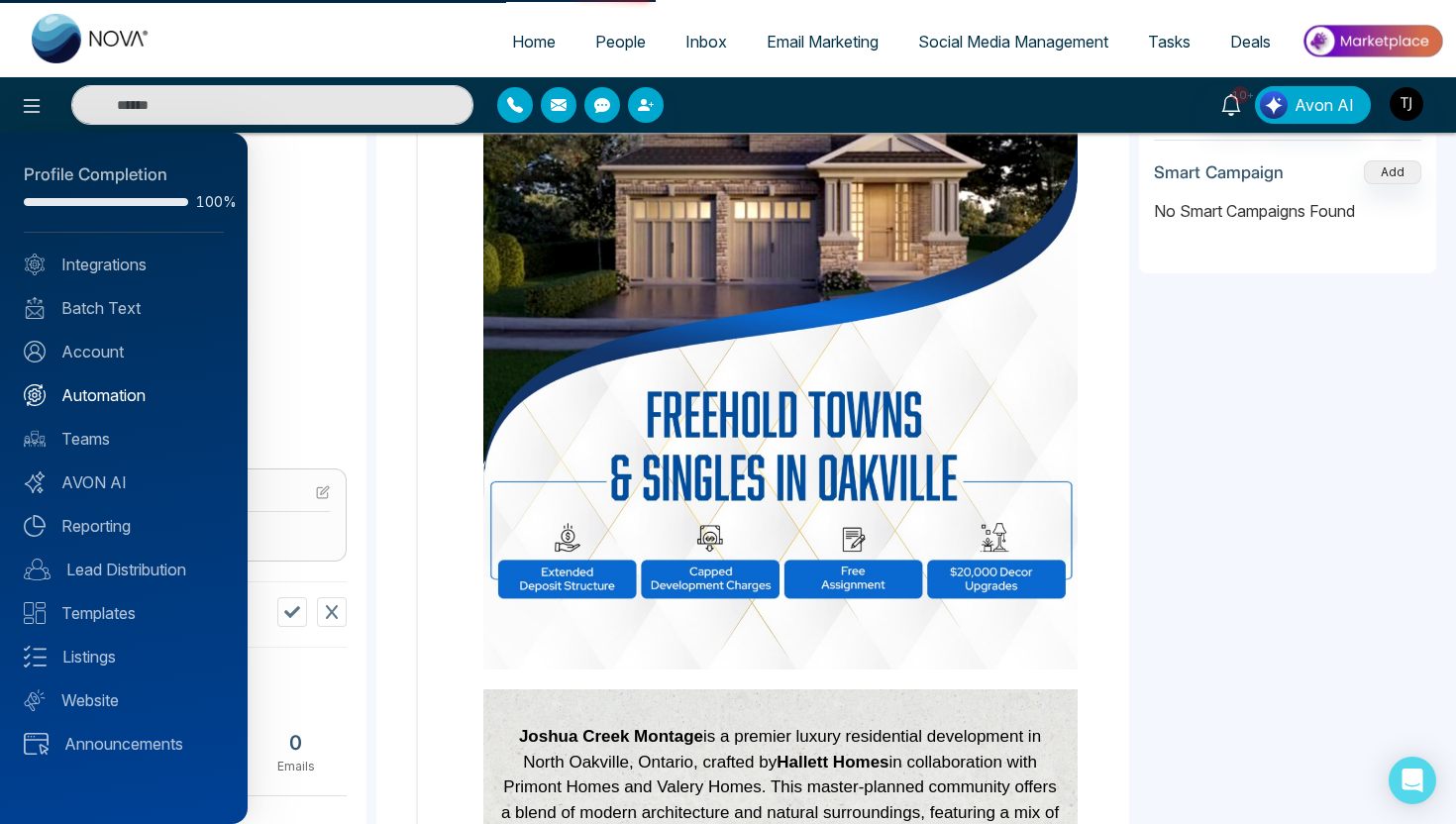 scroll, scrollTop: 0, scrollLeft: 0, axis: both 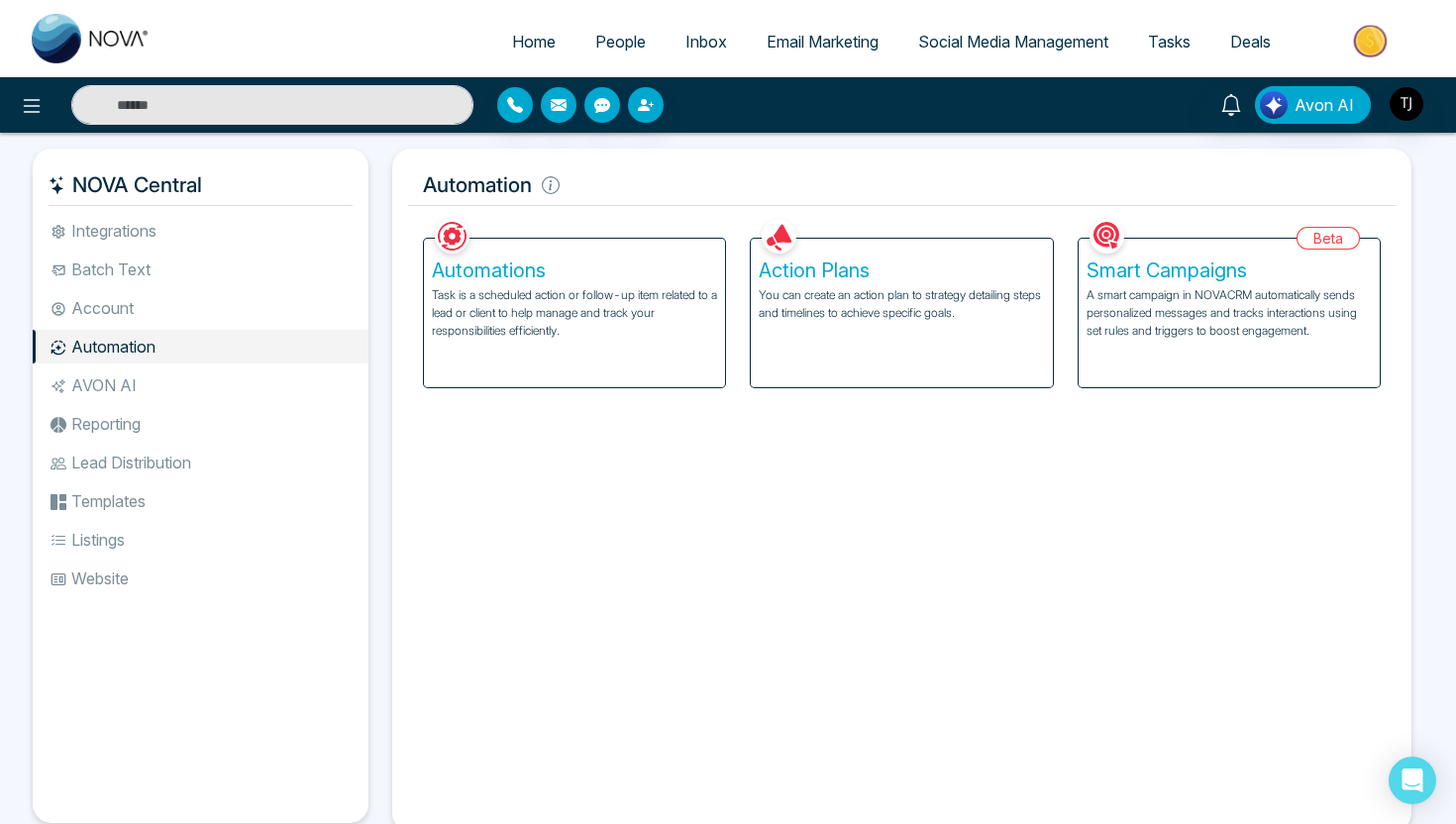click on "Task is a scheduled action or follow-up item related to a lead or client to help manage and track your responsibilities efficiently." at bounding box center (574, 313) 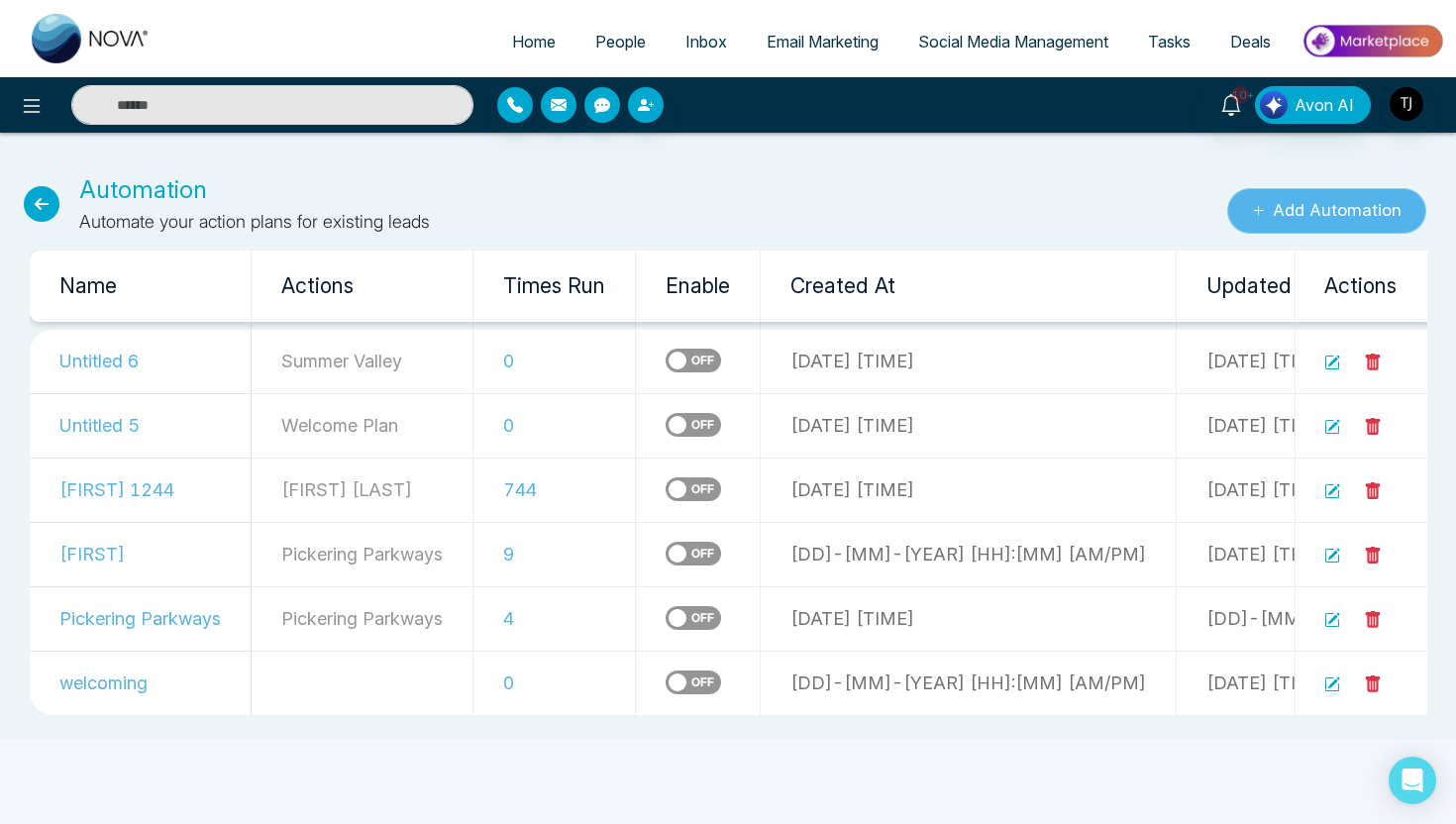click on "Add Automation" at bounding box center [1326, 211] 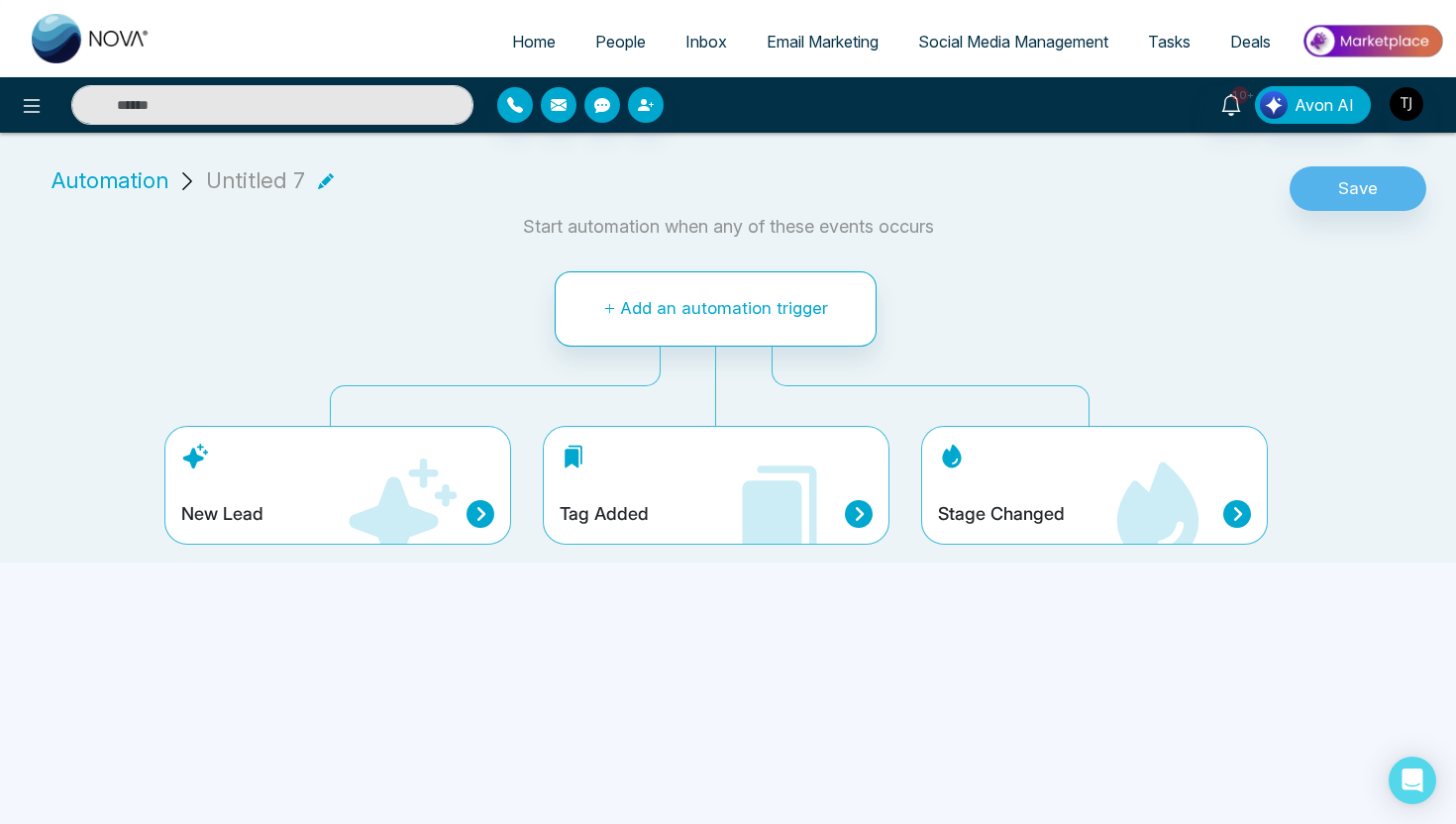 click 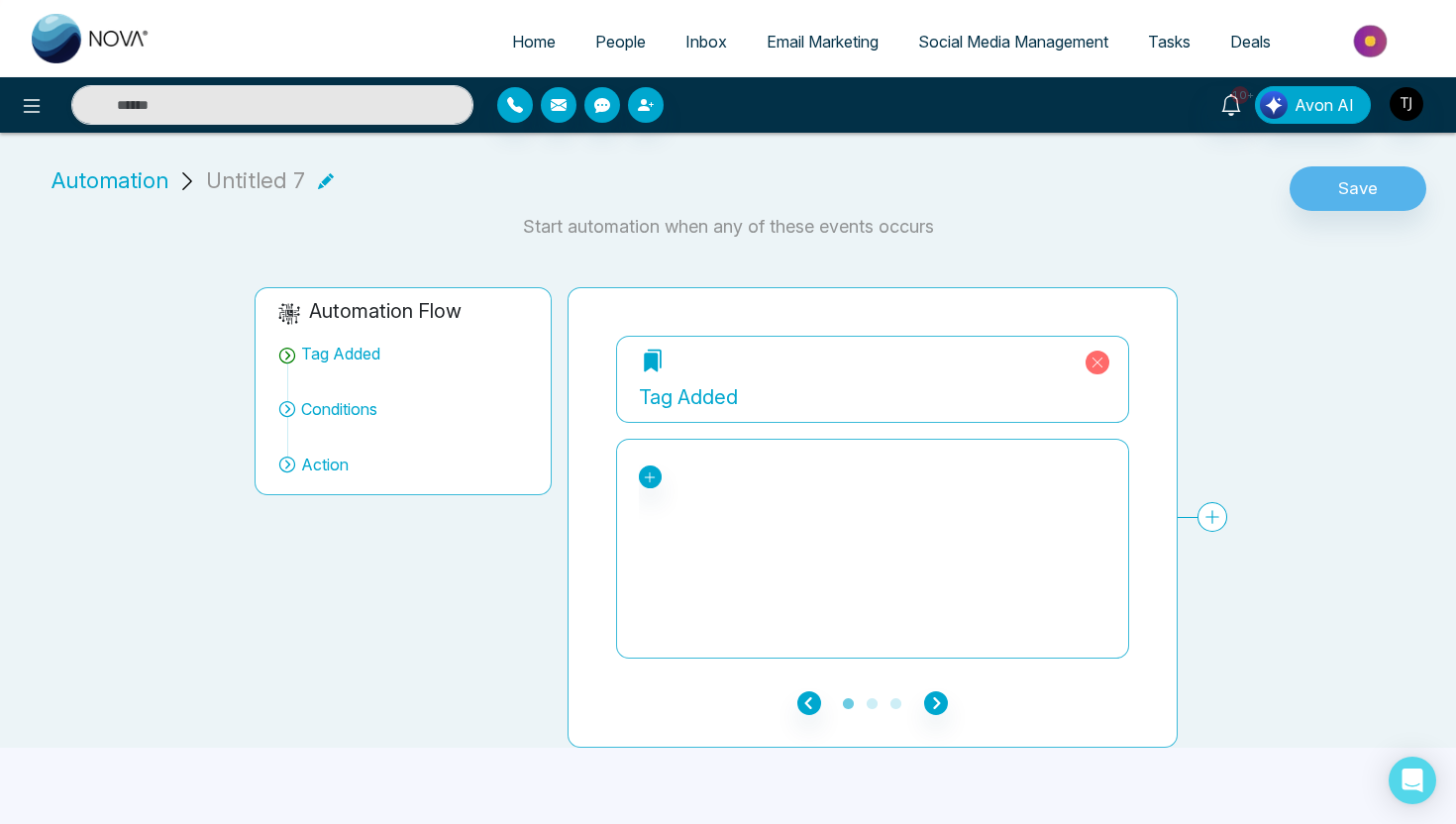 click on "Tag Added" at bounding box center (873, 379) 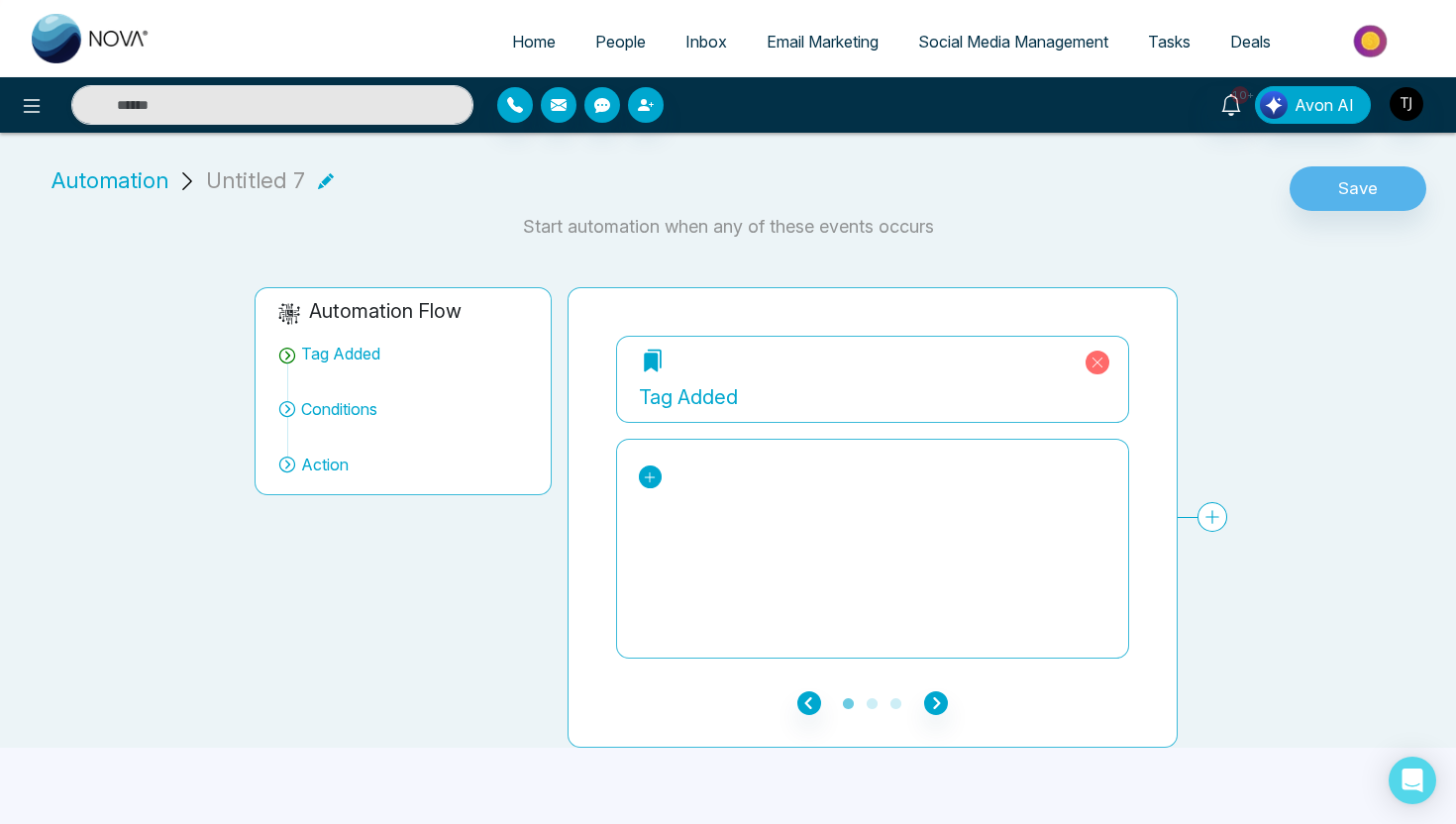click 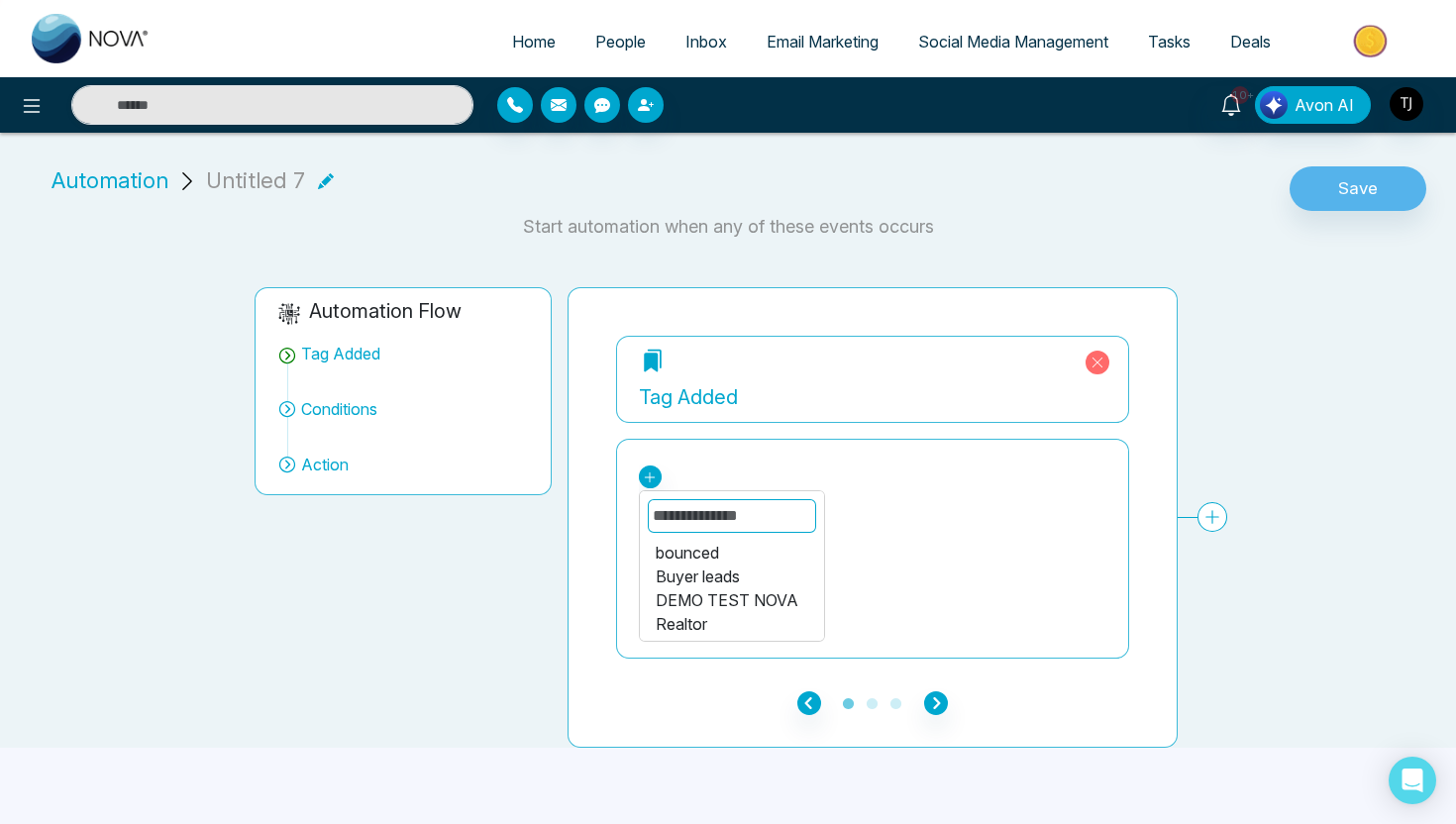 click at bounding box center [732, 516] 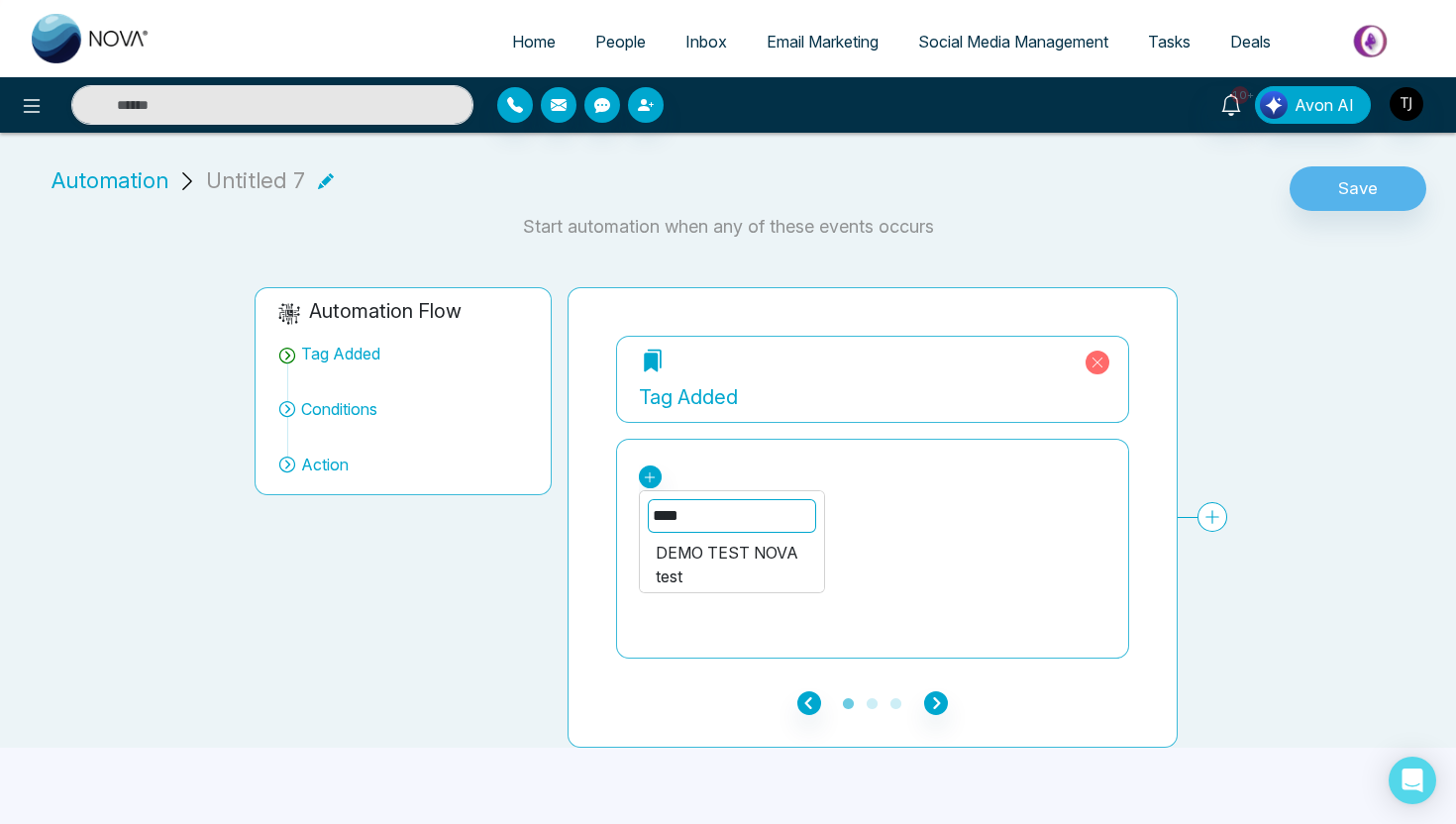 type on "****" 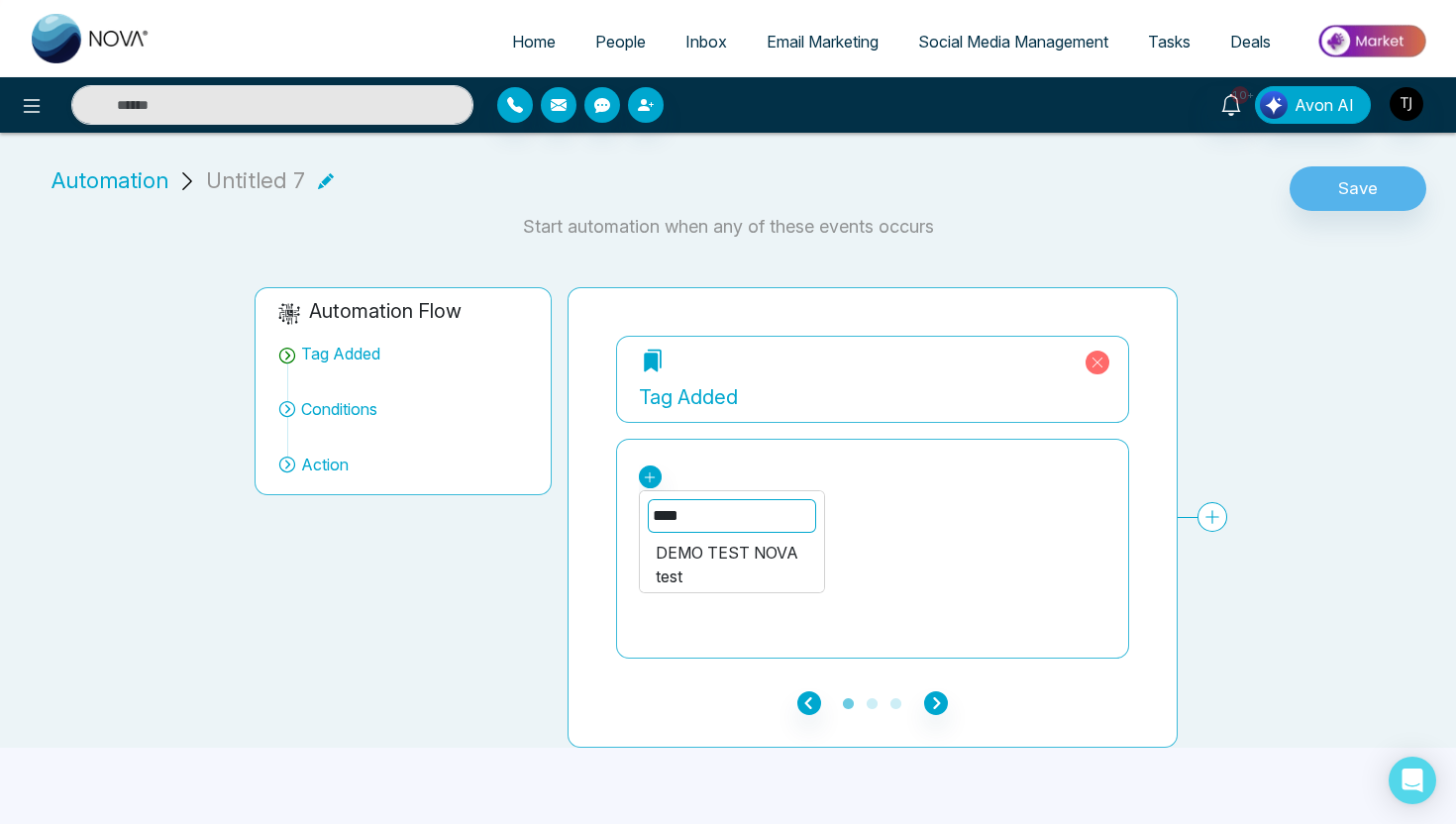click on "test" at bounding box center [732, 576] 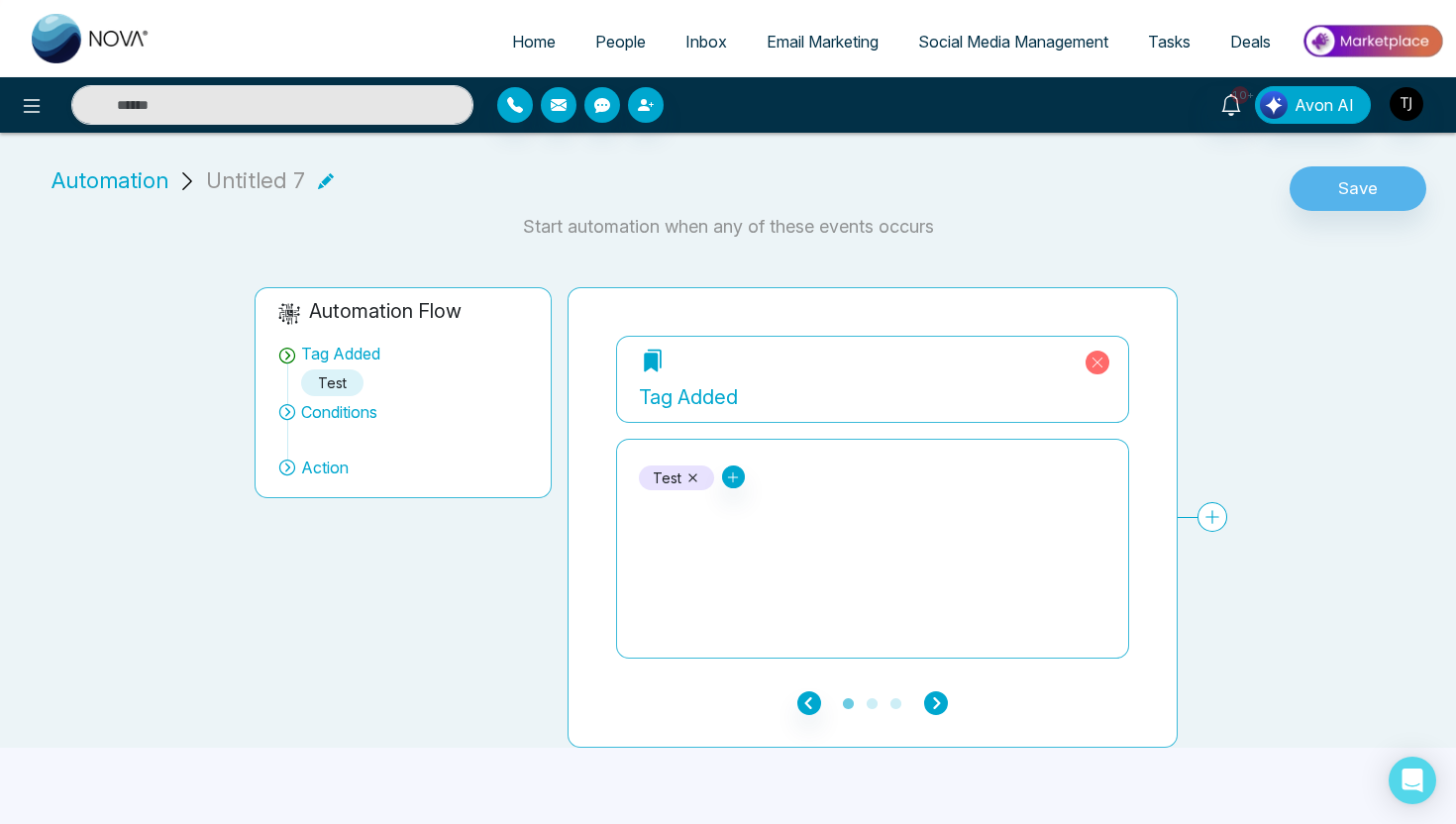 click 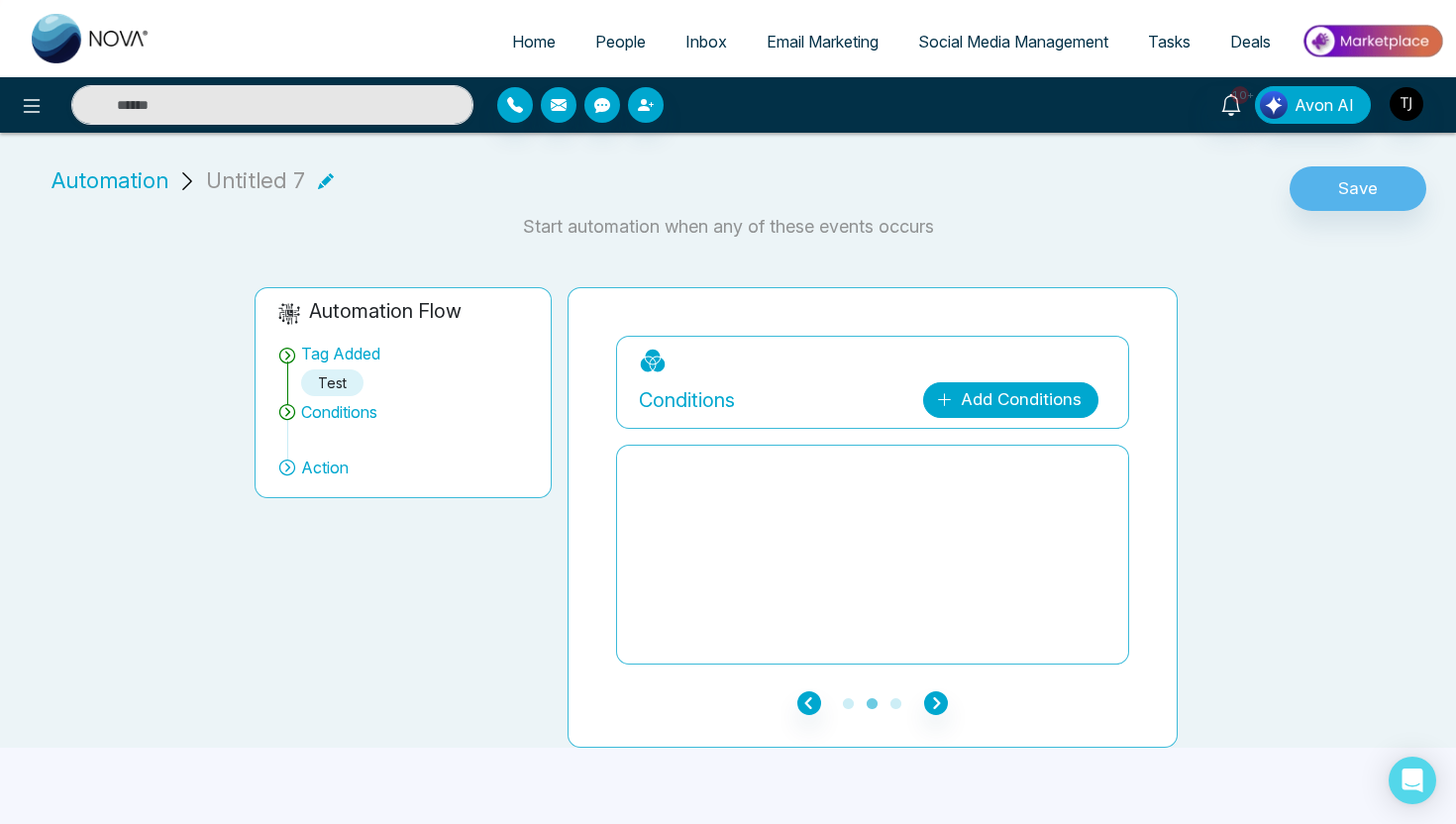 click on "Add Conditions" at bounding box center [1010, 400] 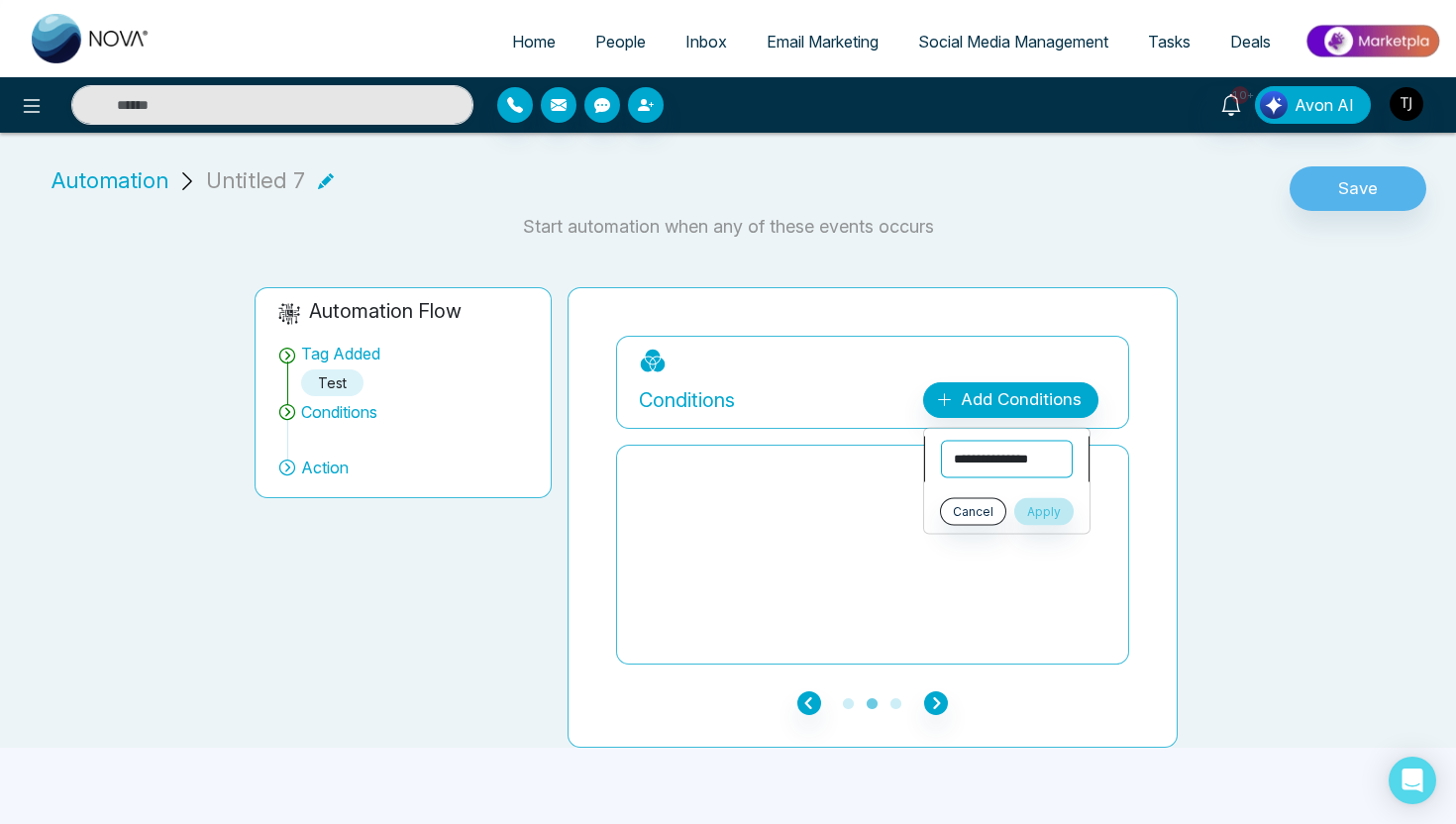 click on "**********" at bounding box center [1006, 460] 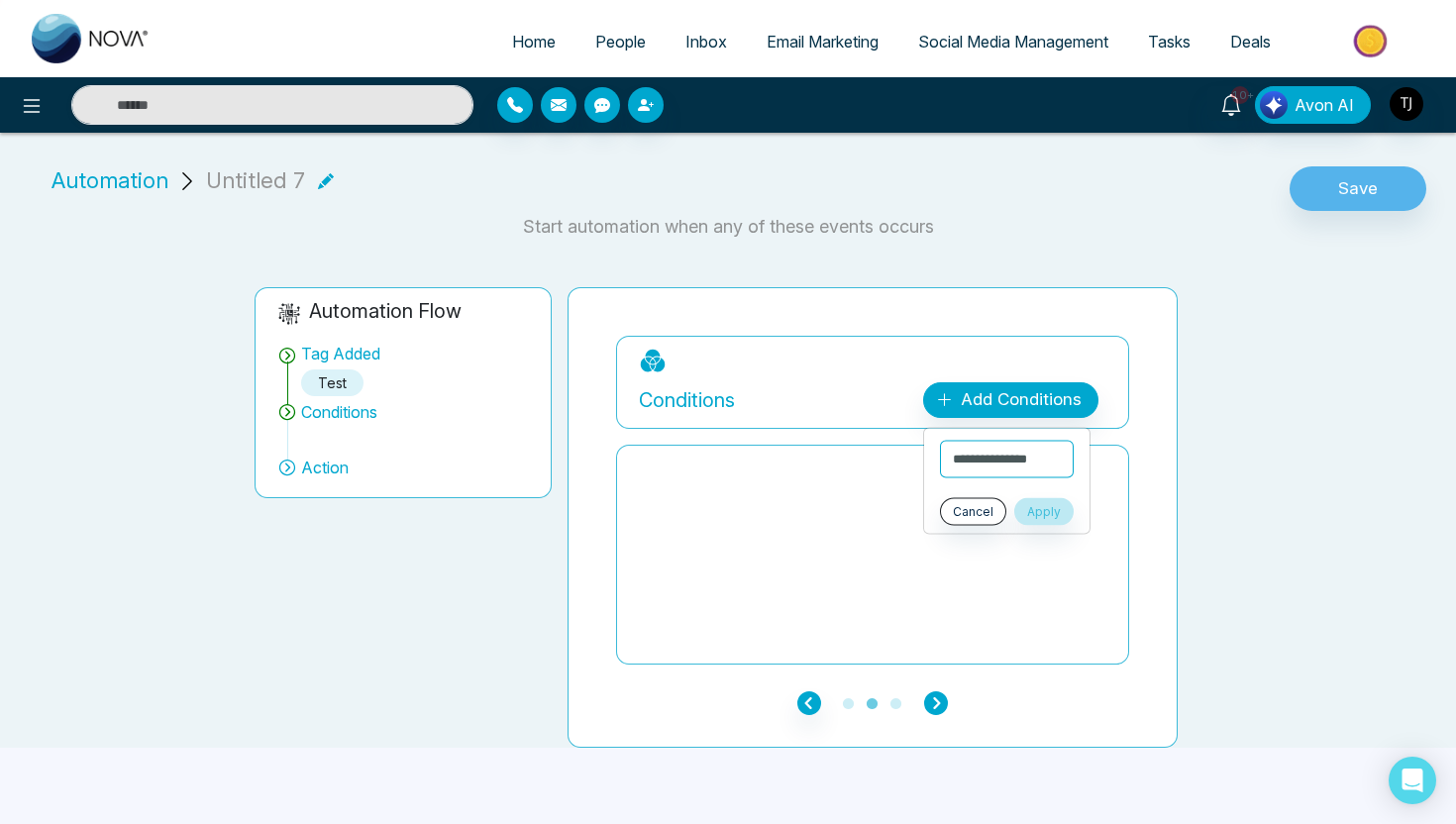 click 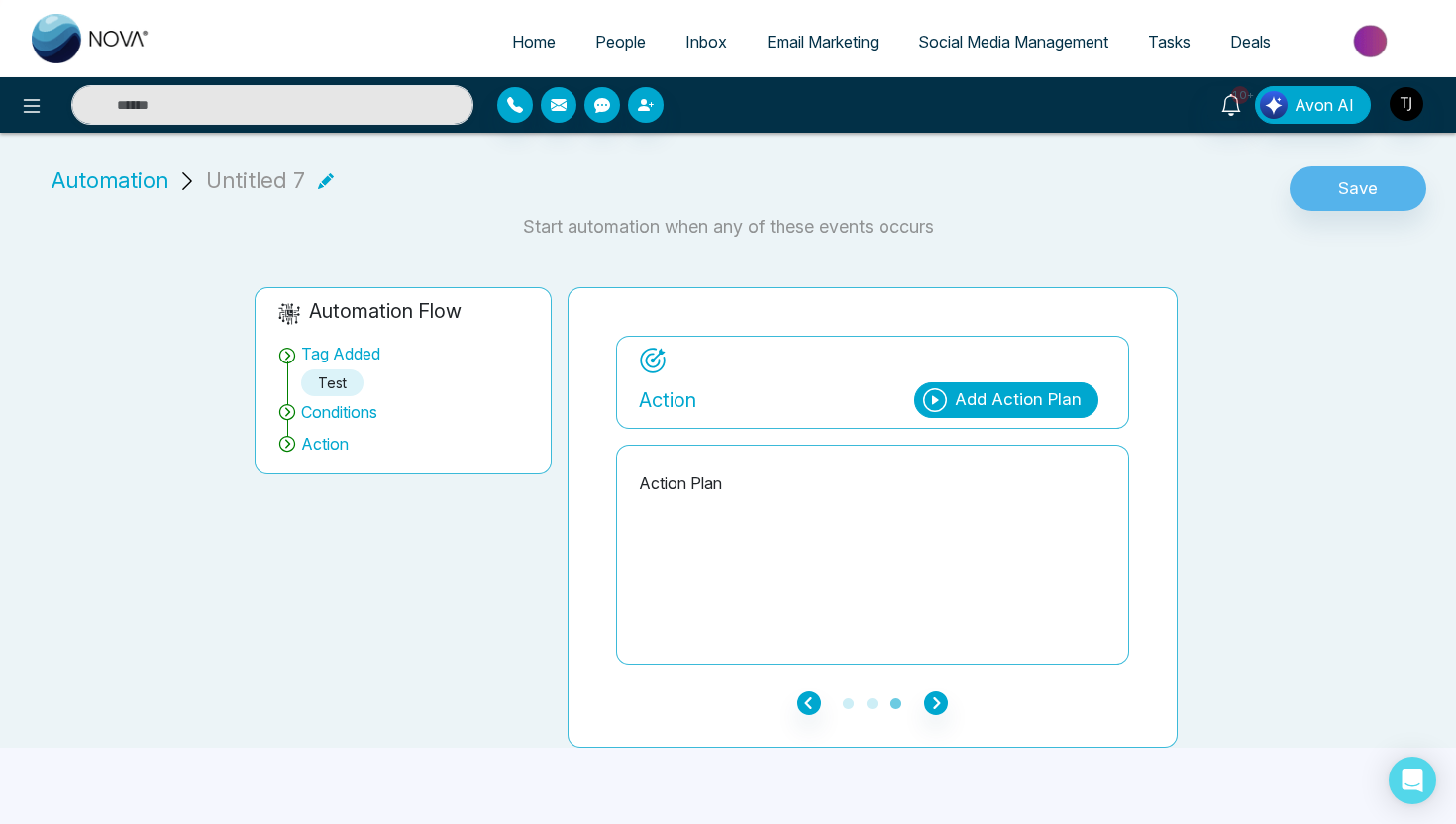 click on "Add Action Plan" at bounding box center [1018, 400] 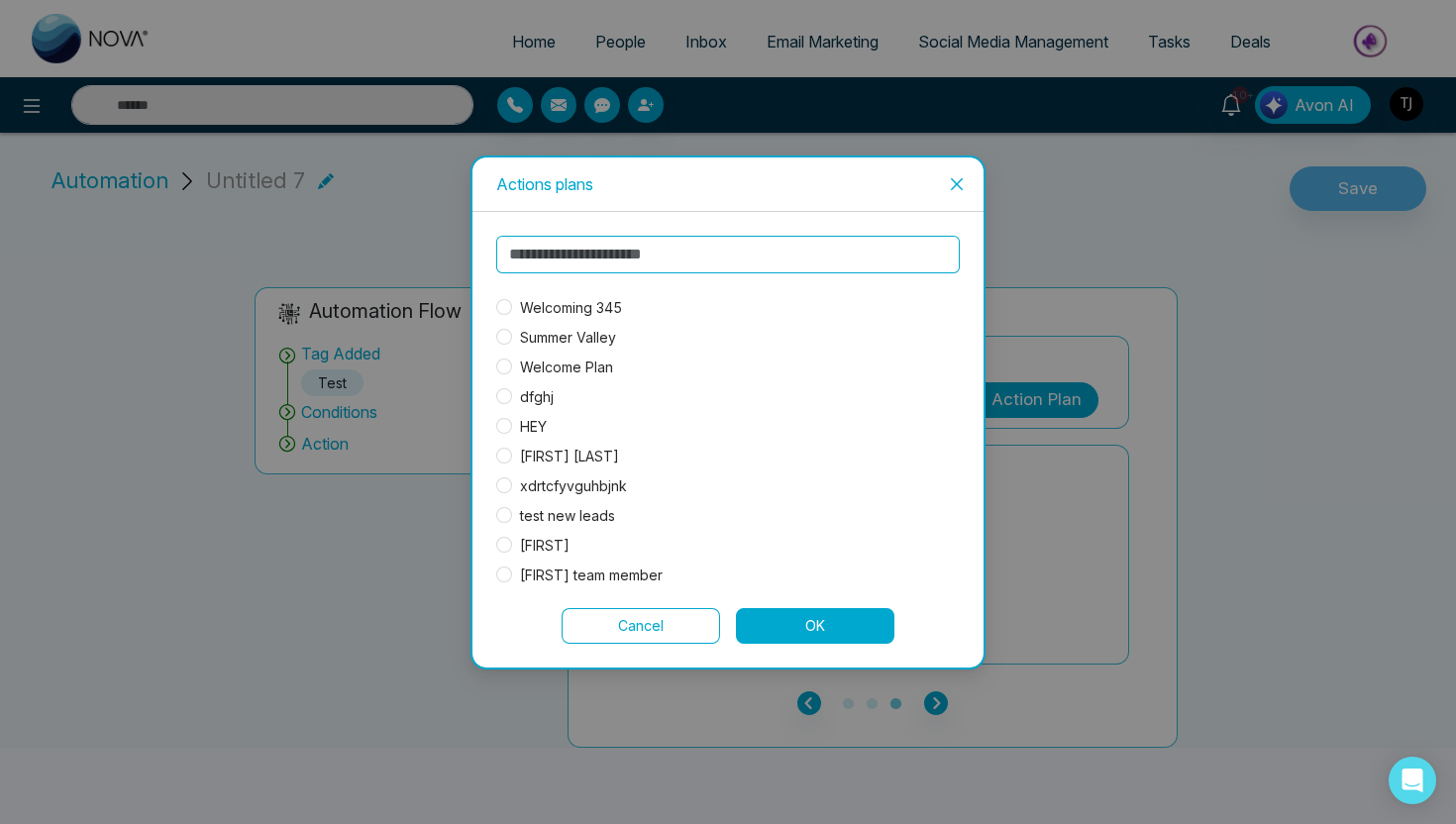 click at bounding box center [728, 255] 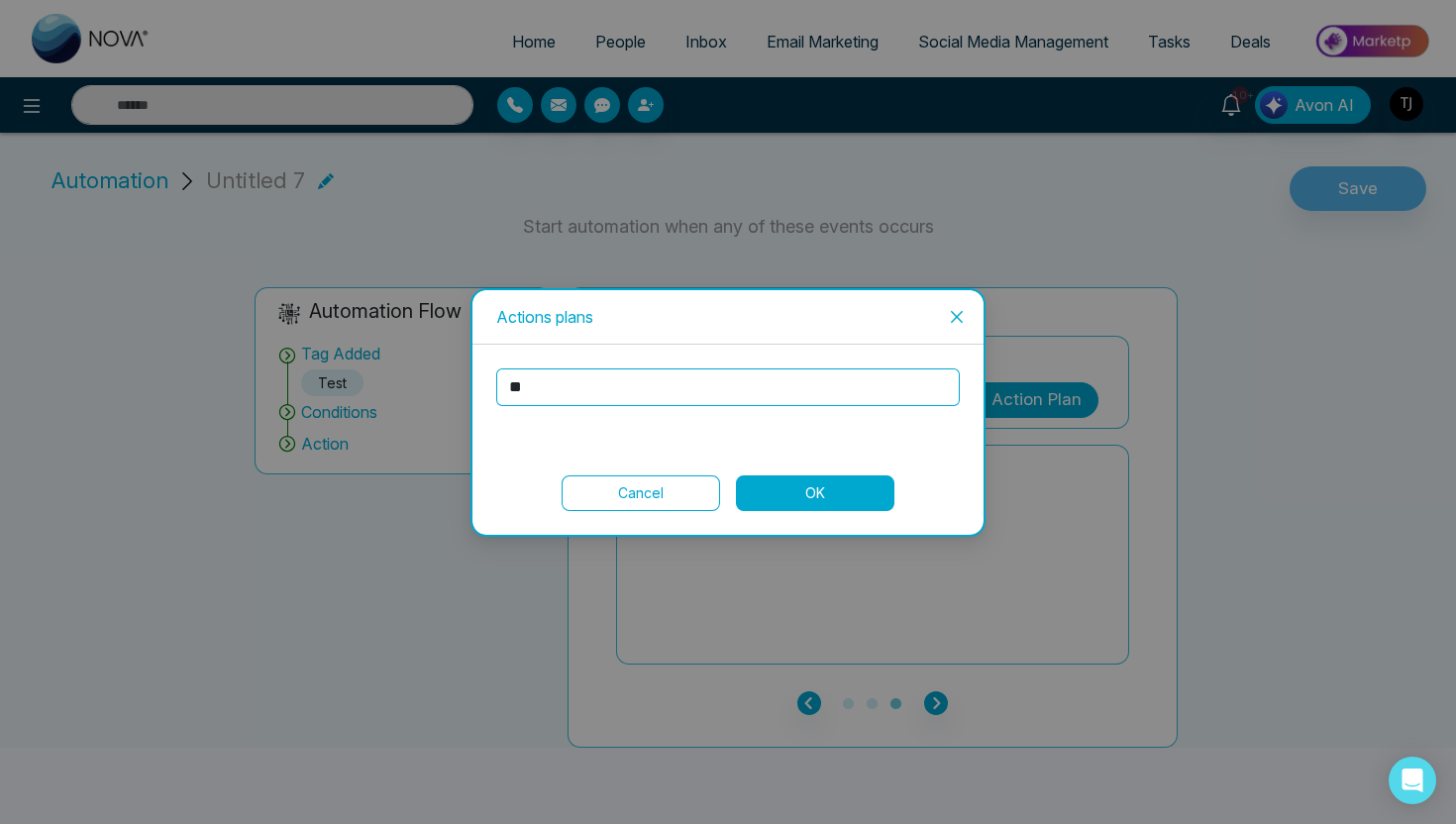 type on "*" 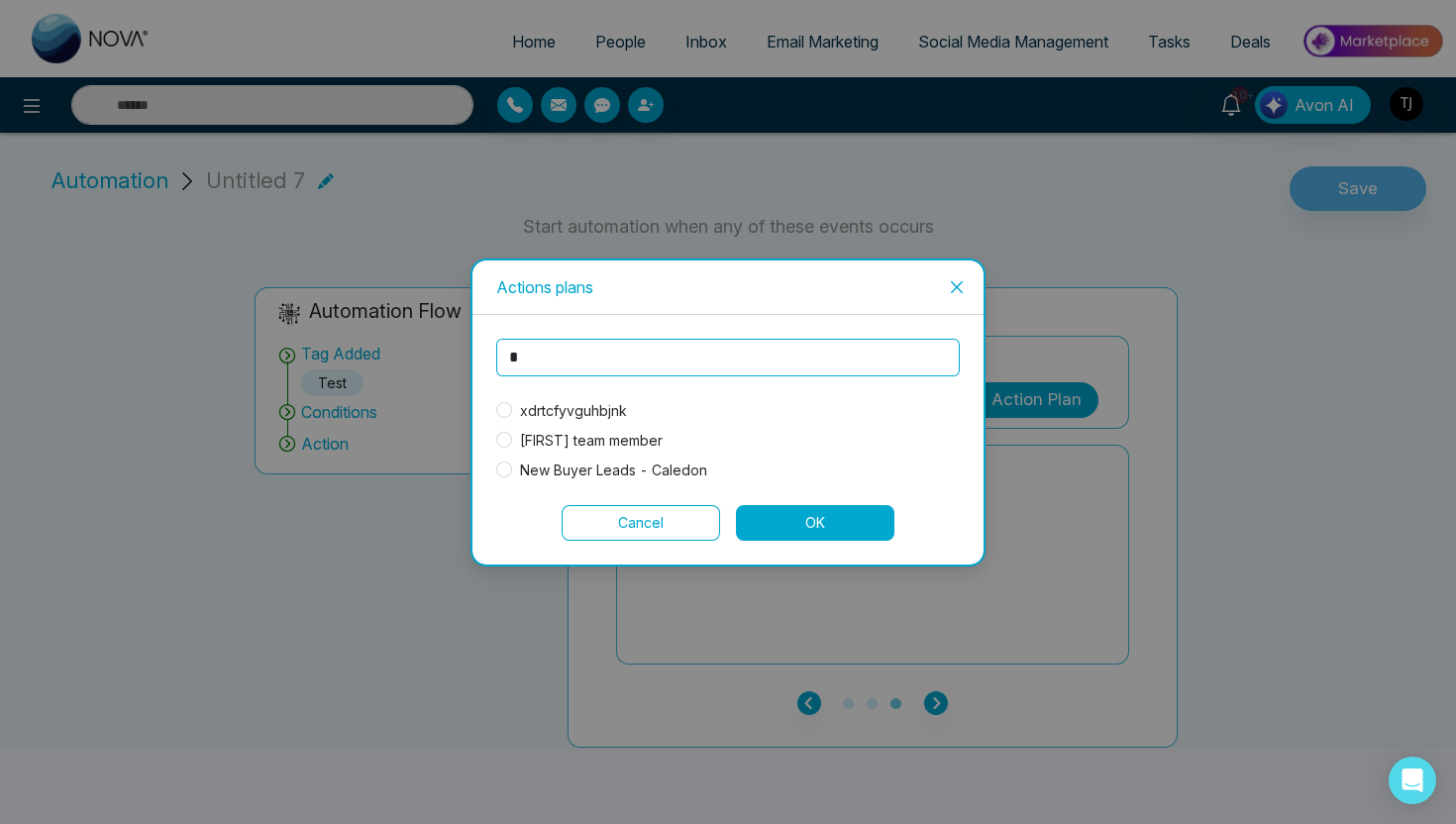 type 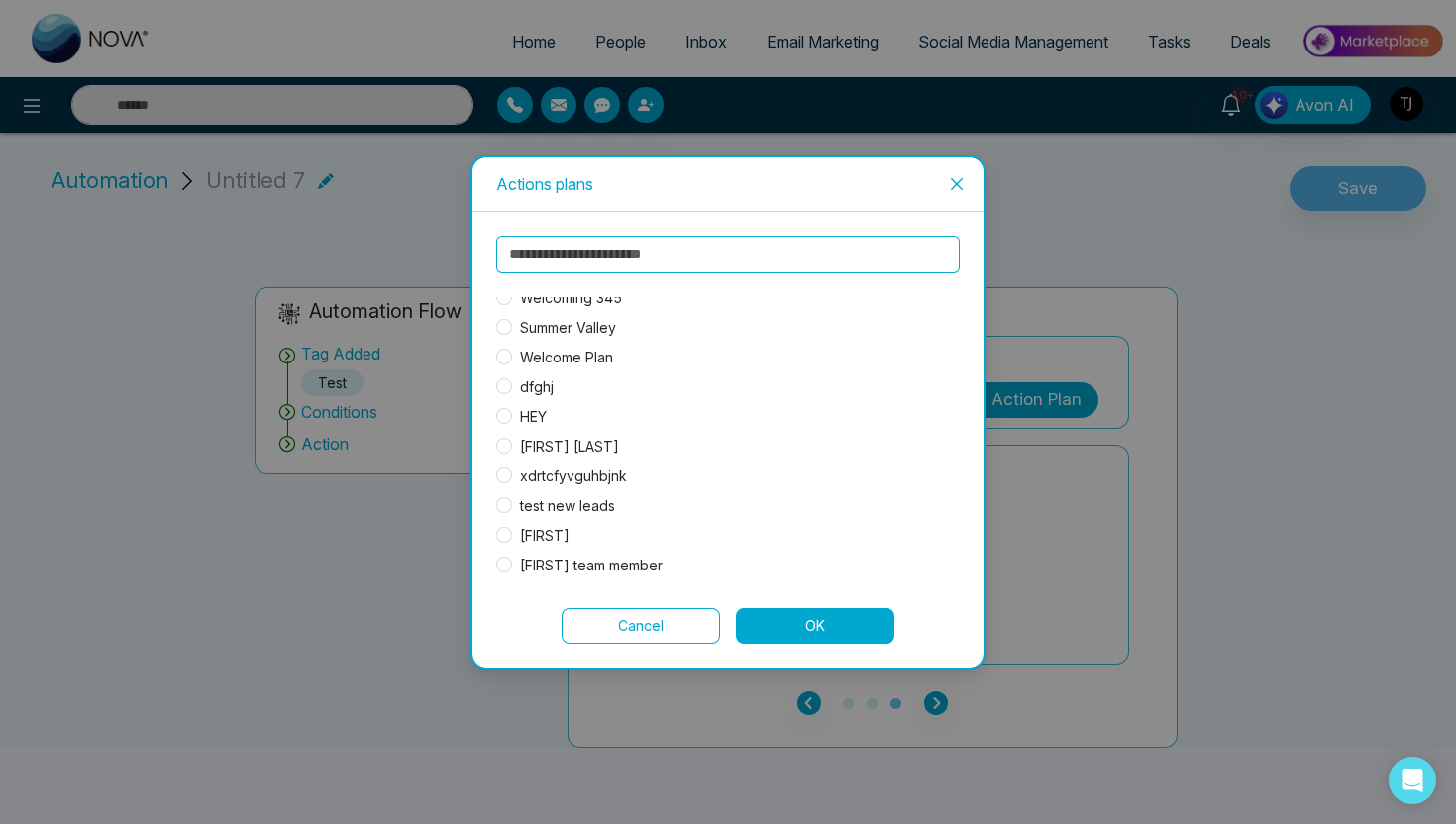 scroll, scrollTop: 0, scrollLeft: 0, axis: both 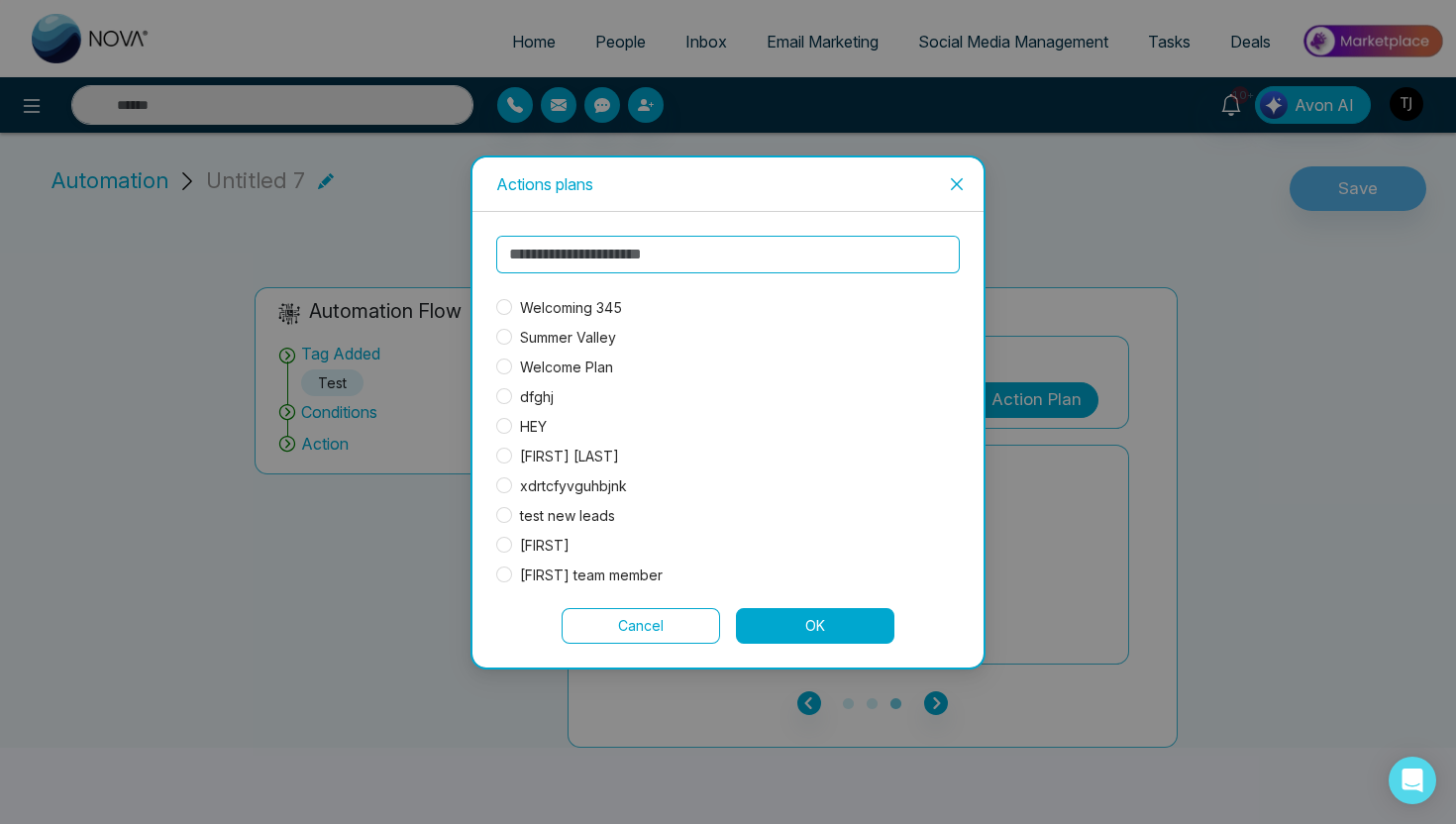 click on "Summer Valley" at bounding box center (568, 338) 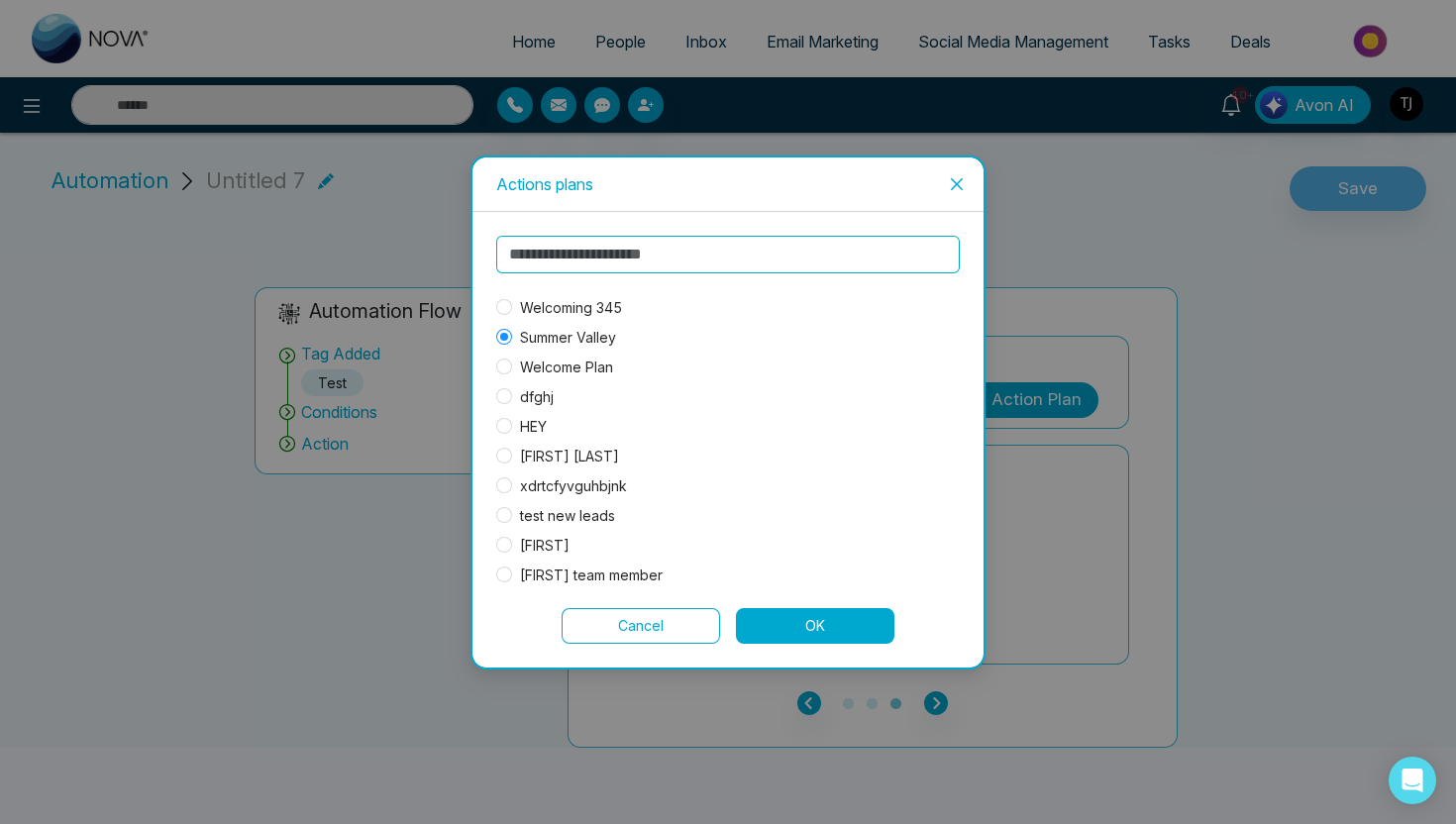 click on "OK" at bounding box center [815, 626] 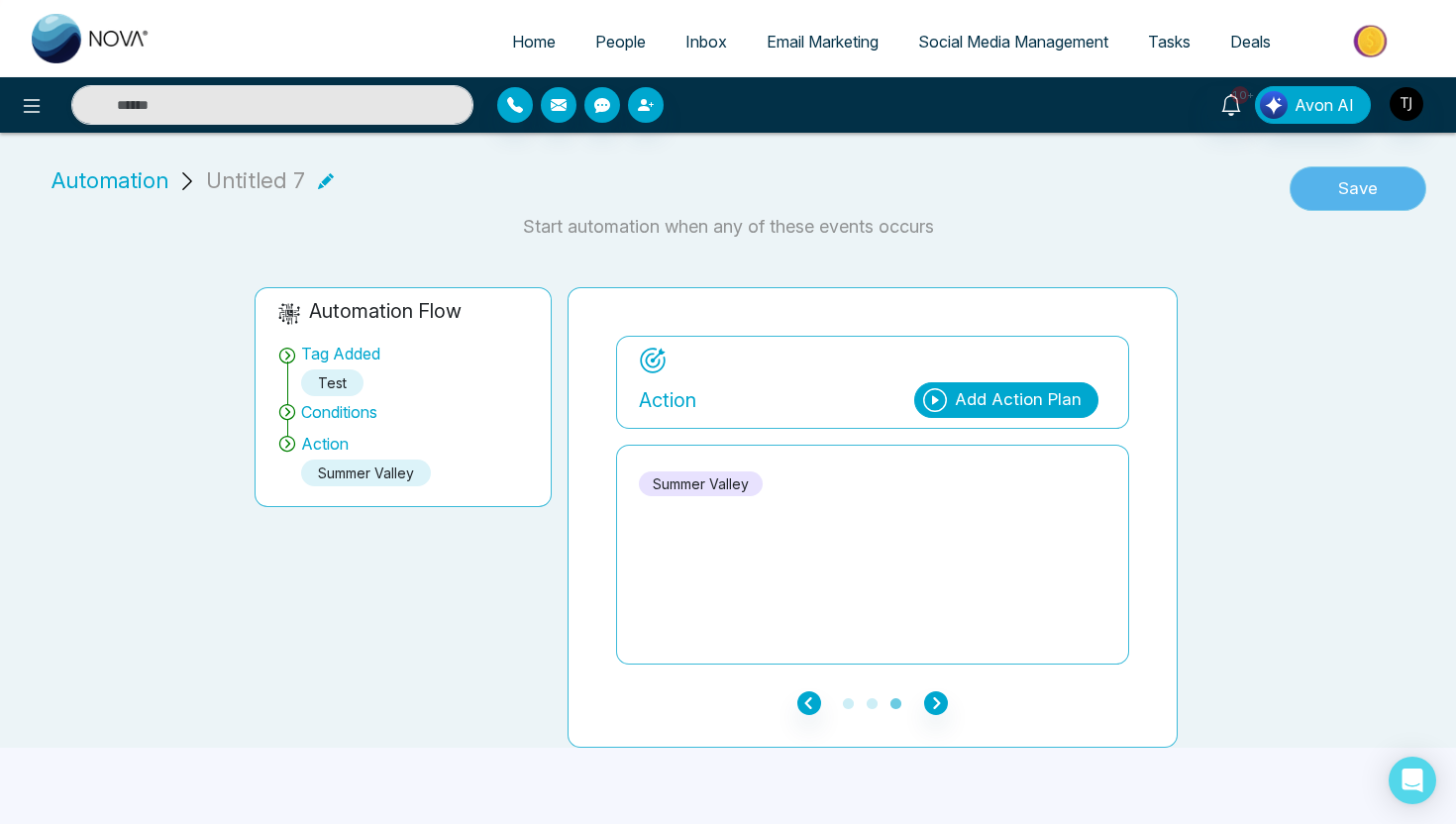 click on "Save" at bounding box center (1358, 189) 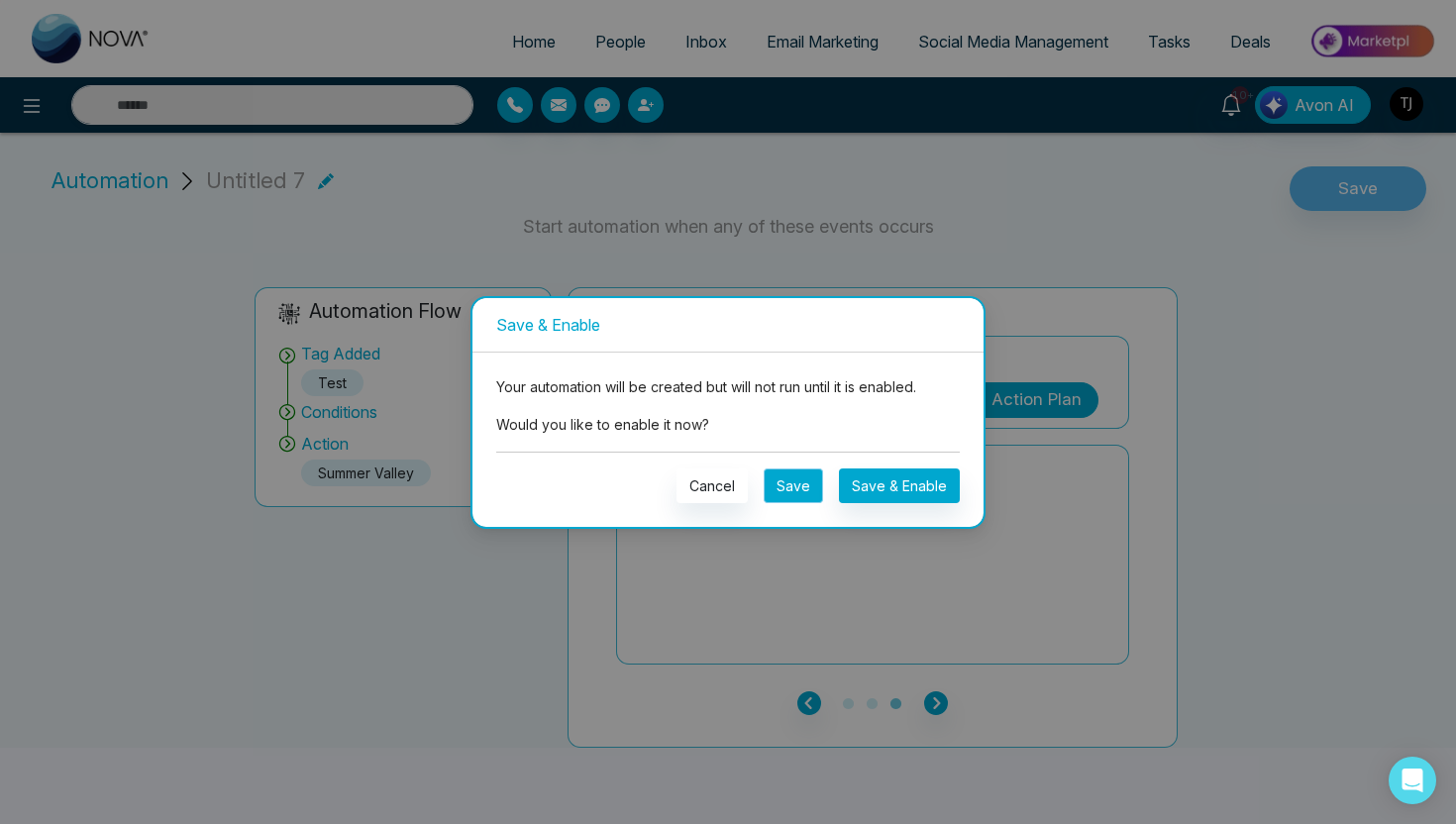 click on "Save" at bounding box center [793, 485] 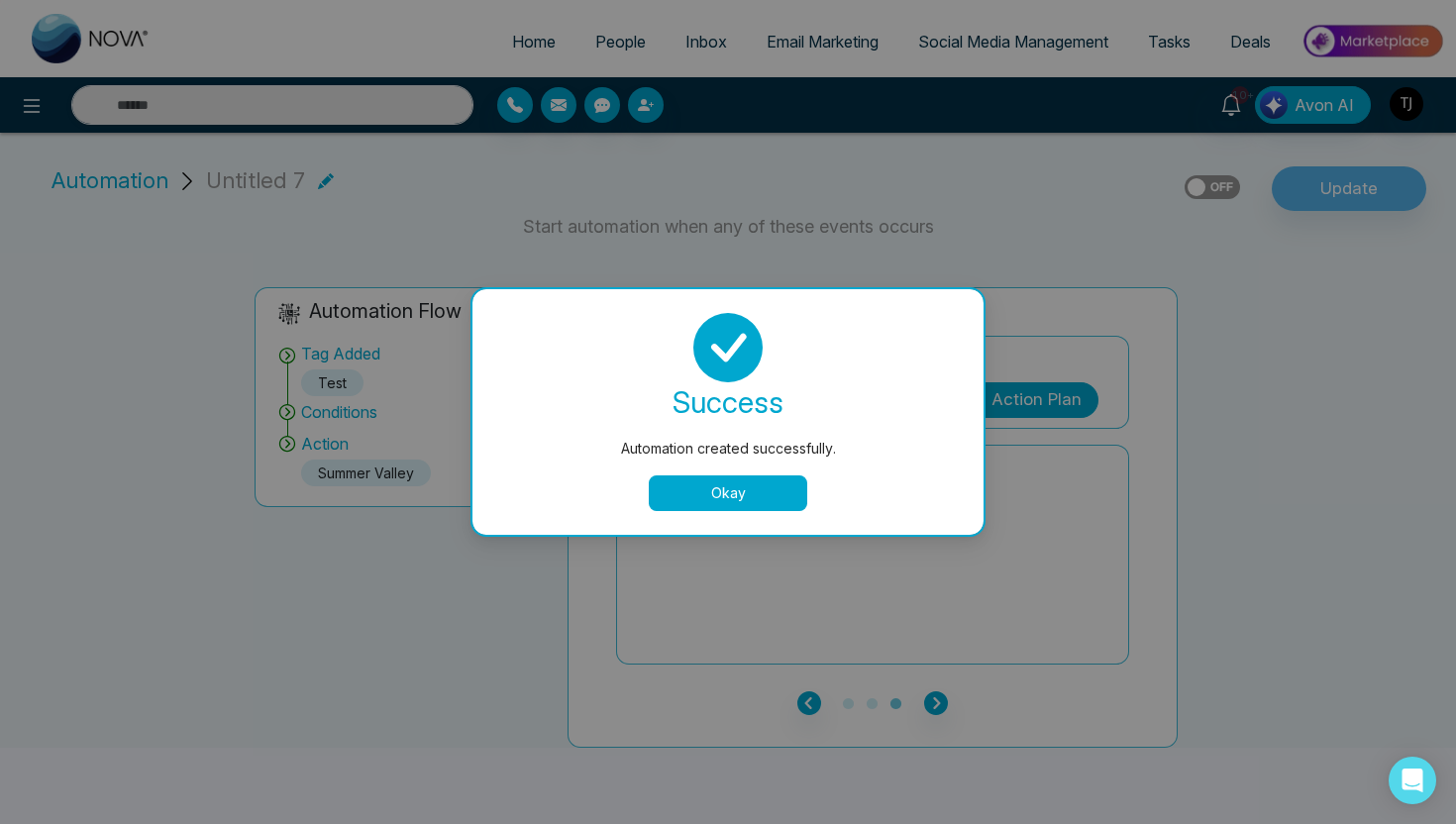 click on "success Automation created successfully.   Okay" at bounding box center (728, 412) 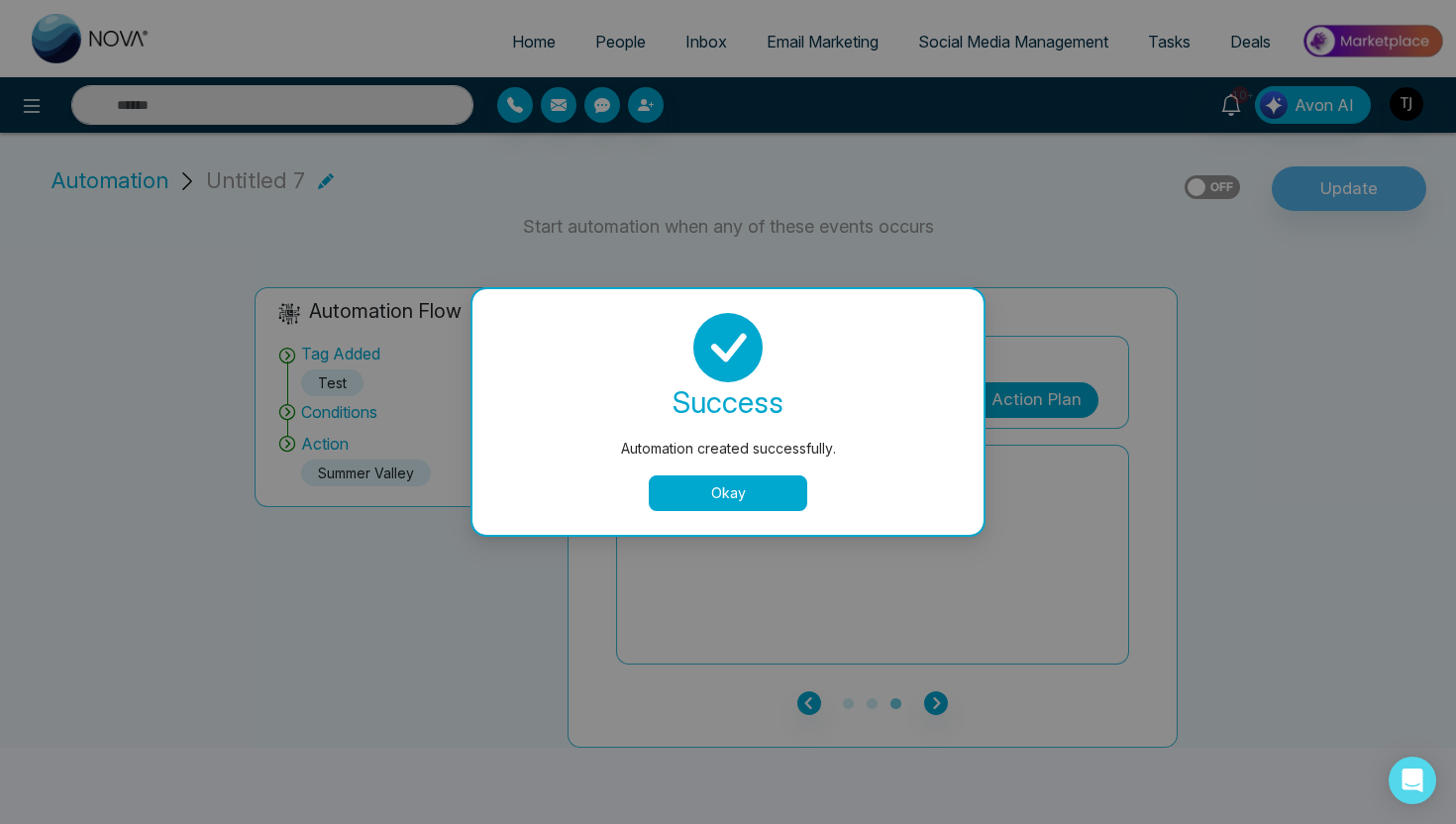 click on "Okay" at bounding box center [728, 493] 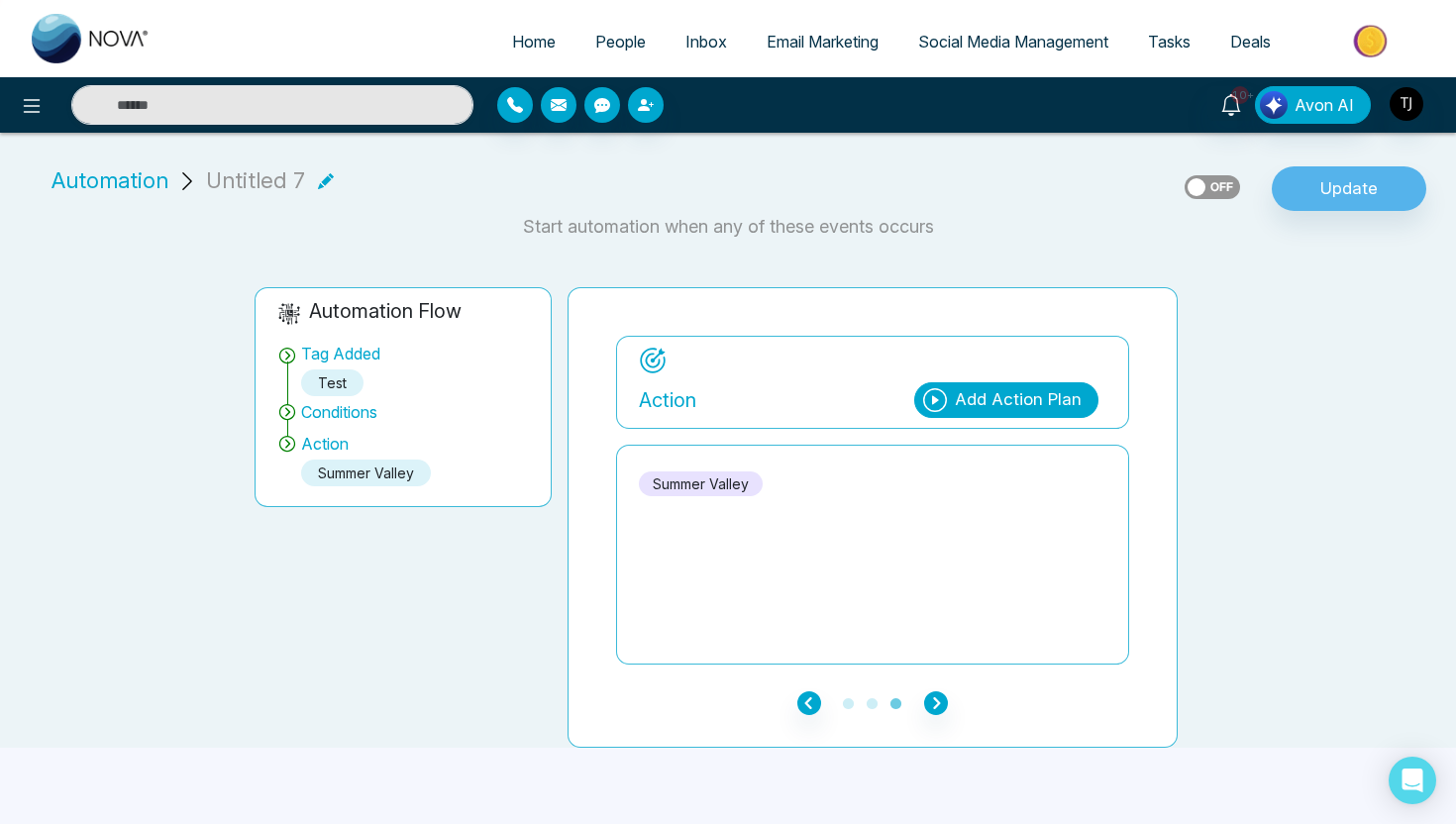 click on "People" at bounding box center (620, 42) 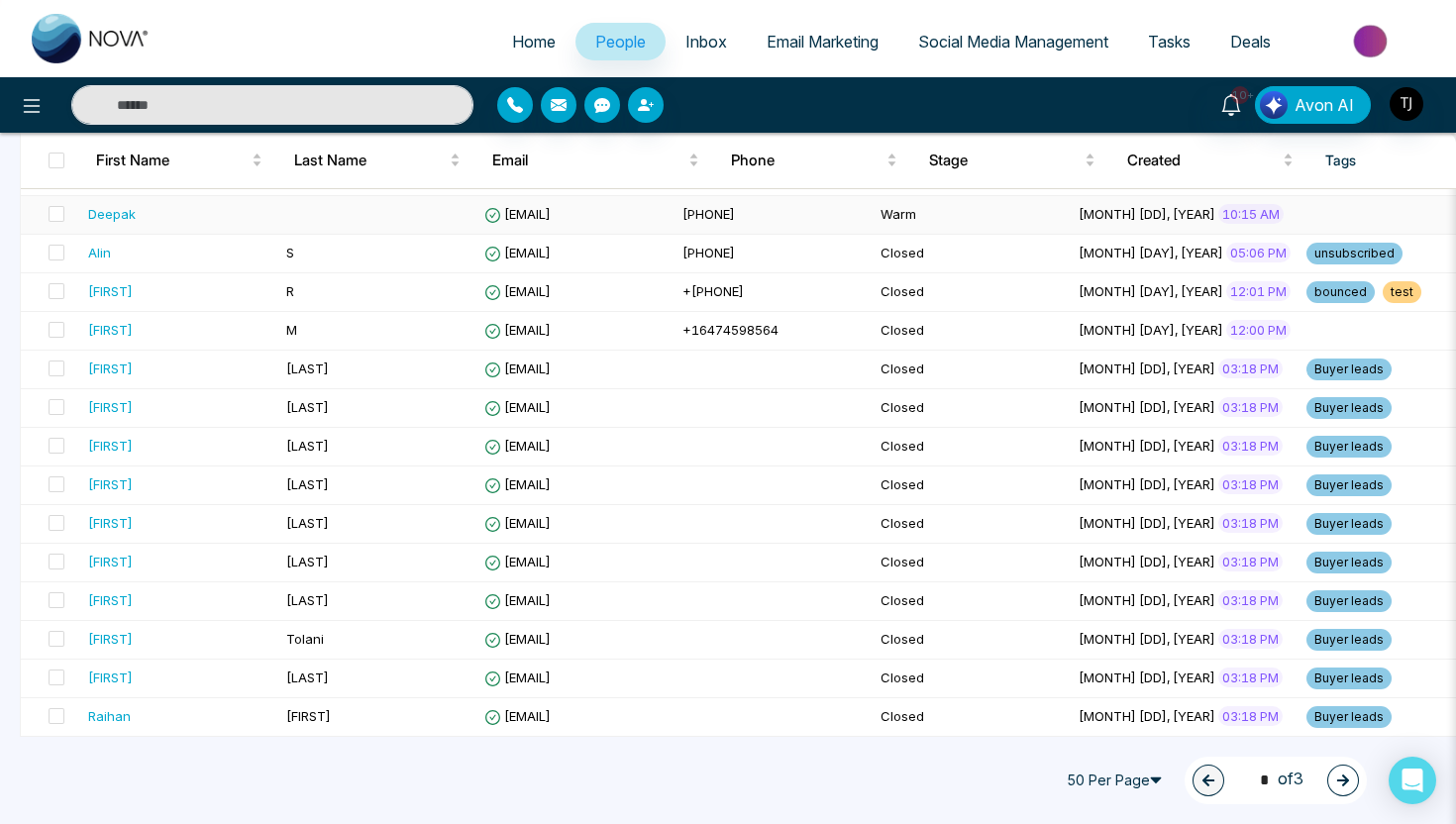 scroll, scrollTop: 285, scrollLeft: 0, axis: vertical 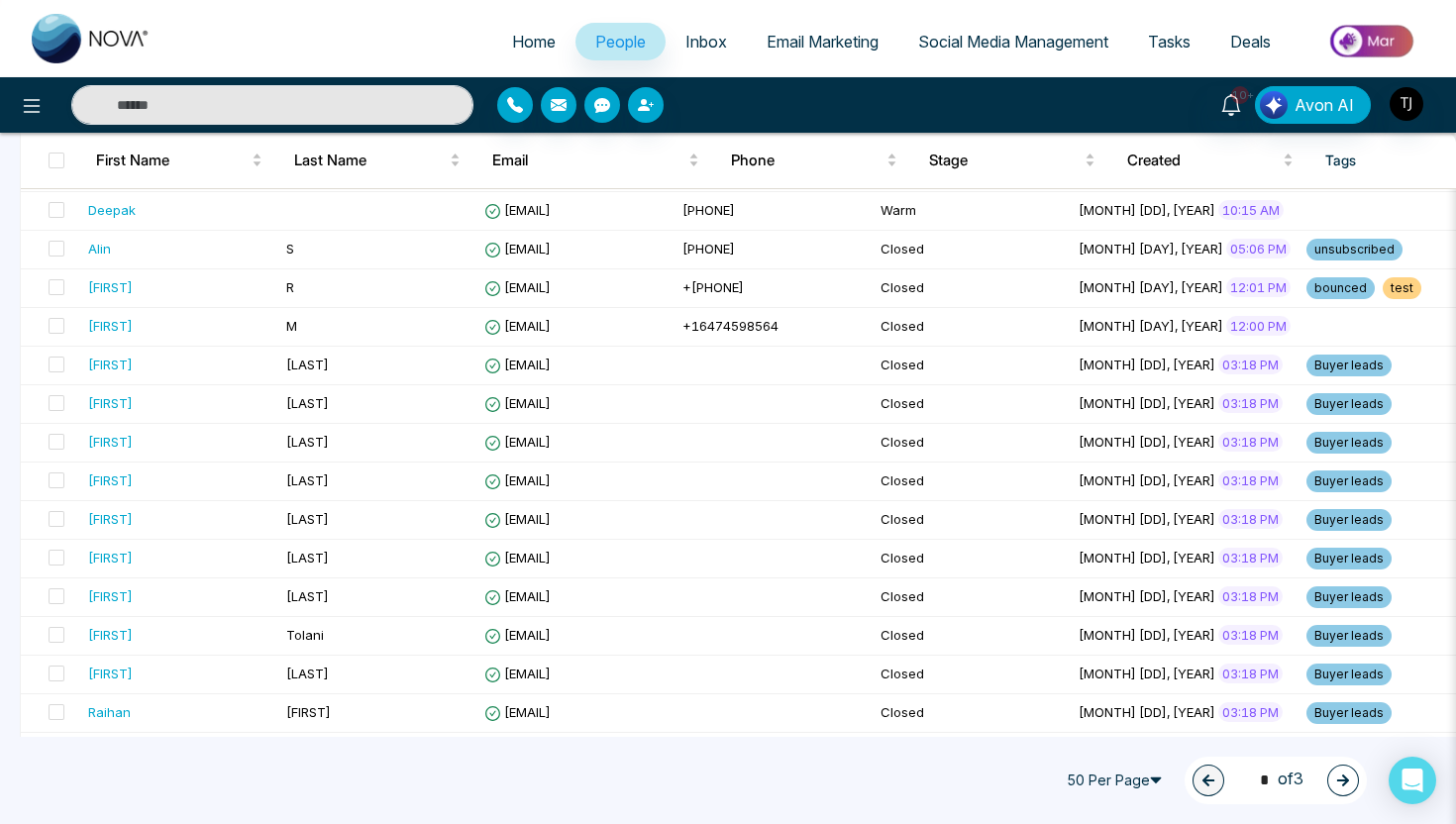 click on "Email Marketing" at bounding box center [822, 42] 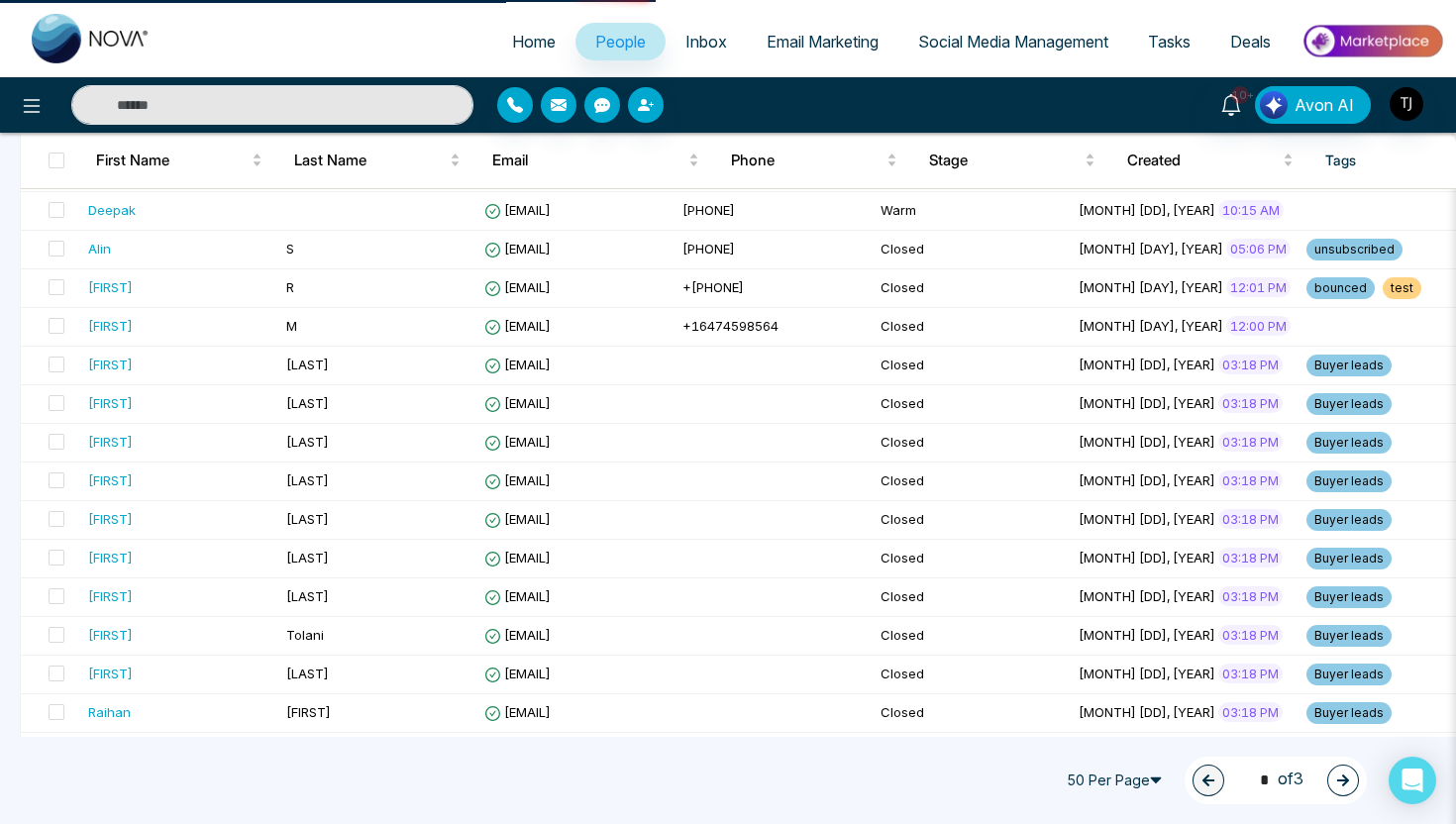 scroll, scrollTop: 0, scrollLeft: 0, axis: both 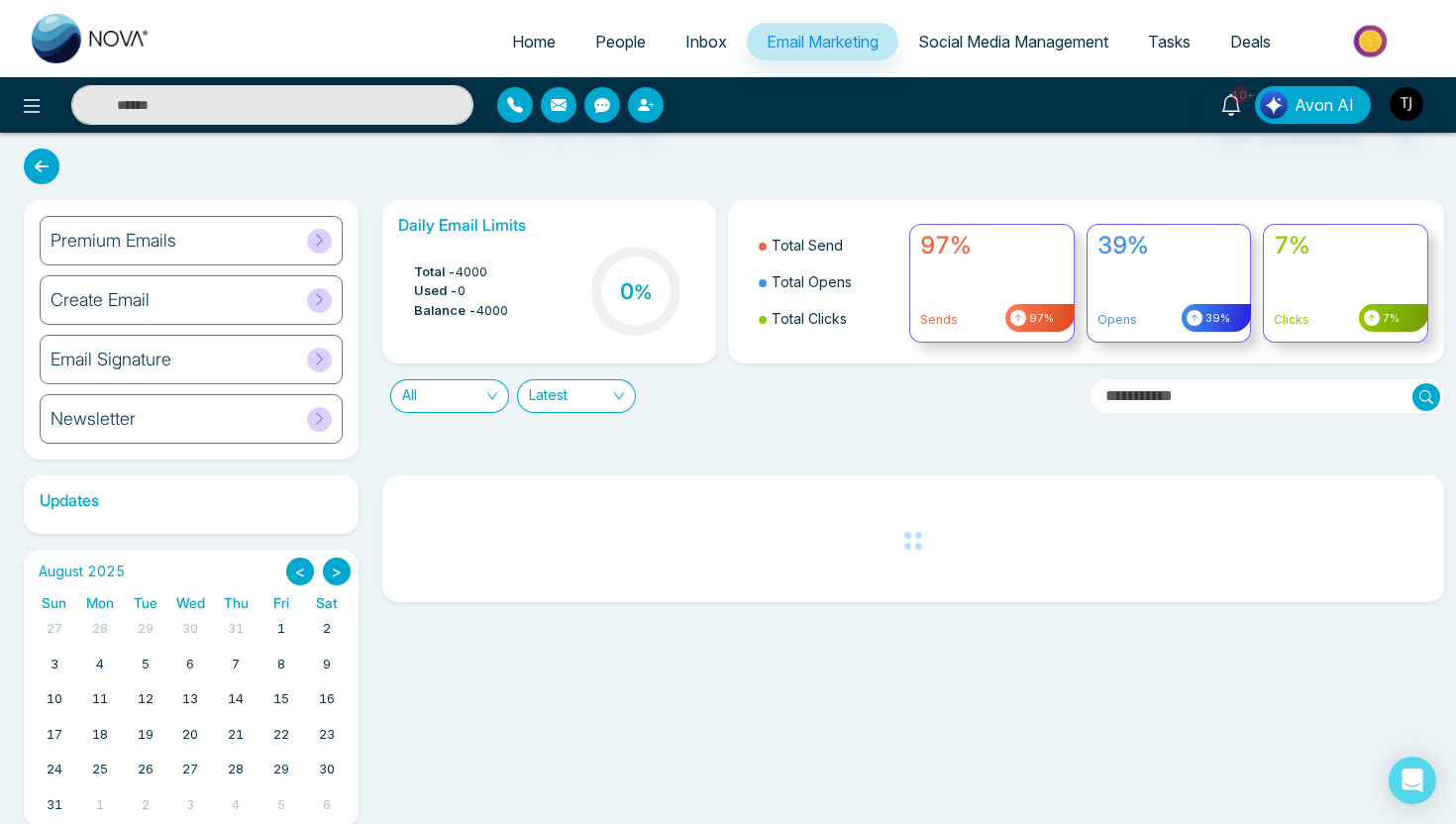click on "Premium Emails" at bounding box center (191, 241) 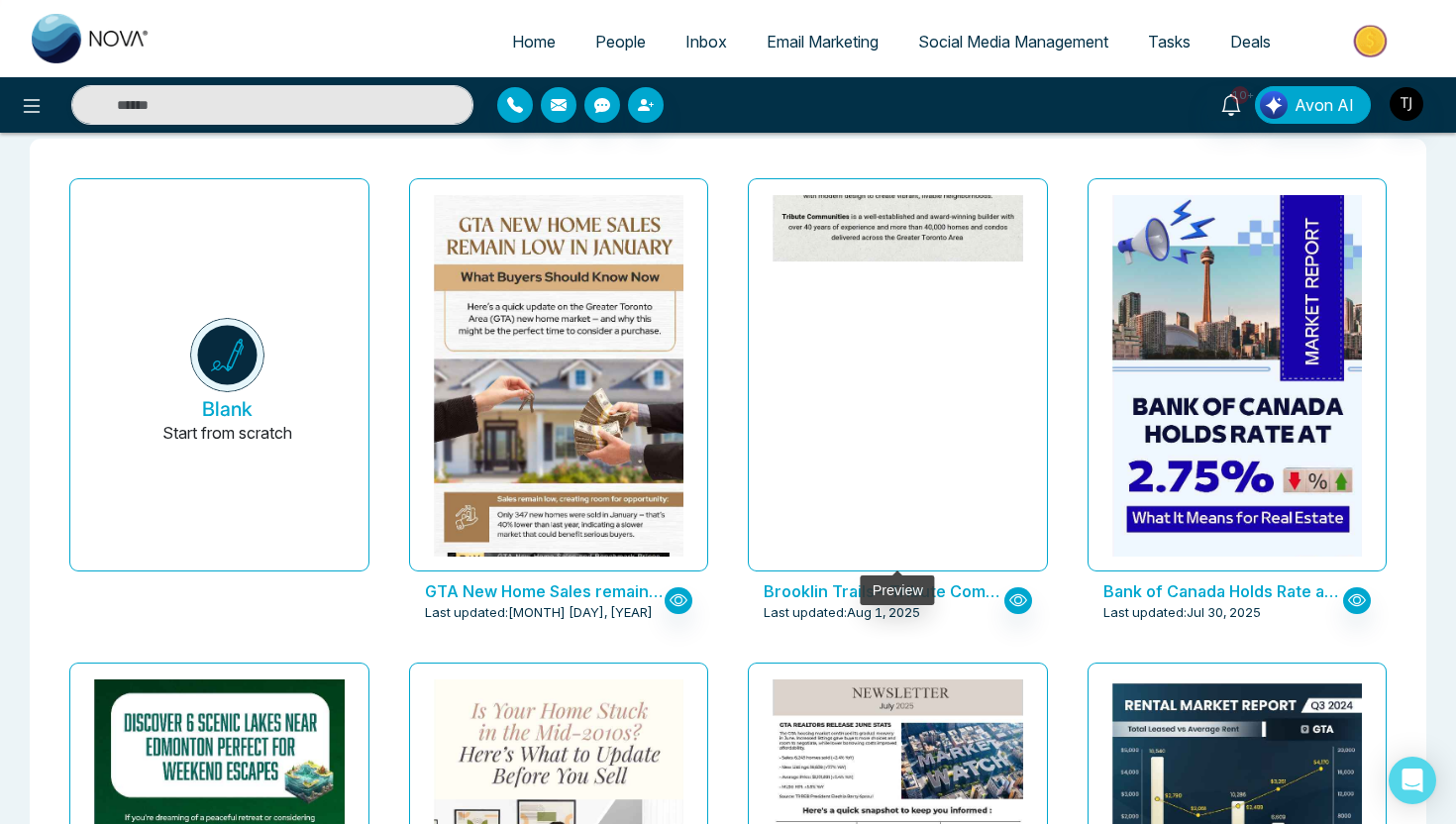 scroll, scrollTop: 0, scrollLeft: 0, axis: both 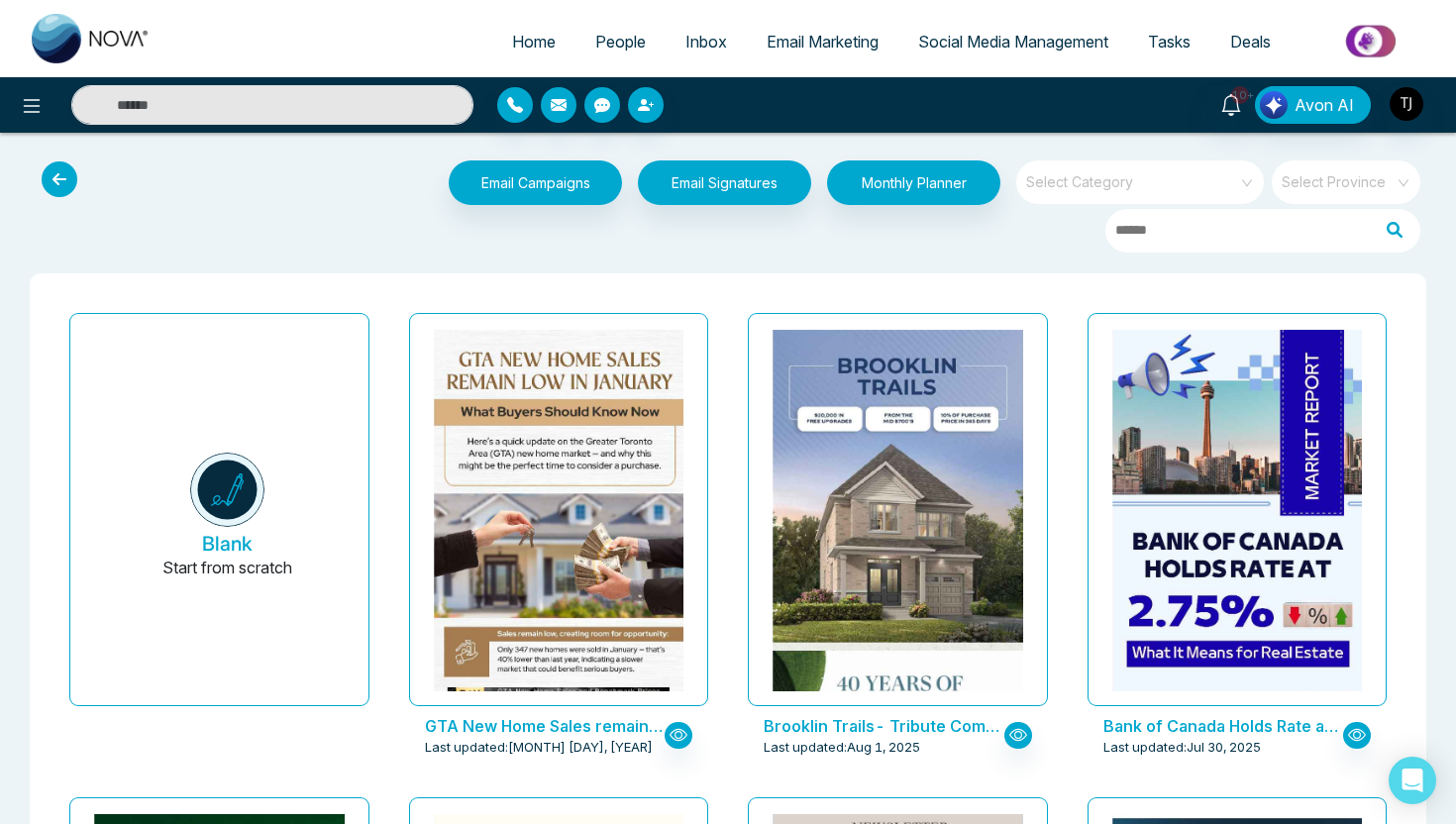 click on "Social Media Management" at bounding box center (1013, 42) 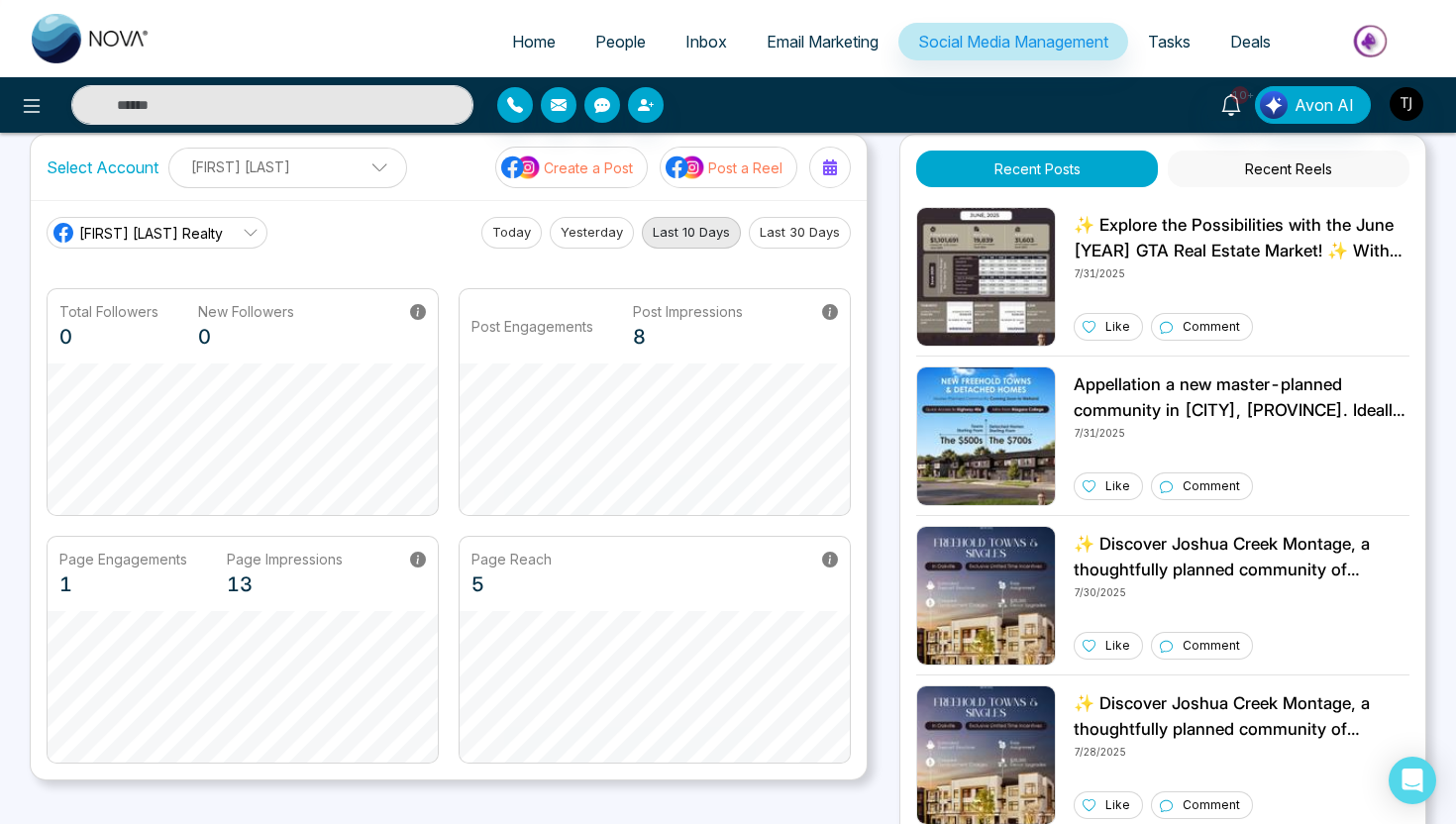 scroll, scrollTop: 36, scrollLeft: 0, axis: vertical 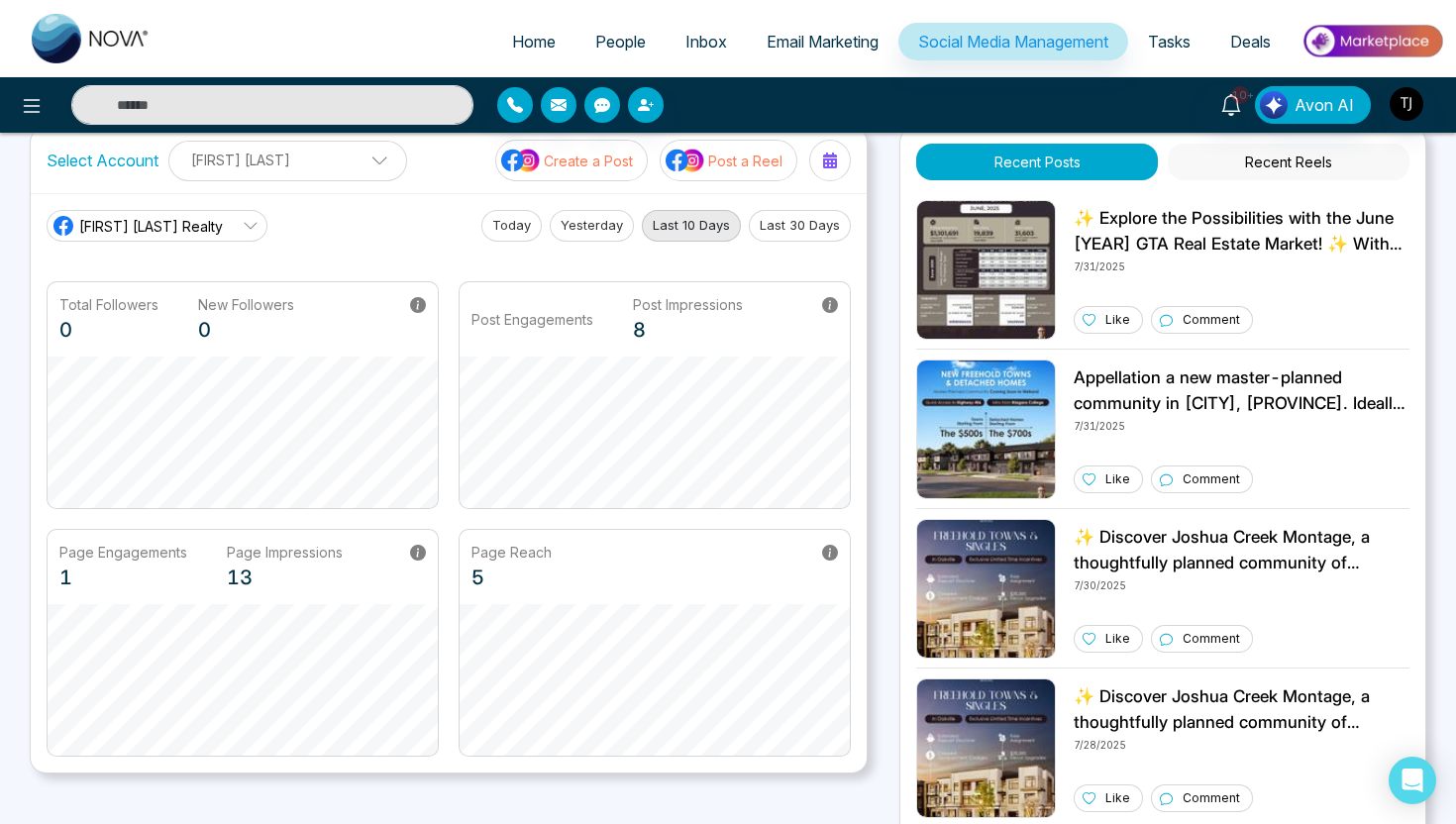 click on "Last 30 Days" at bounding box center (799, 226) 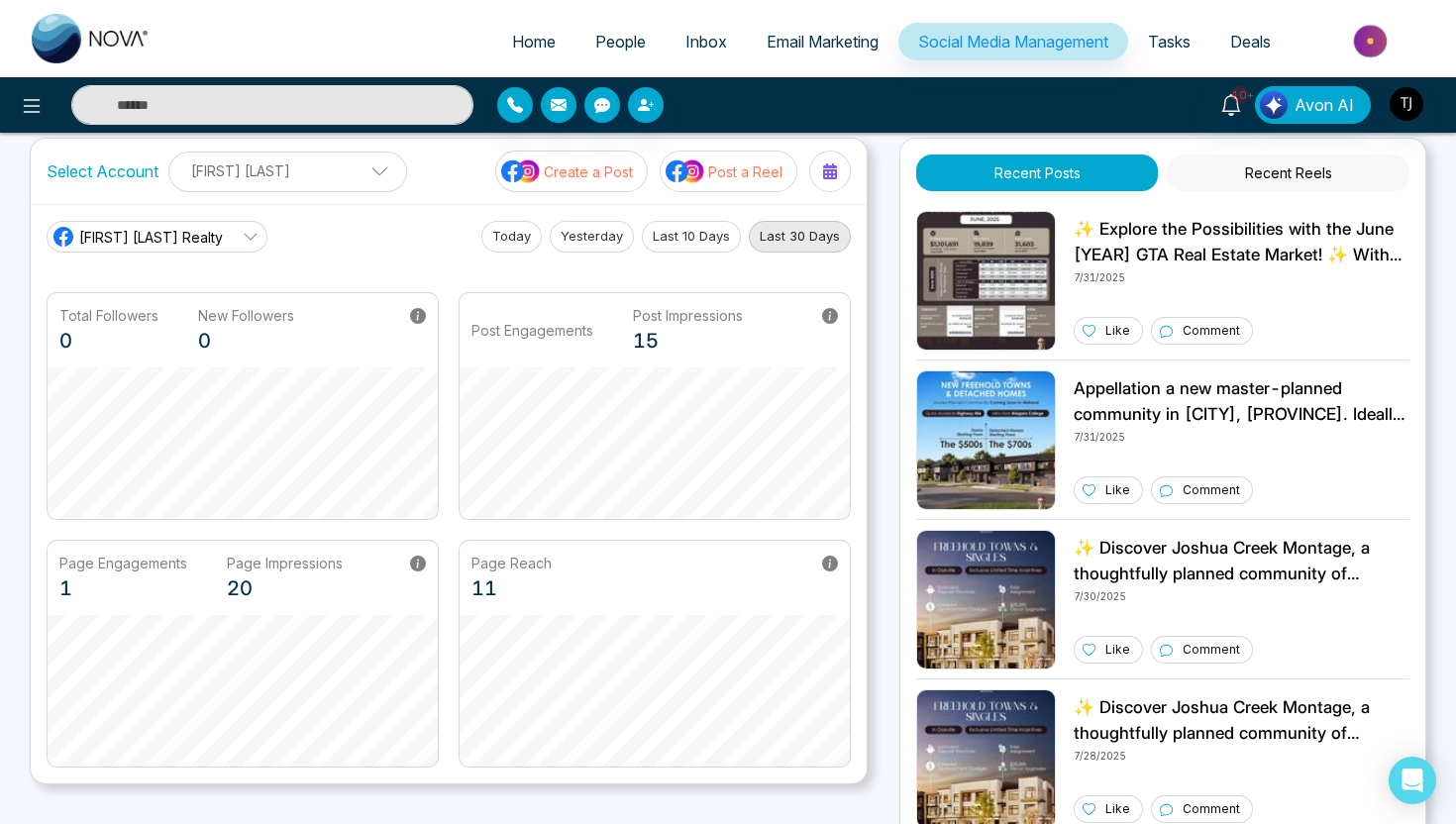 scroll, scrollTop: 0, scrollLeft: 0, axis: both 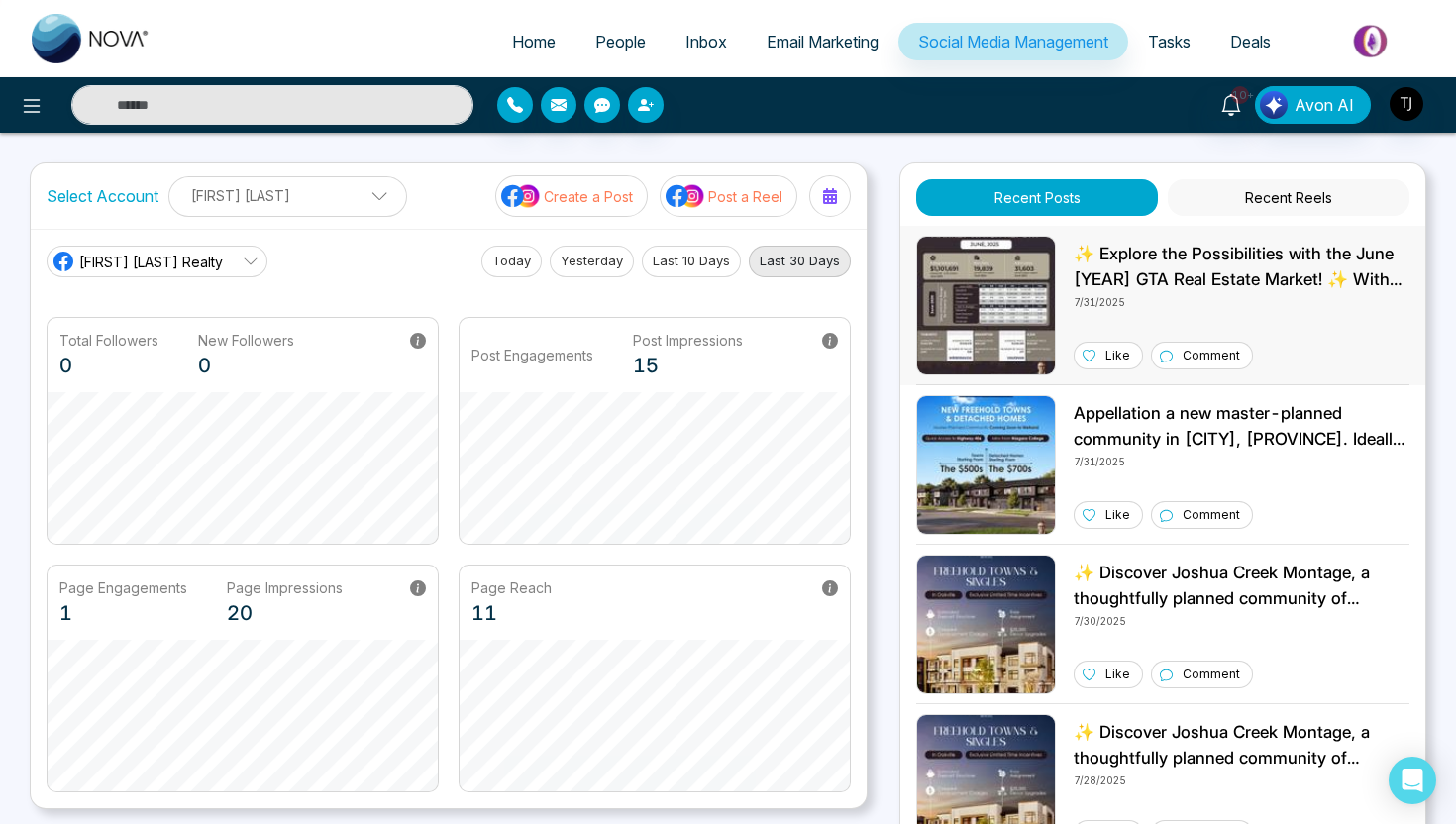 click at bounding box center [986, 305] 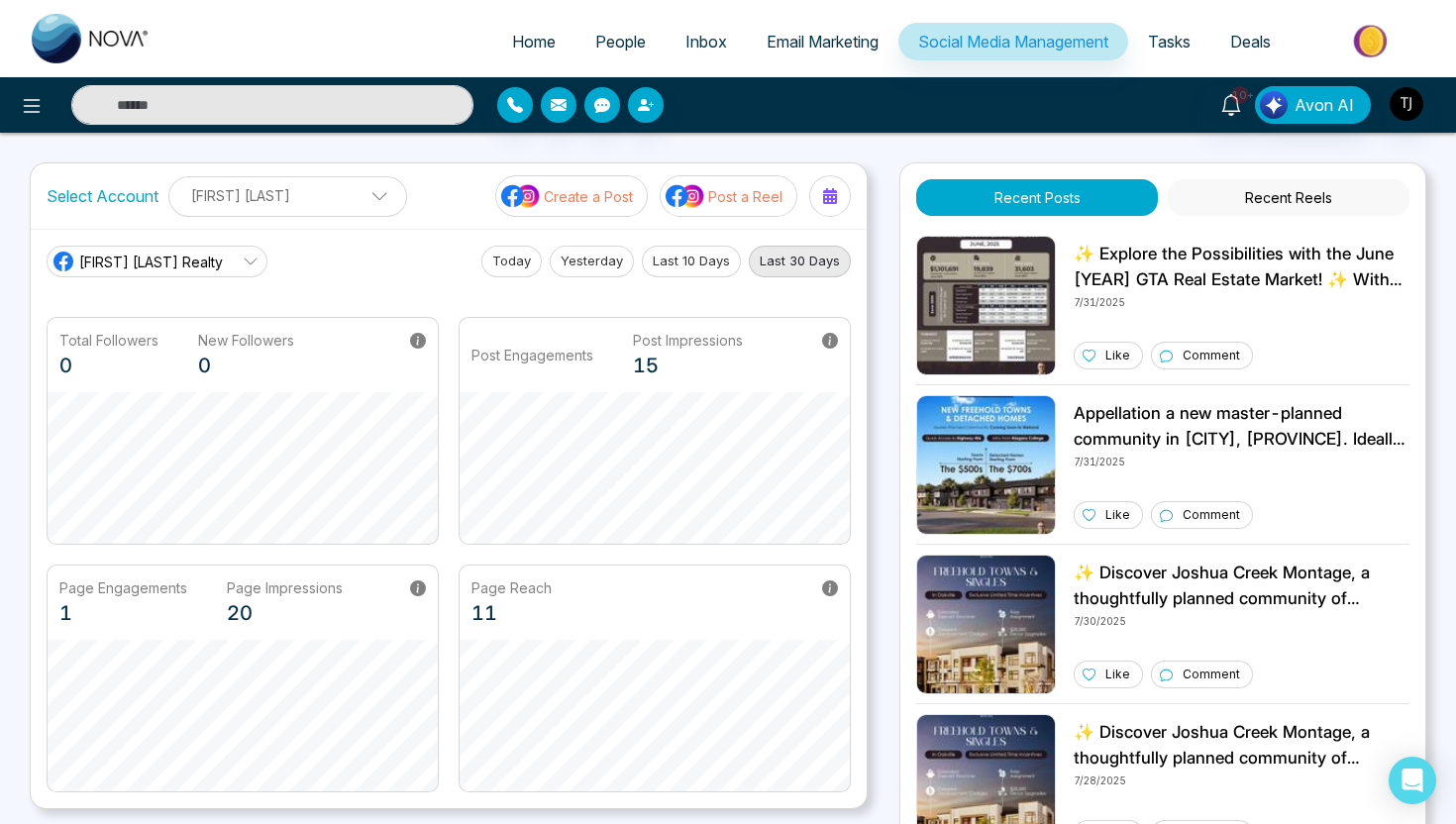 click at bounding box center [1372, 41] 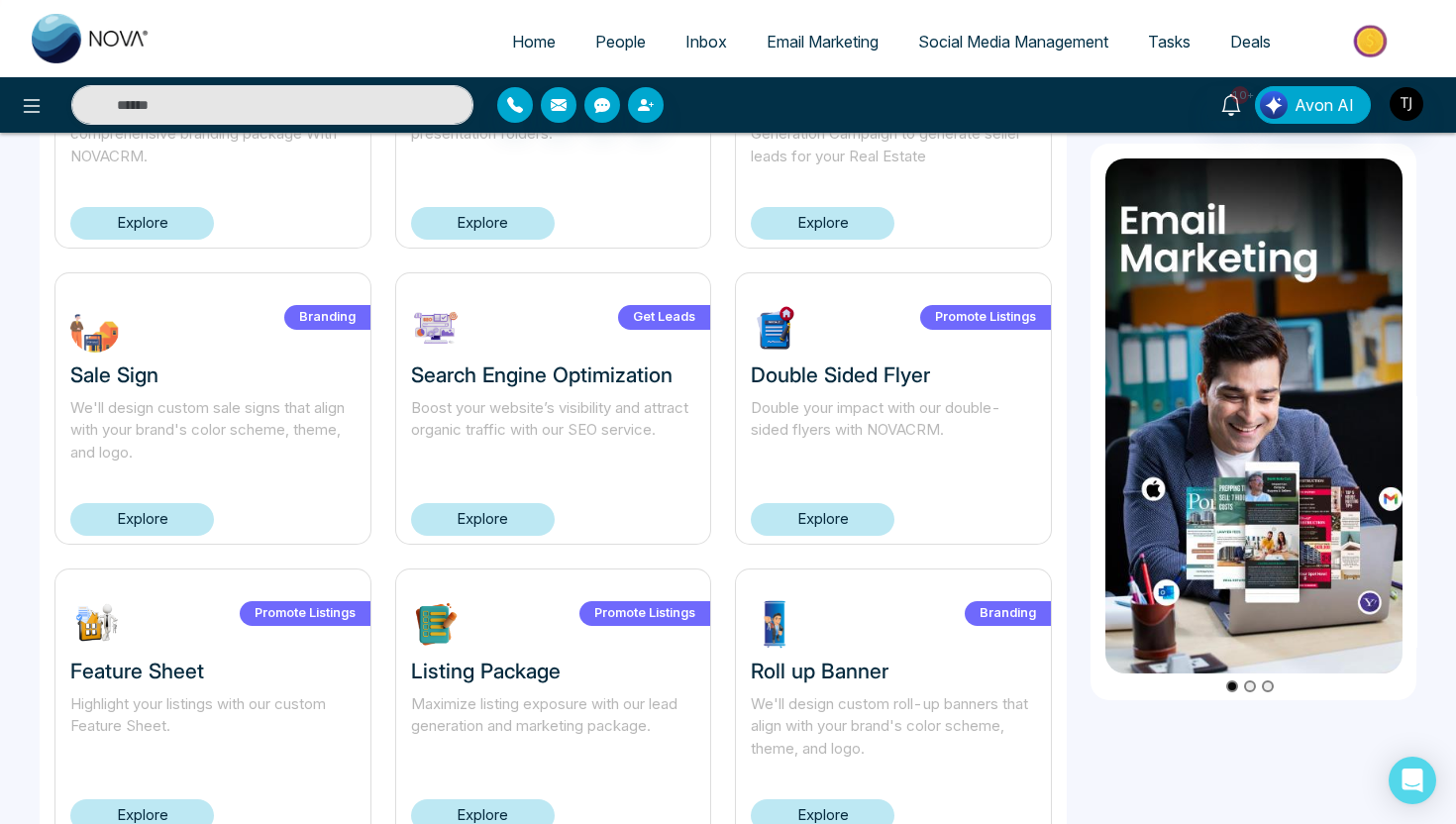 scroll, scrollTop: 1254, scrollLeft: 0, axis: vertical 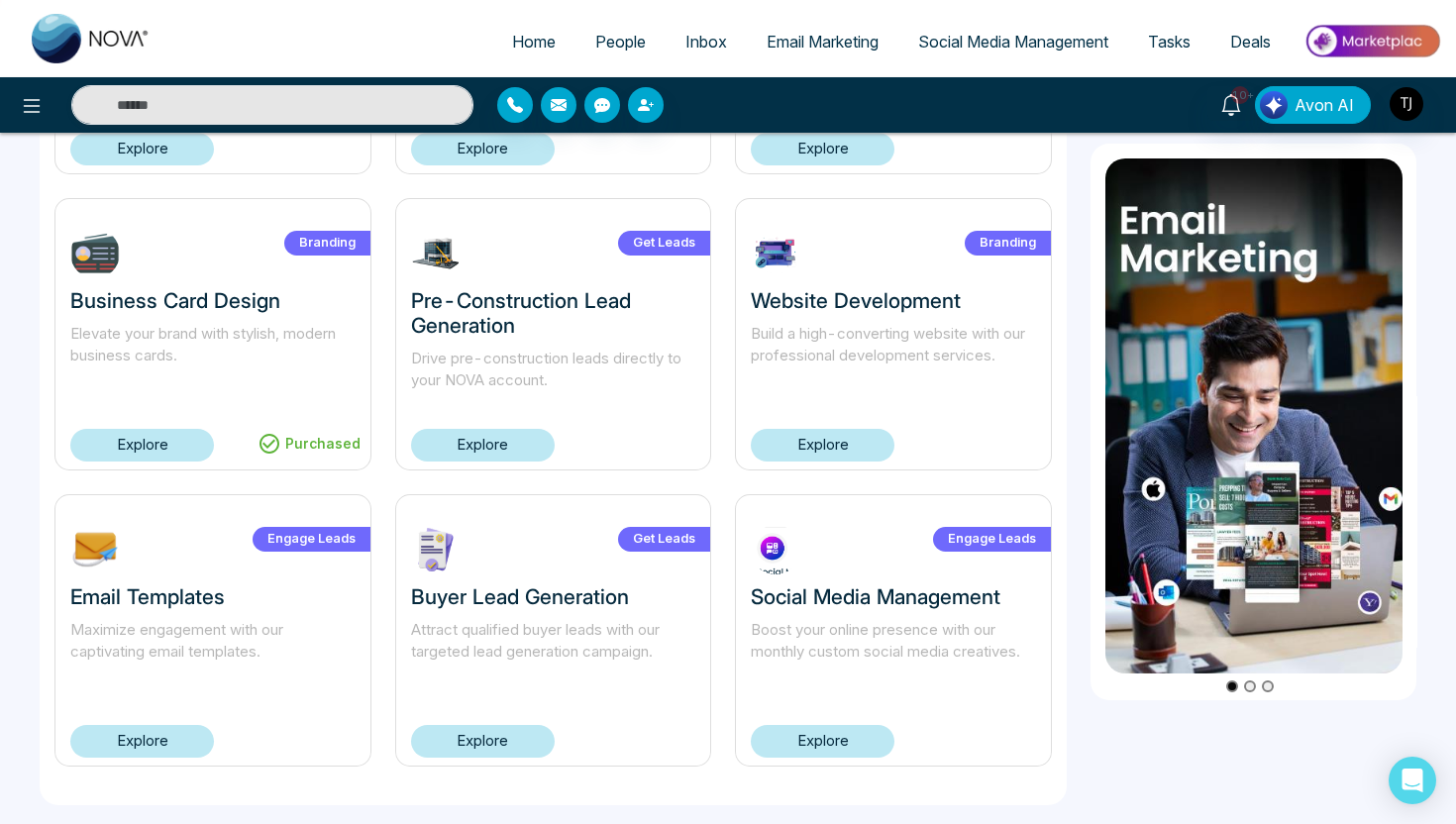 click on "Explore" at bounding box center [822, 741] 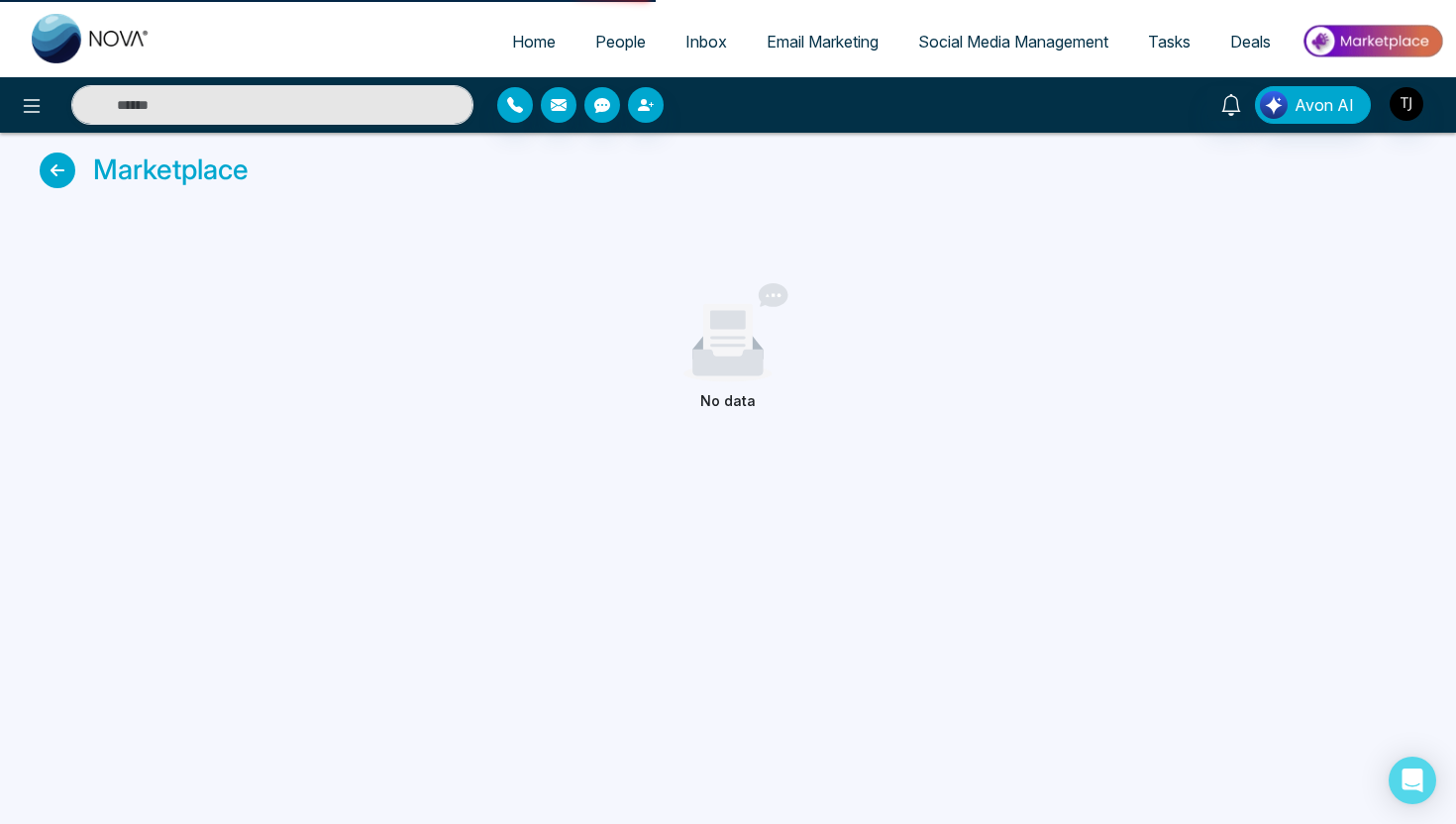 scroll, scrollTop: 0, scrollLeft: 0, axis: both 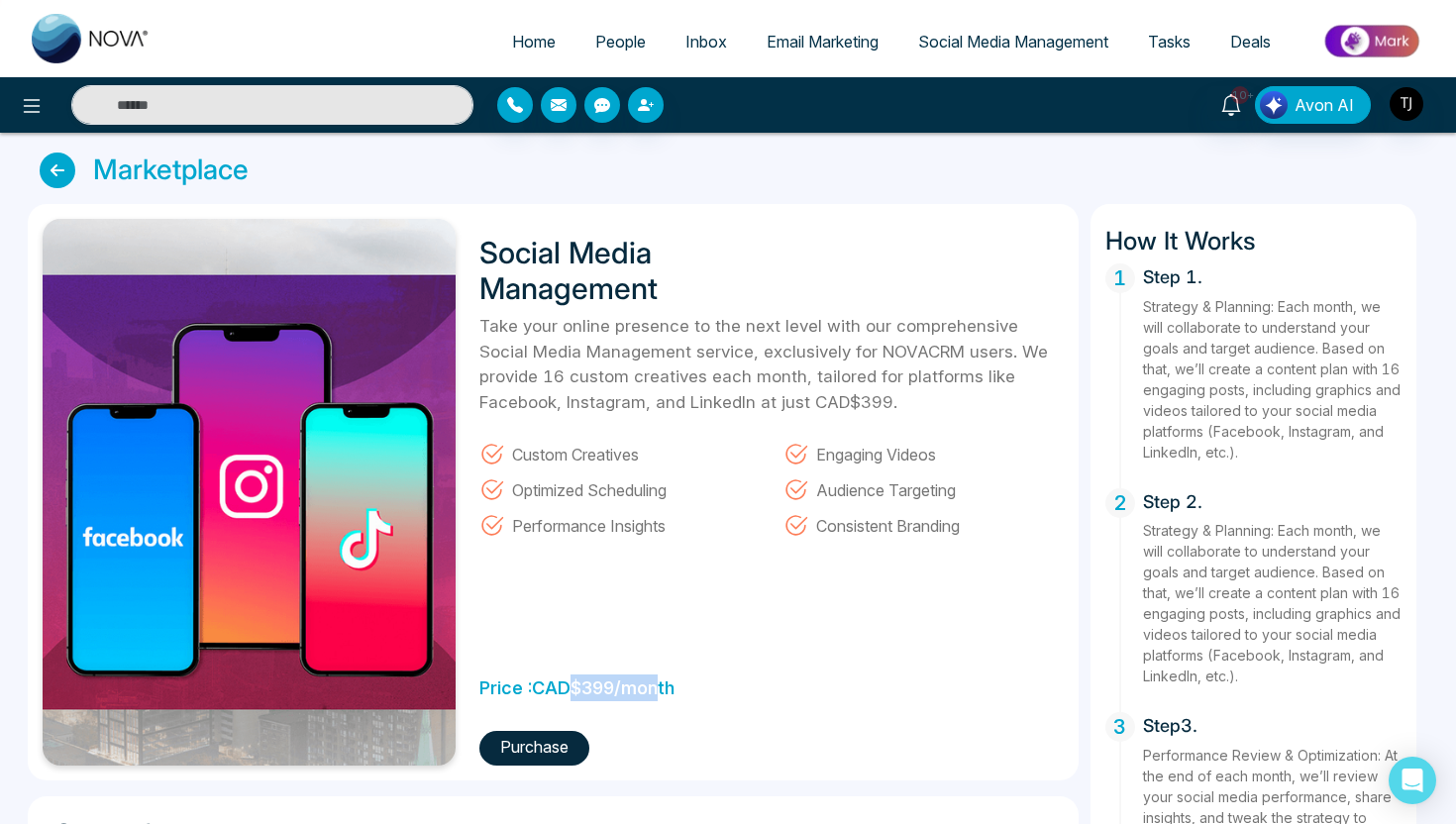 drag, startPoint x: 575, startPoint y: 689, endPoint x: 665, endPoint y: 690, distance: 90.005555 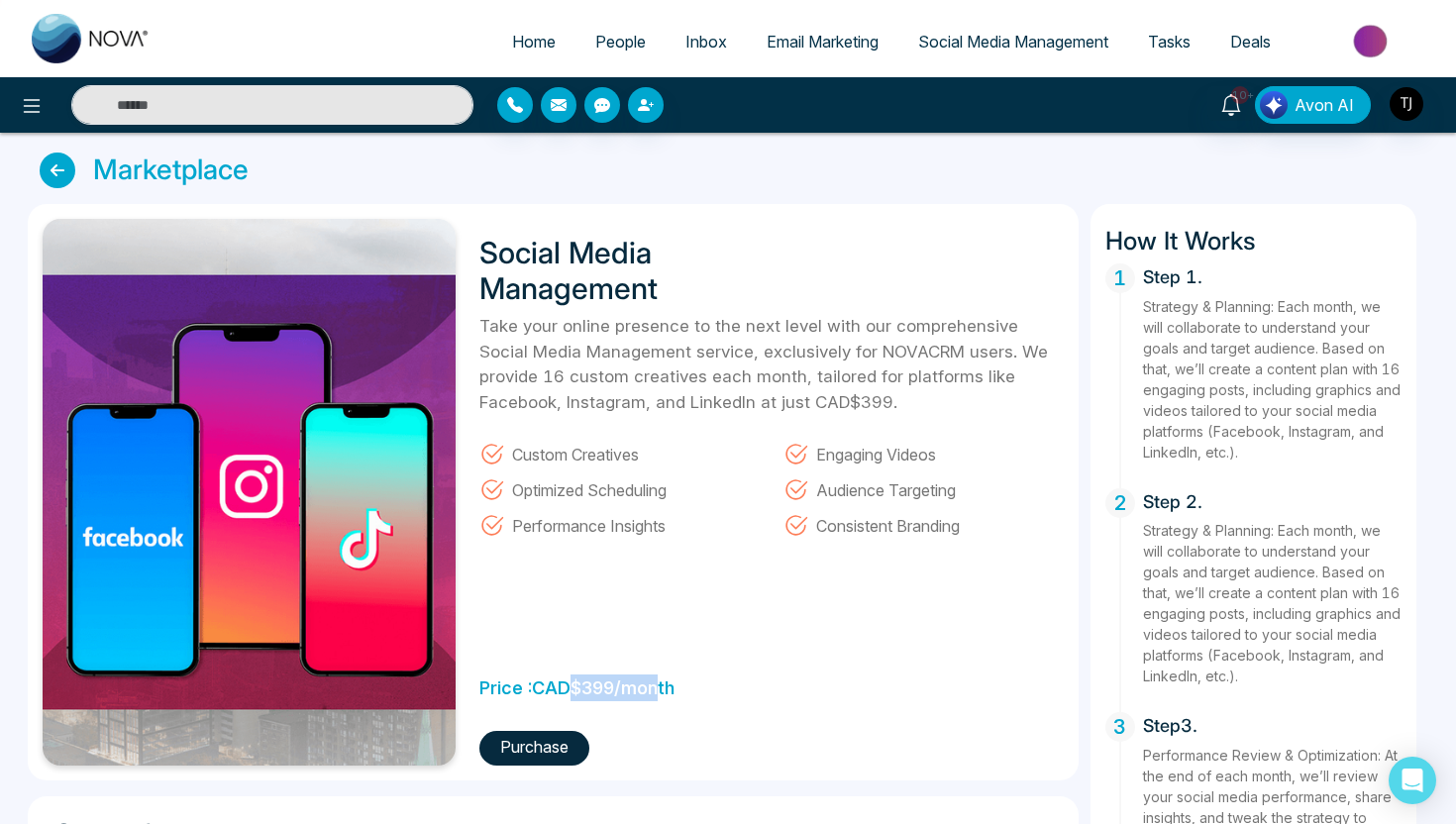 click on "Price : CAD $ 399 /month" at bounding box center (576, 682) 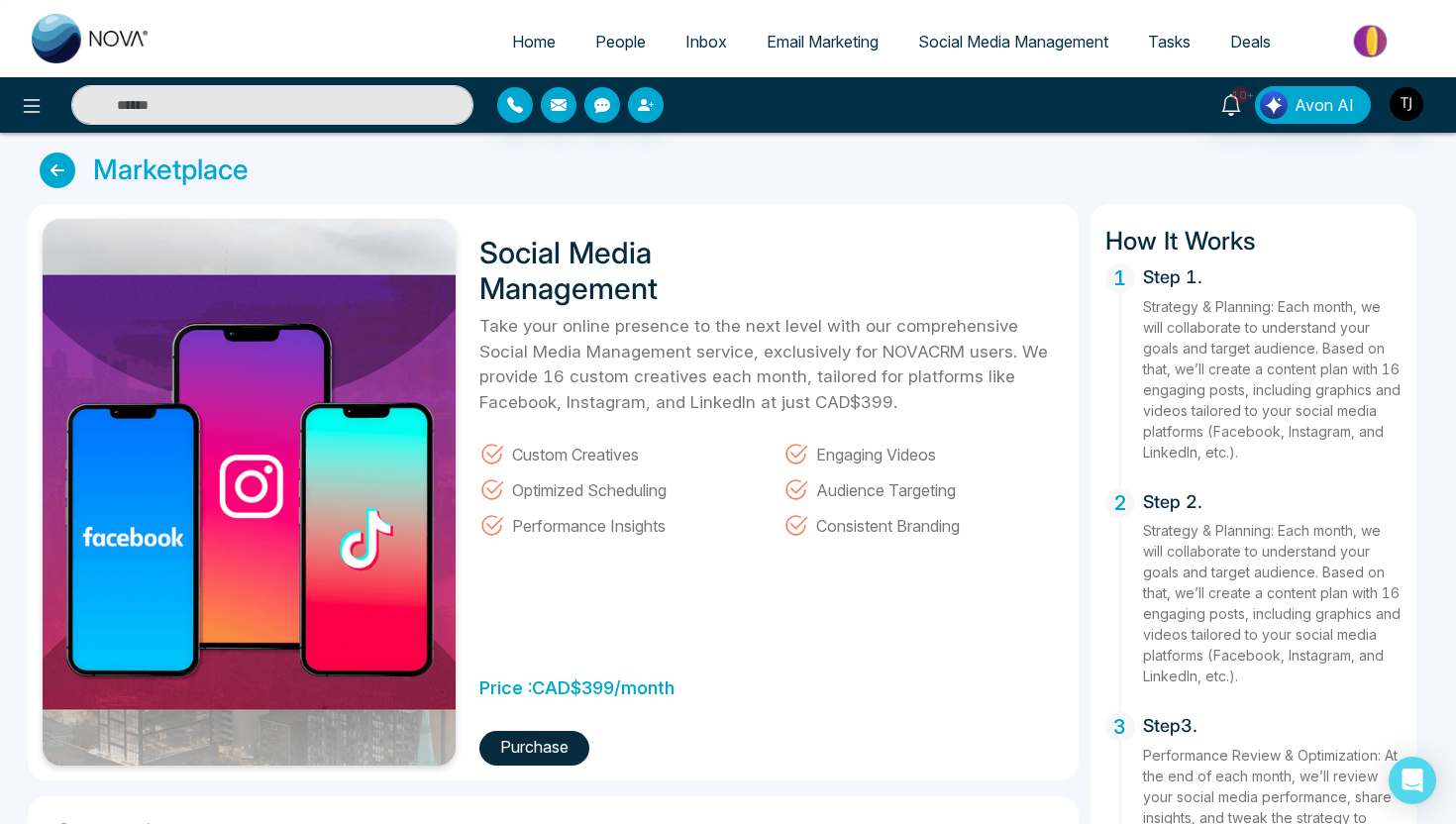 click on "Take your online presence to the next level with our comprehensive Social Media Management service, exclusively for NOVACRM users. We provide 16 custom creatives each month, tailored for platforms like Facebook, Instagram, and LinkedIn at just CAD$399." at bounding box center [771, 364] 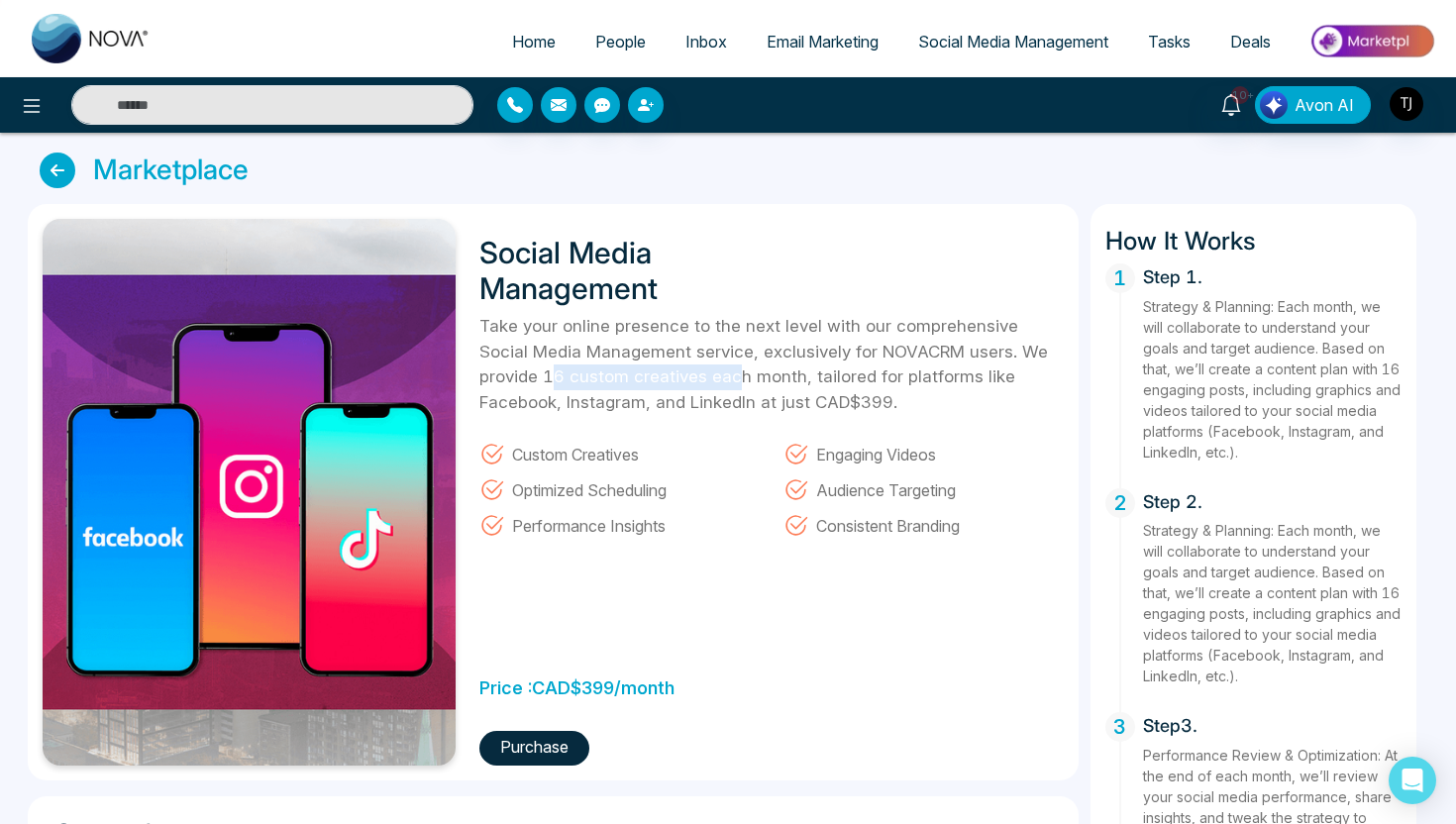 drag, startPoint x: 490, startPoint y: 377, endPoint x: 670, endPoint y: 383, distance: 180.09997 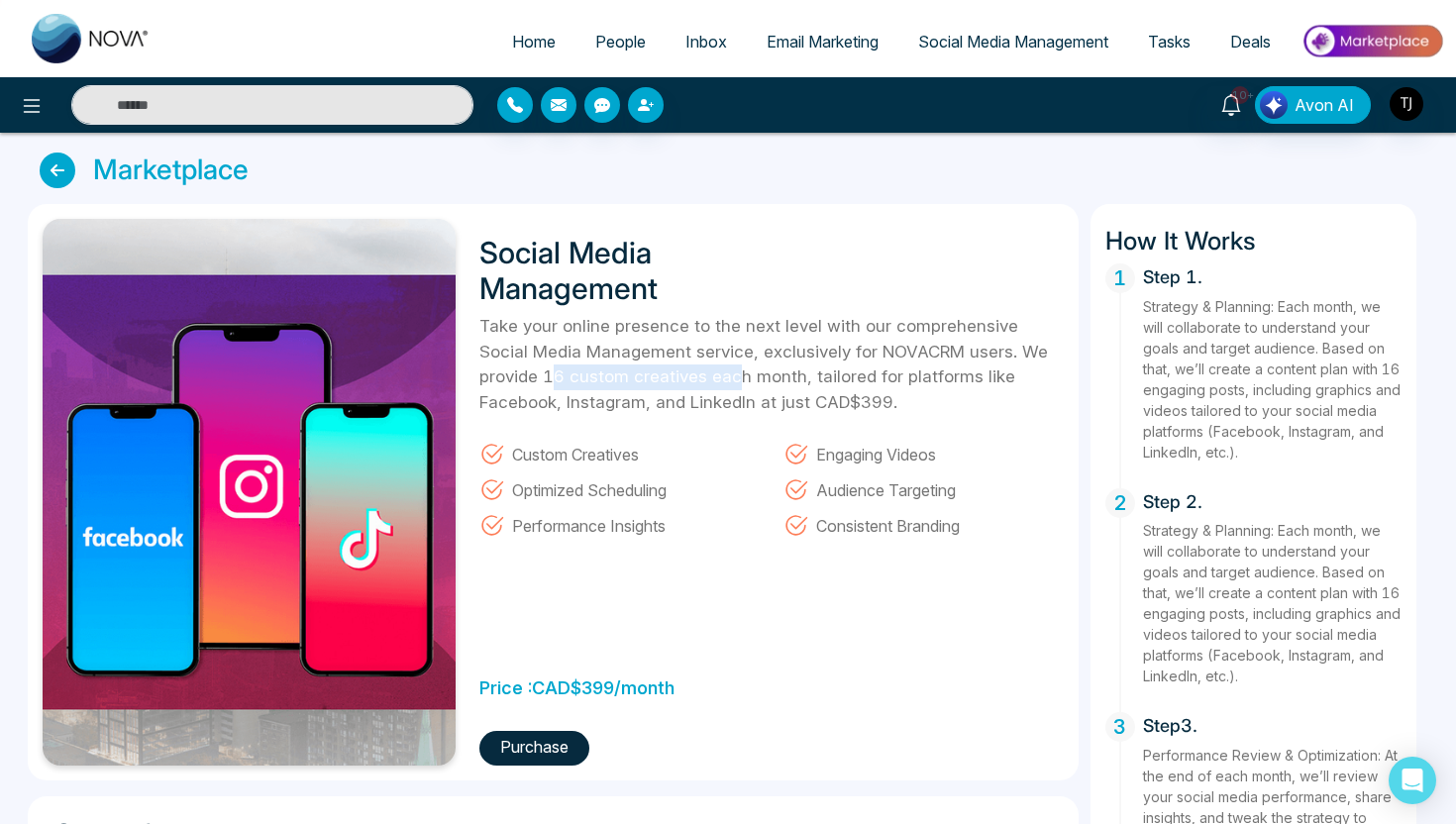 click on "Take your online presence to the next level with our comprehensive Social Media Management service, exclusively for NOVACRM users. We provide 16 custom creatives each month, tailored for platforms like Facebook, Instagram, and LinkedIn at just CAD$399." at bounding box center [771, 364] 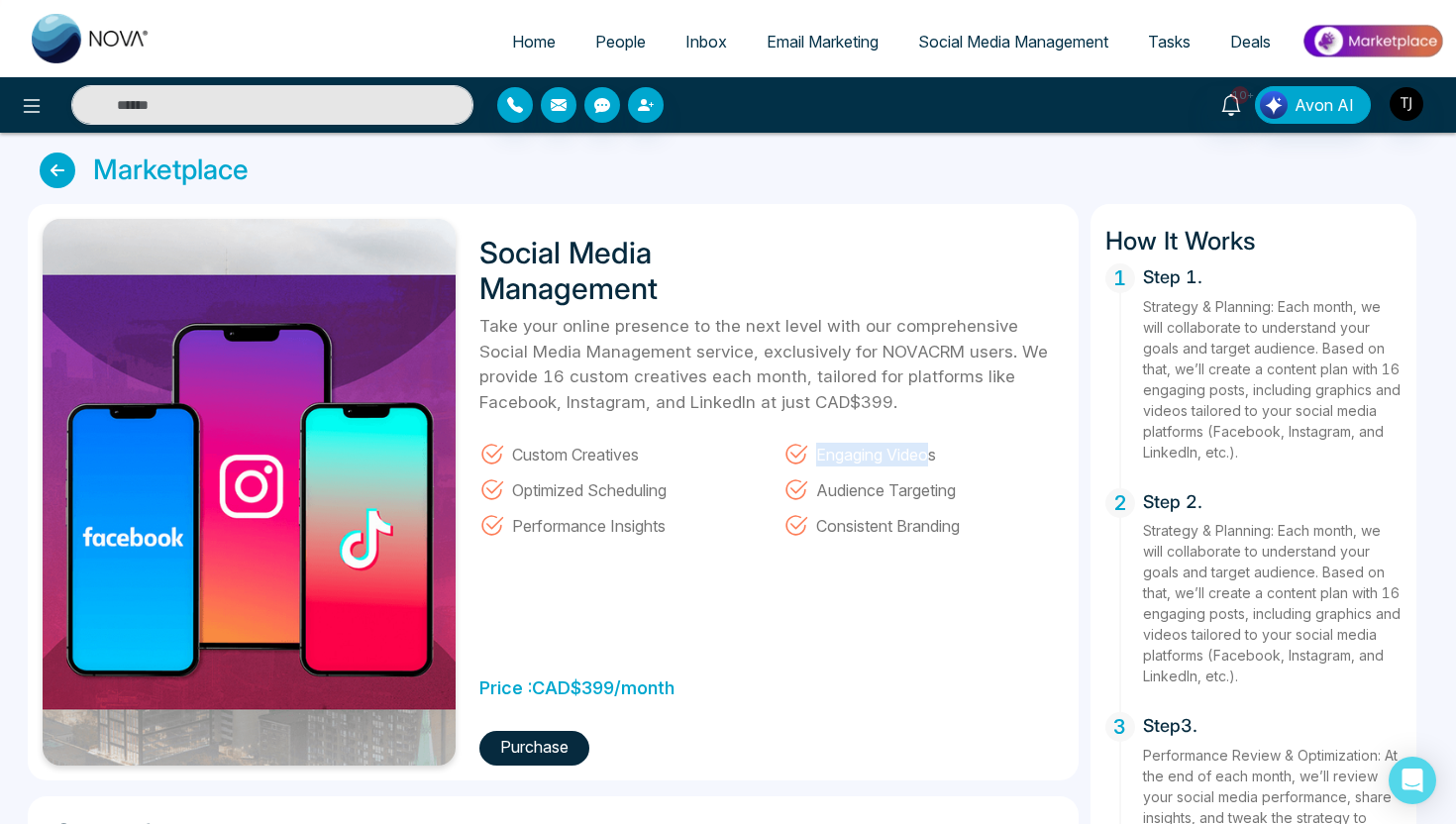 drag, startPoint x: 818, startPoint y: 454, endPoint x: 931, endPoint y: 459, distance: 113.1106 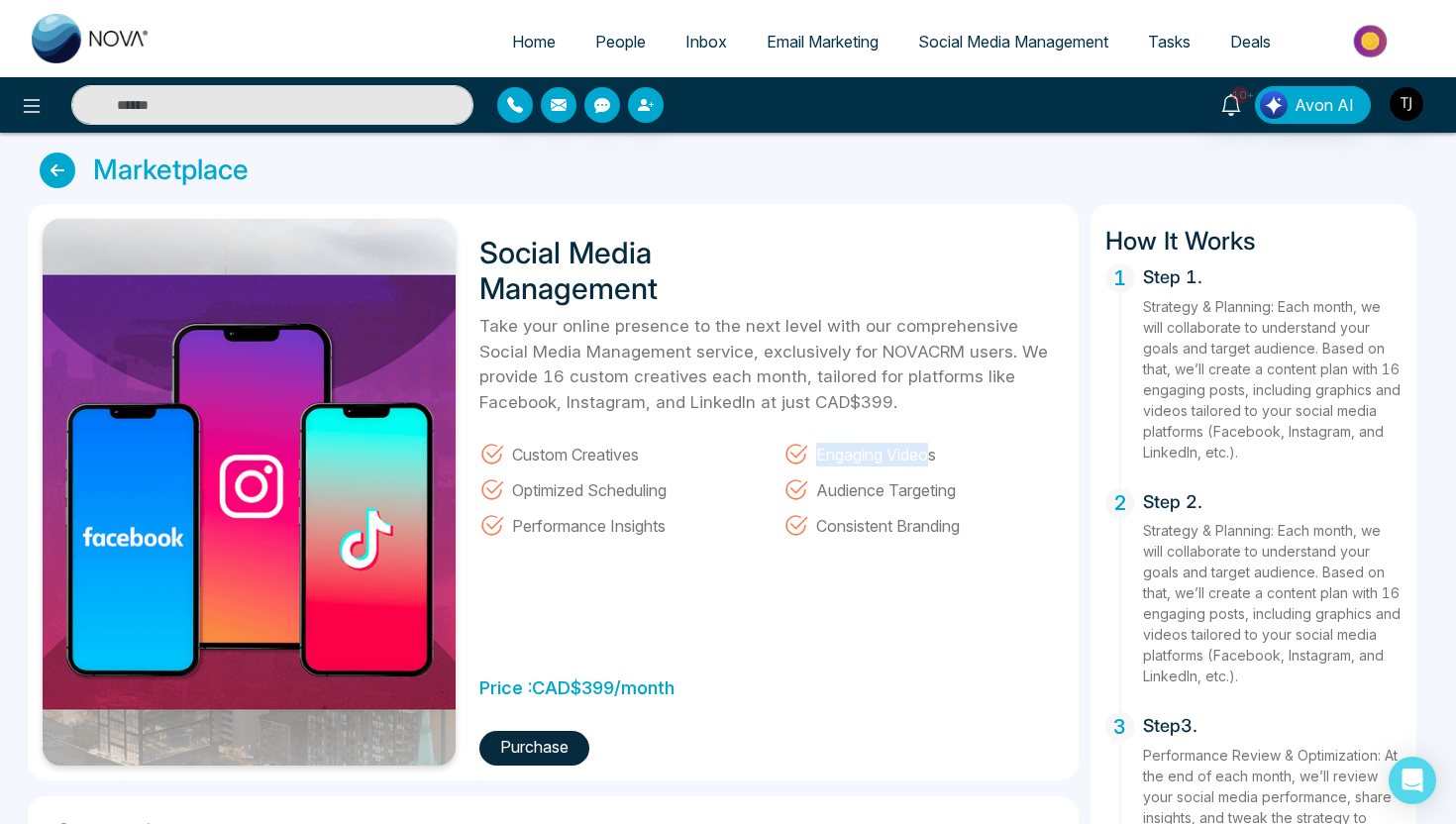 click on "Engaging Videos" at bounding box center (876, 454) 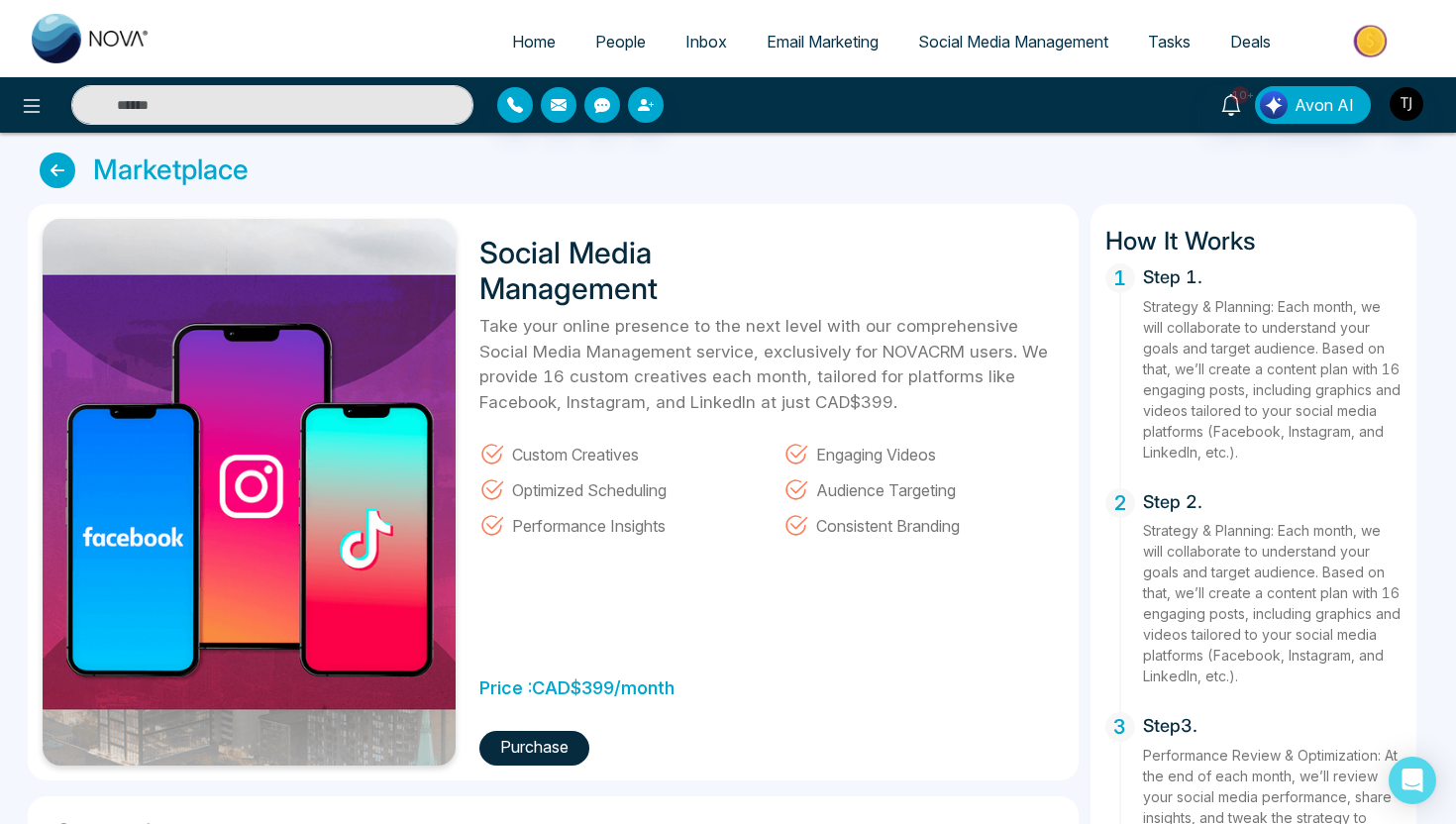 click on "Performance Insights" at bounding box center [588, 525] 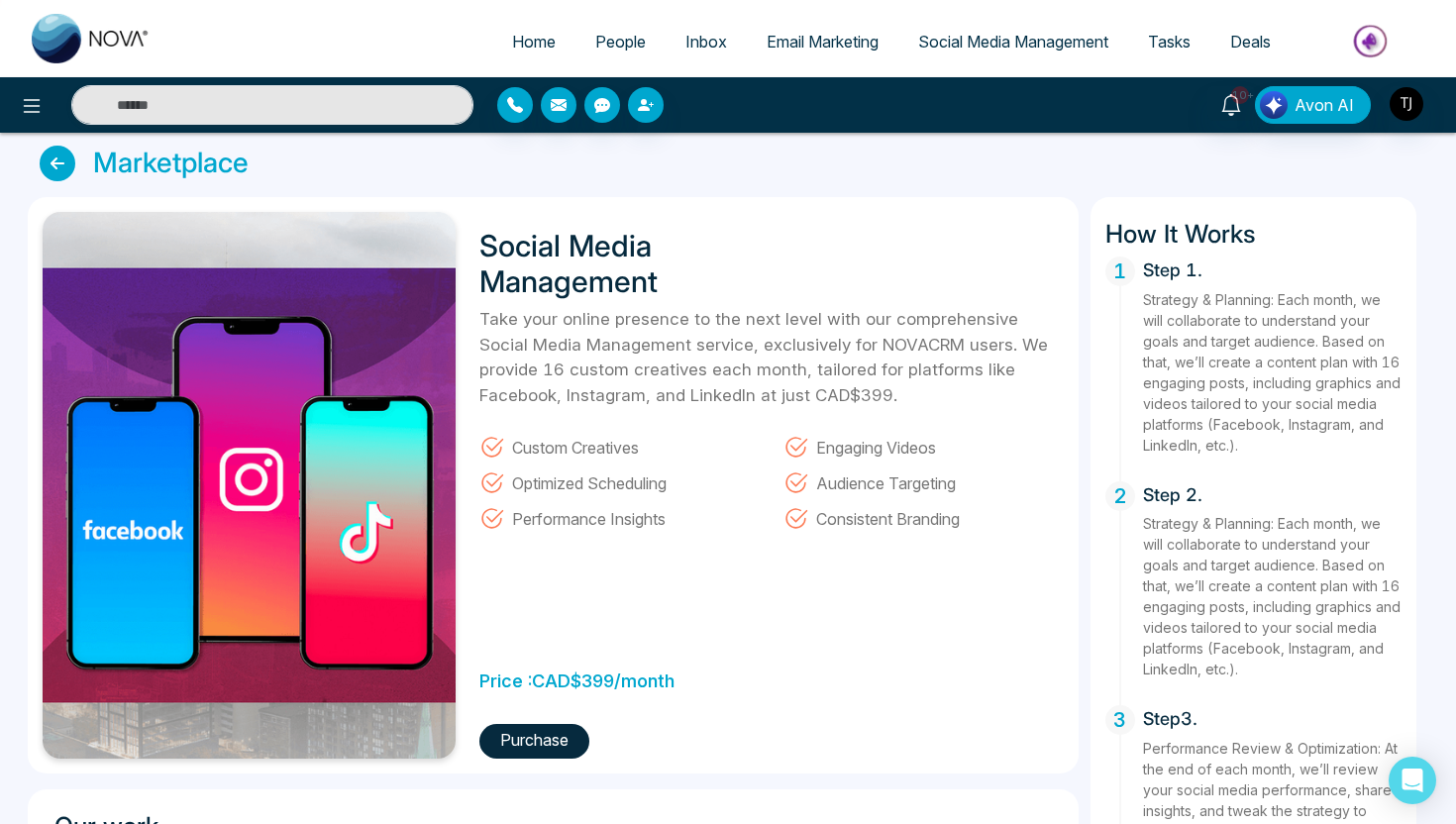 scroll, scrollTop: 0, scrollLeft: 0, axis: both 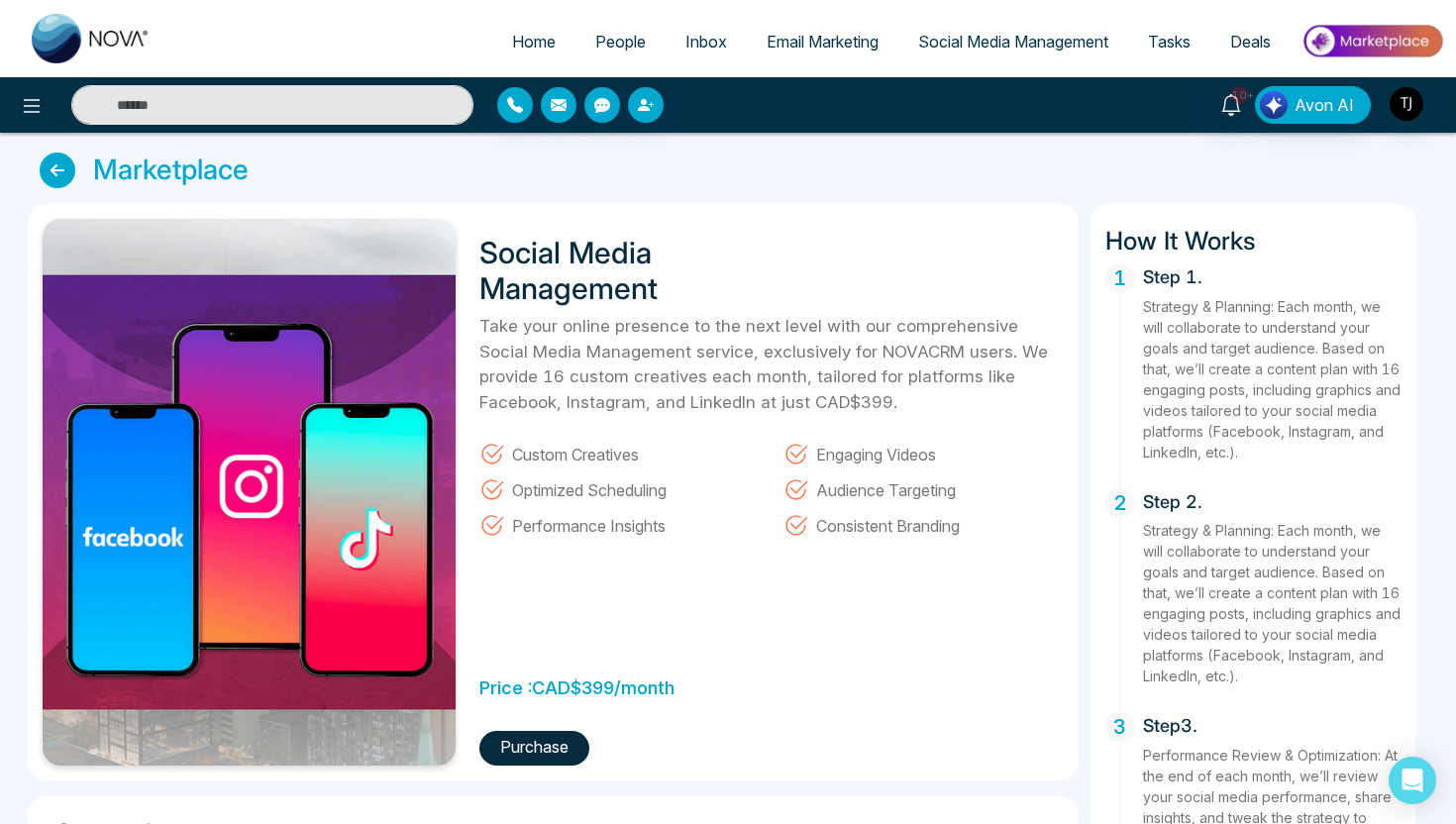 click at bounding box center [57, 170] 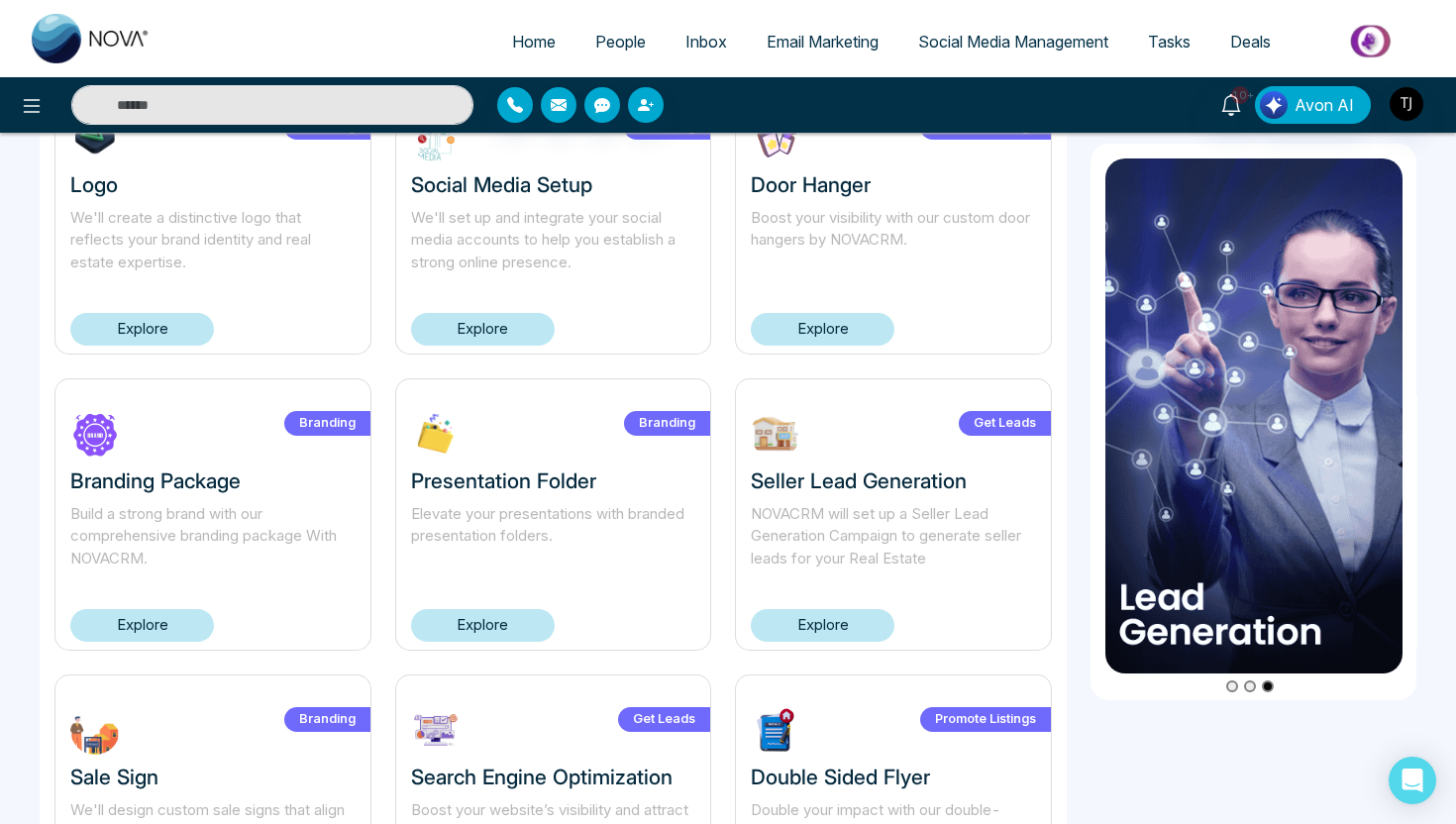 scroll, scrollTop: 0, scrollLeft: 0, axis: both 